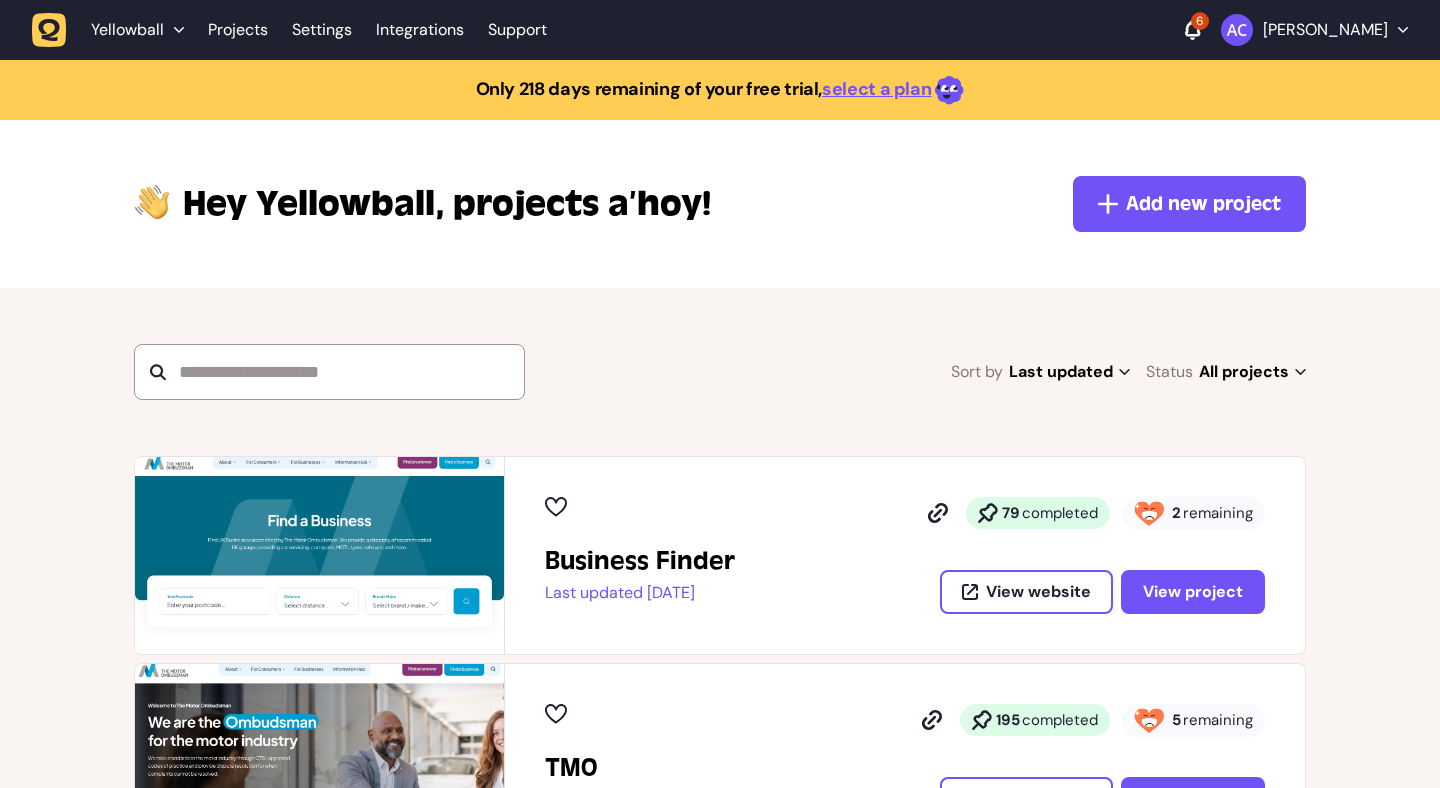 scroll, scrollTop: 0, scrollLeft: 0, axis: both 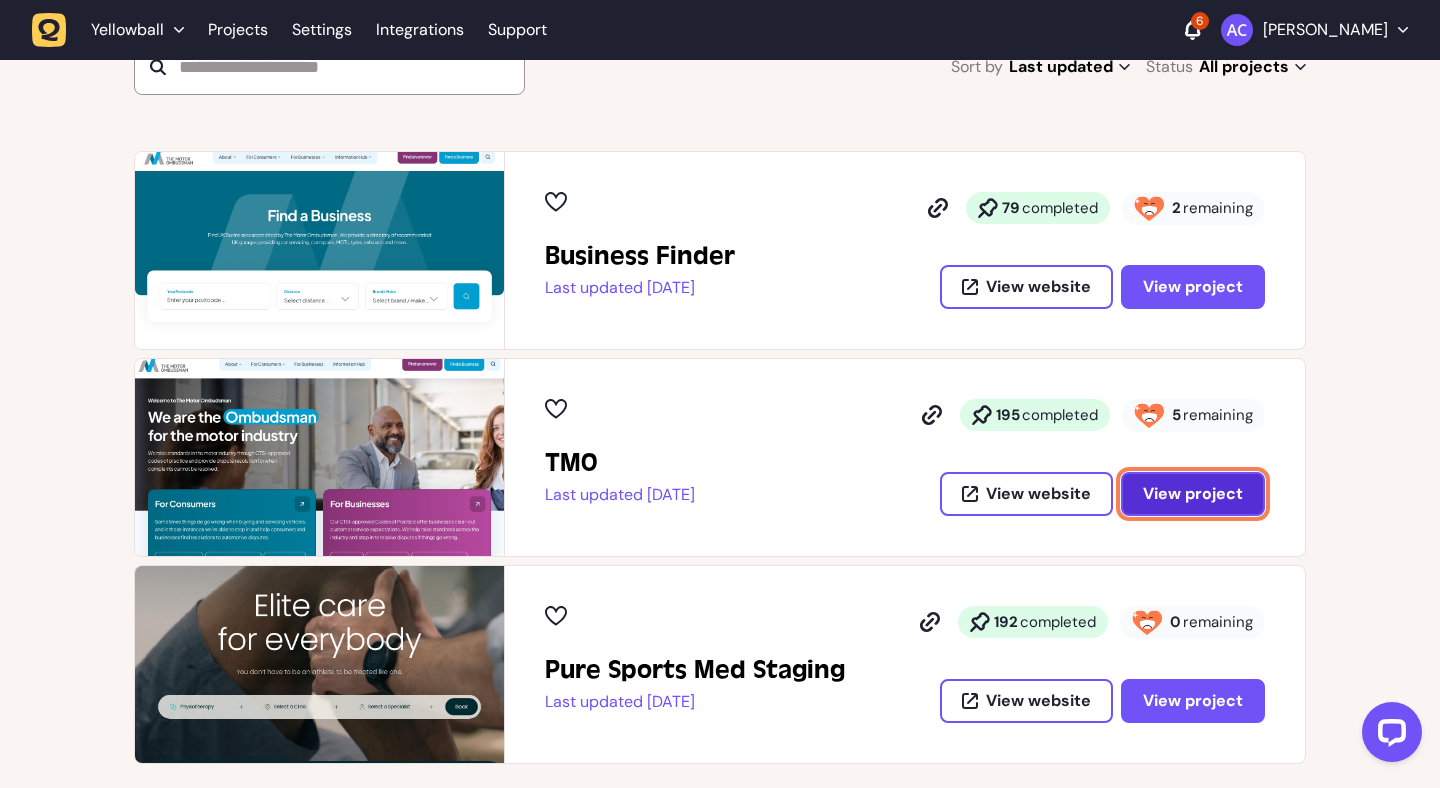 click on "View project" 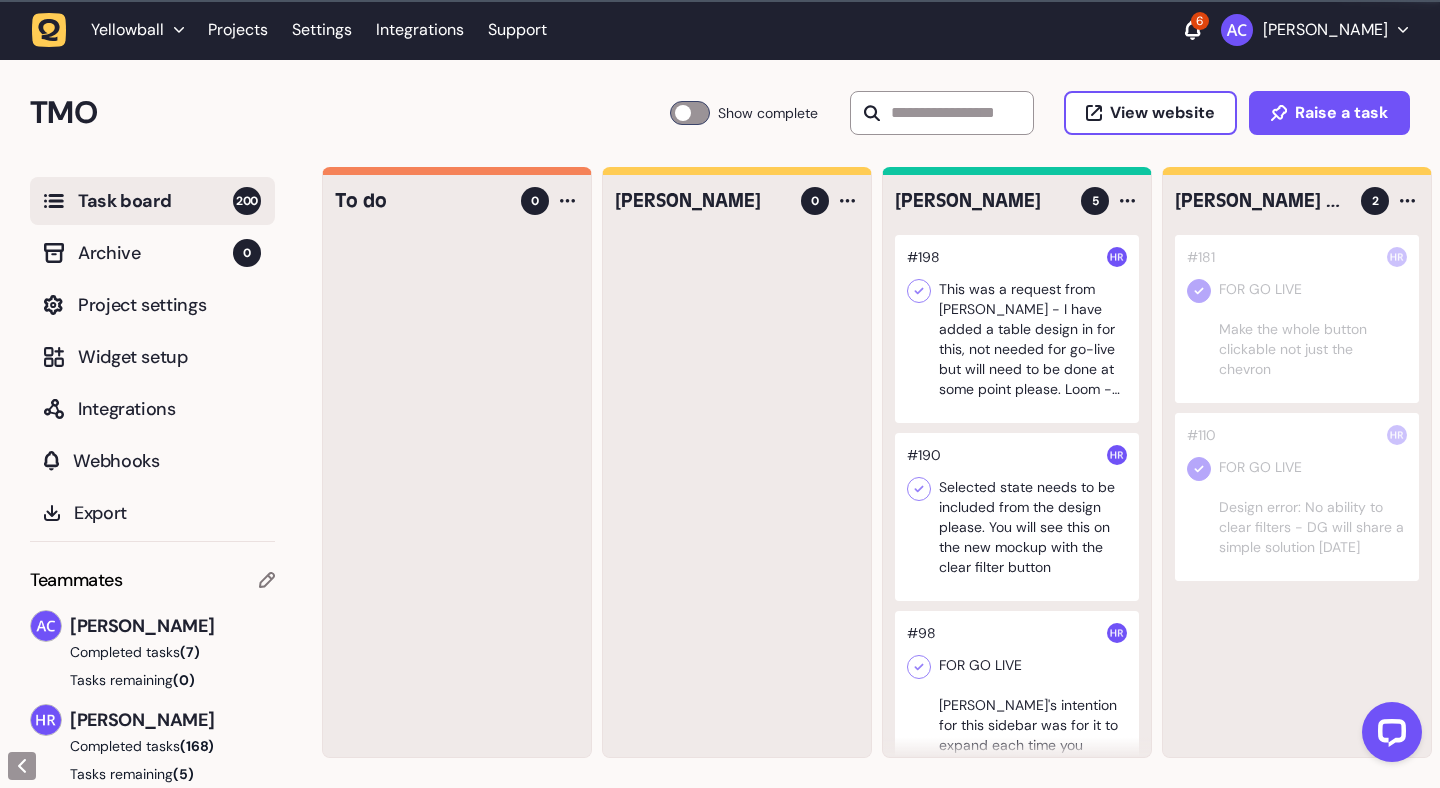 scroll, scrollTop: 0, scrollLeft: 0, axis: both 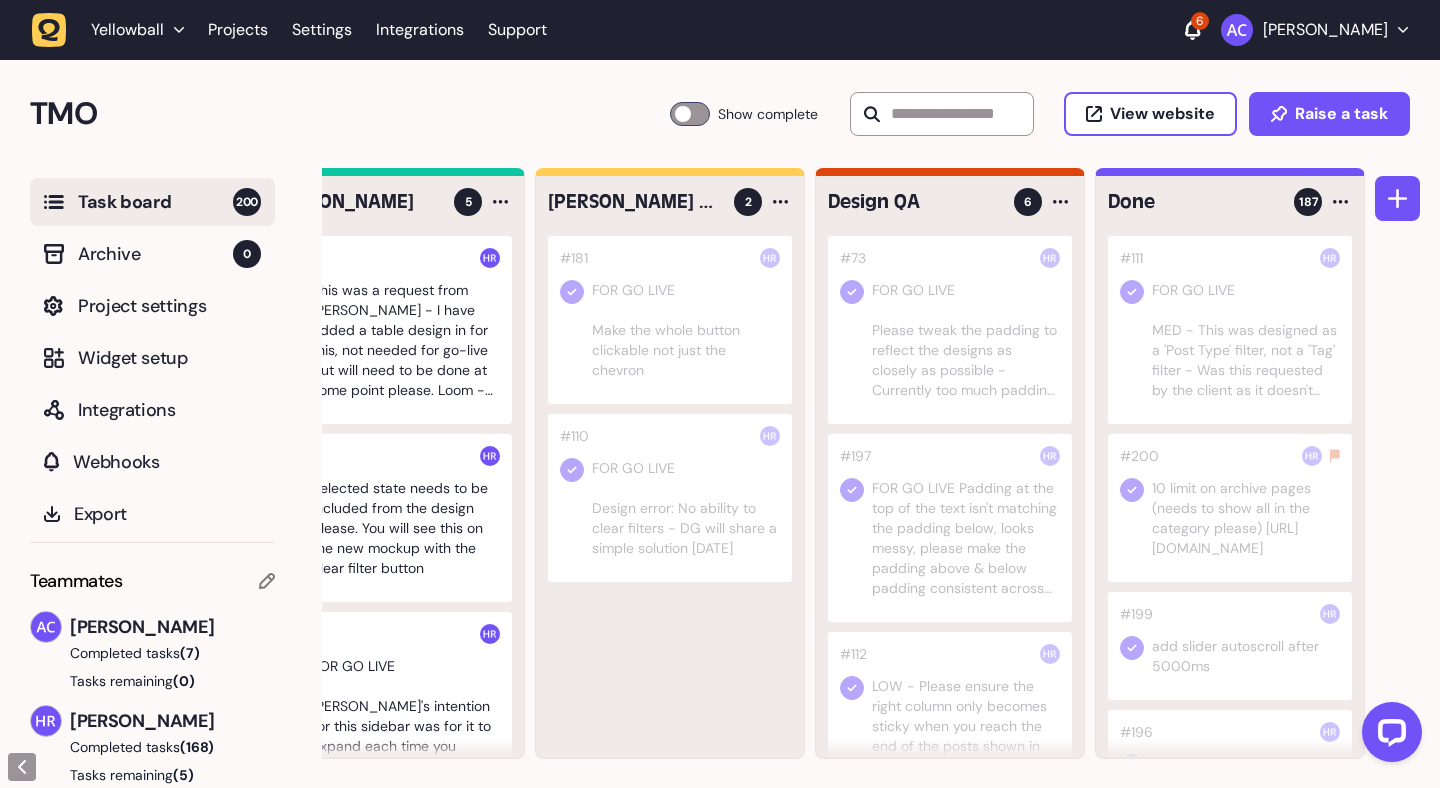 click 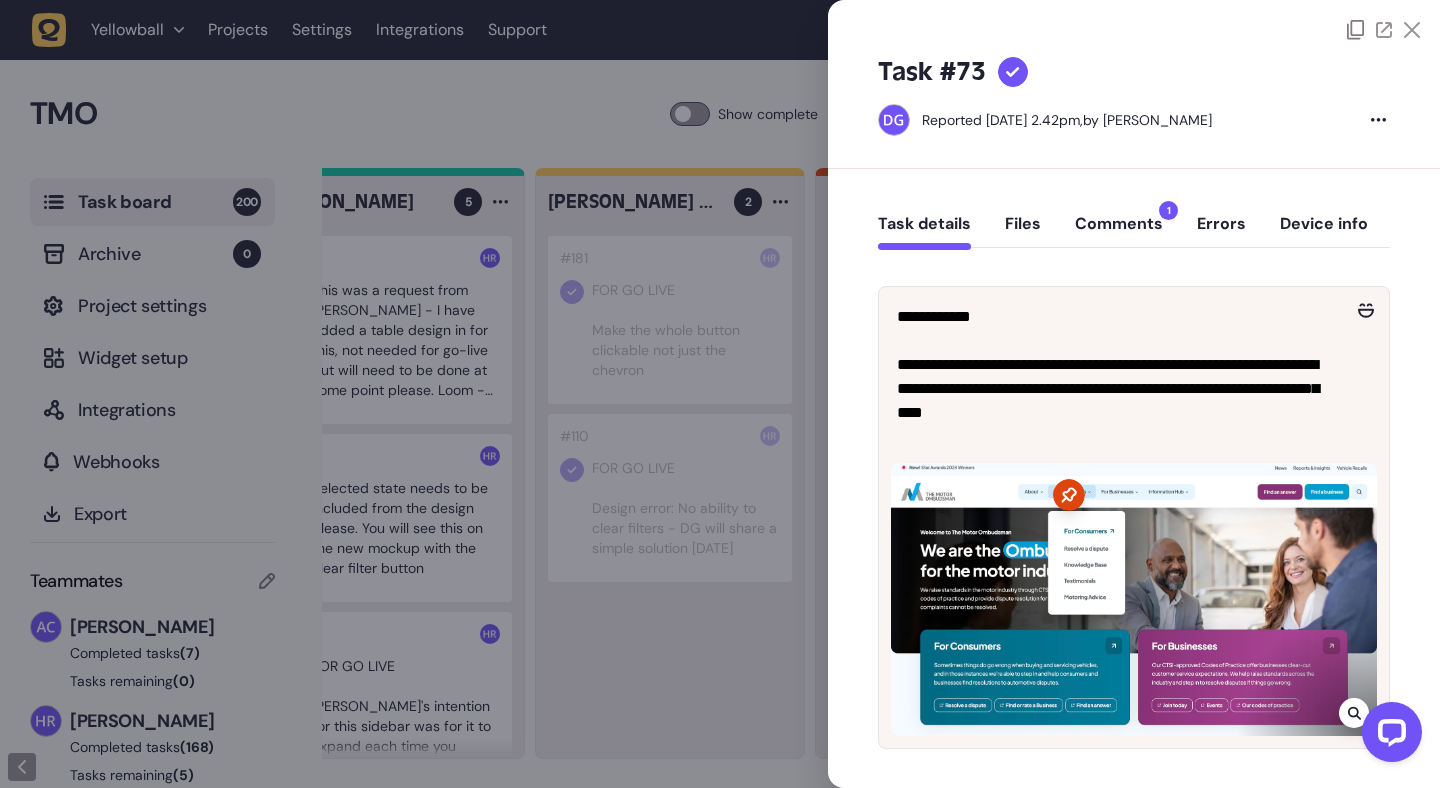 click 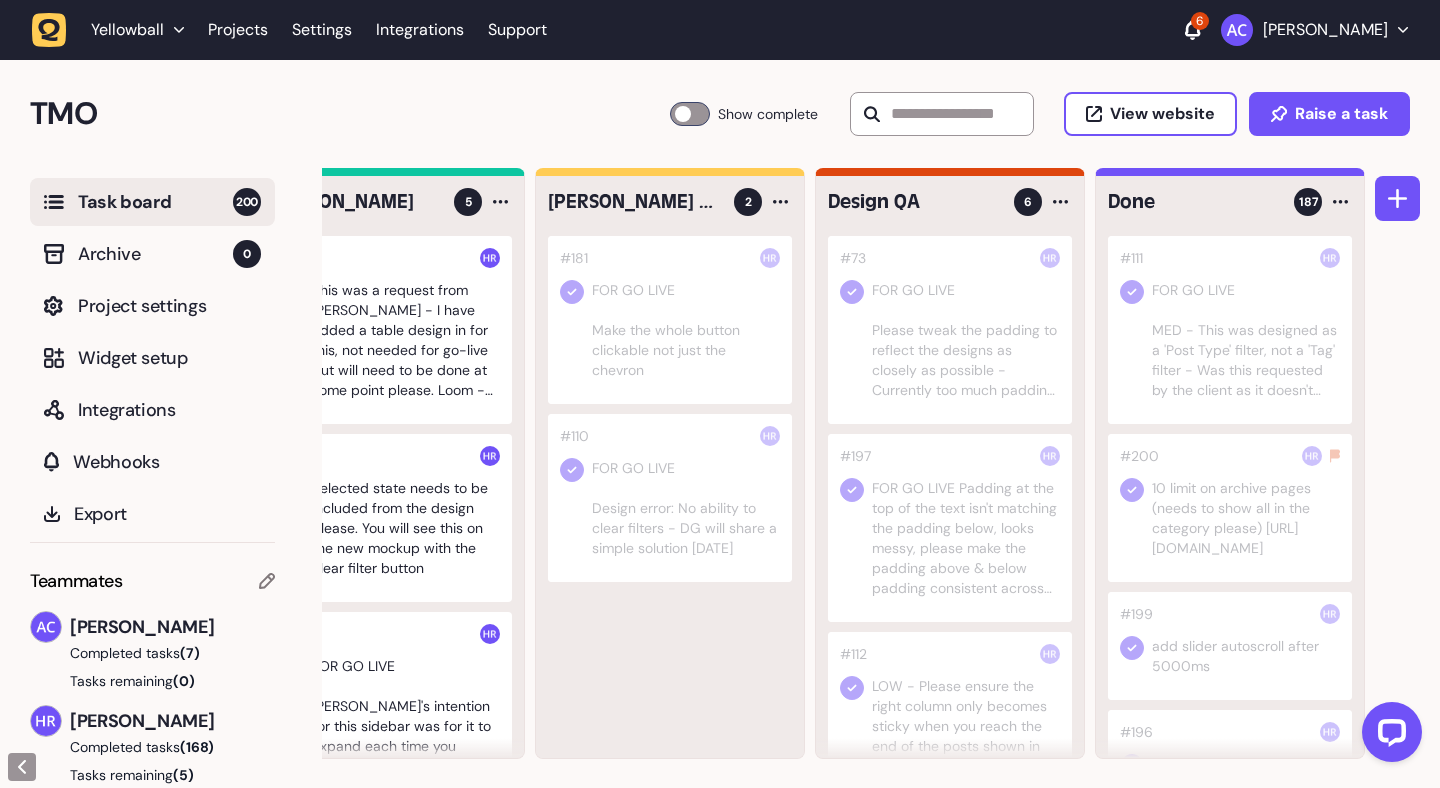 type 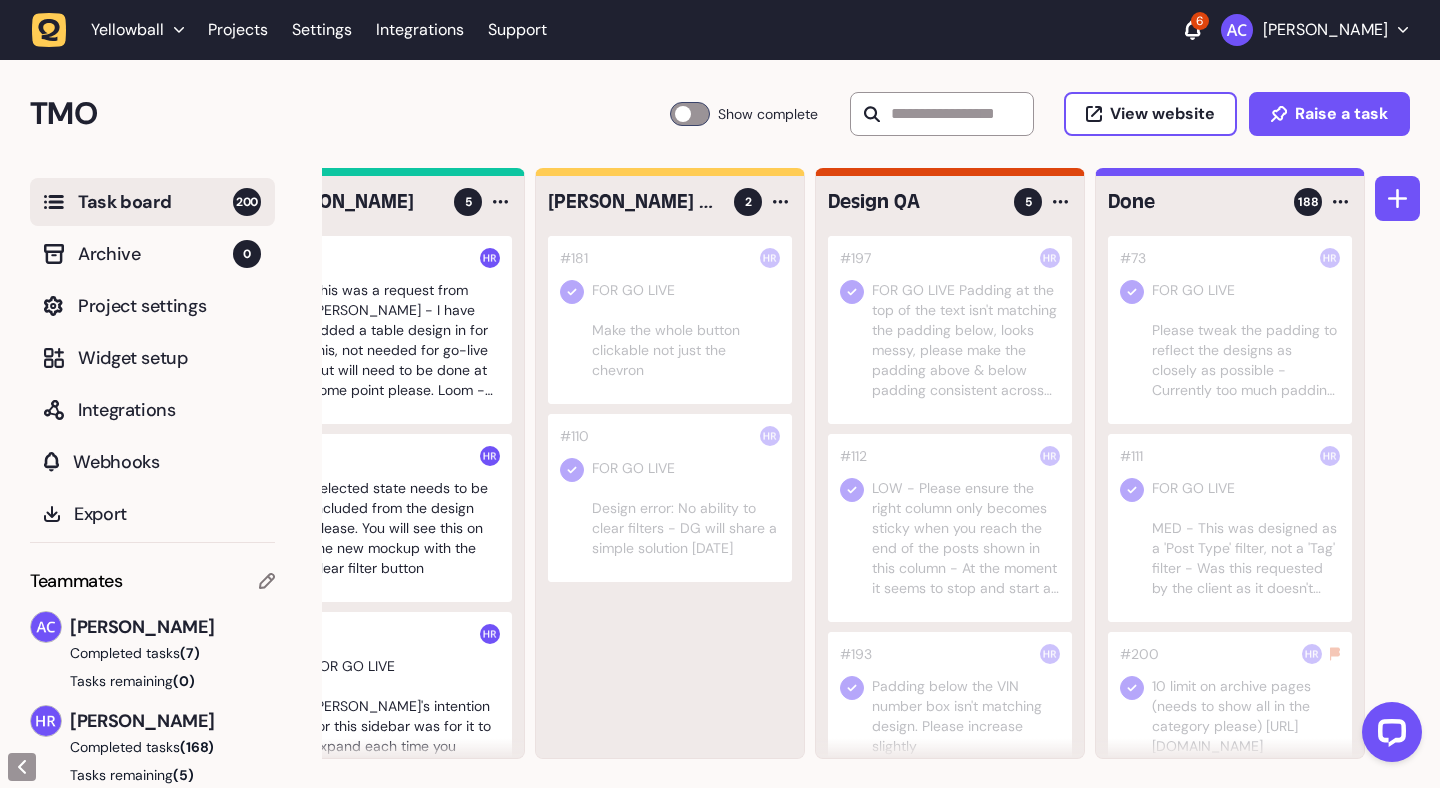 drag, startPoint x: 963, startPoint y: 307, endPoint x: 475, endPoint y: 1, distance: 576.0035 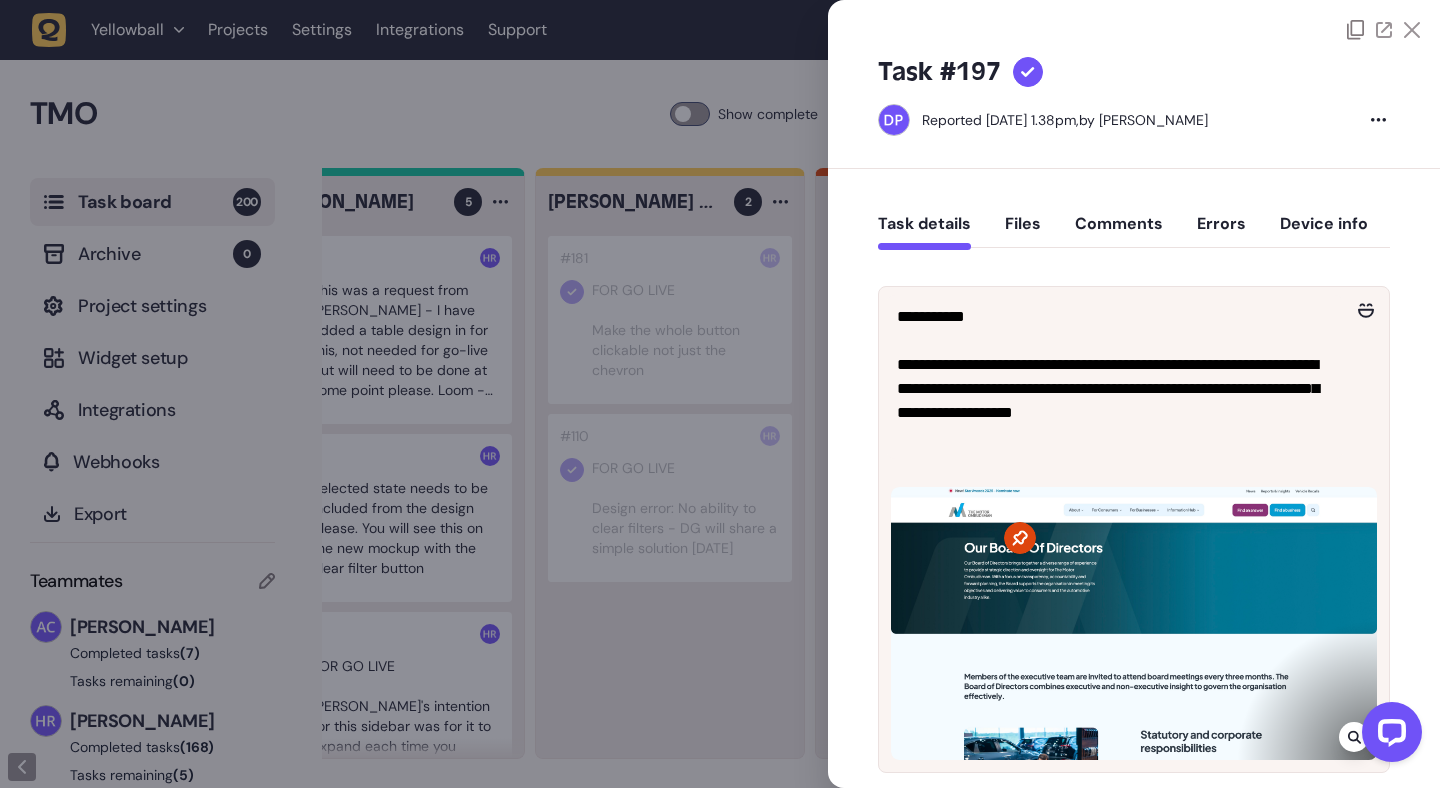 click 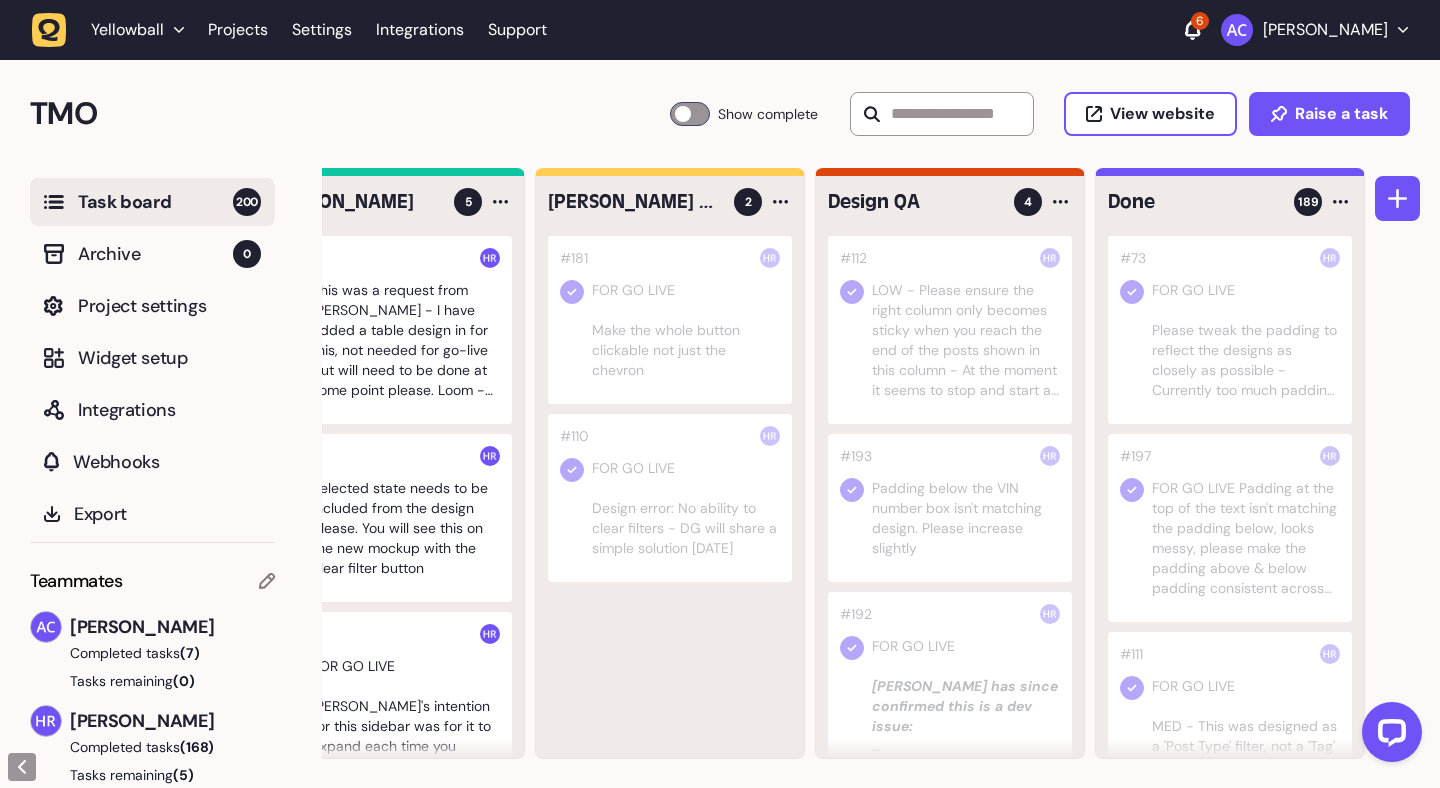 click 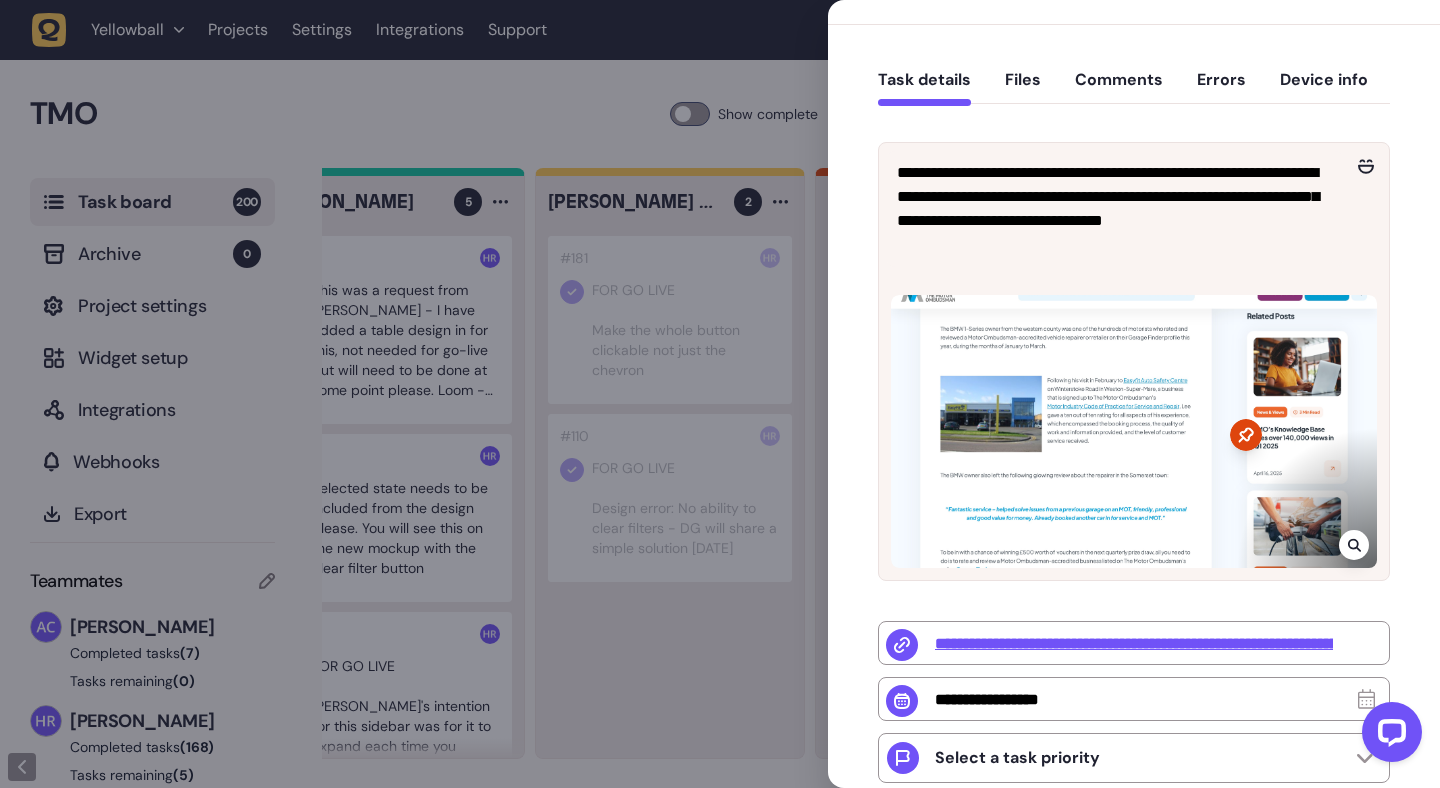 scroll, scrollTop: 181, scrollLeft: 0, axis: vertical 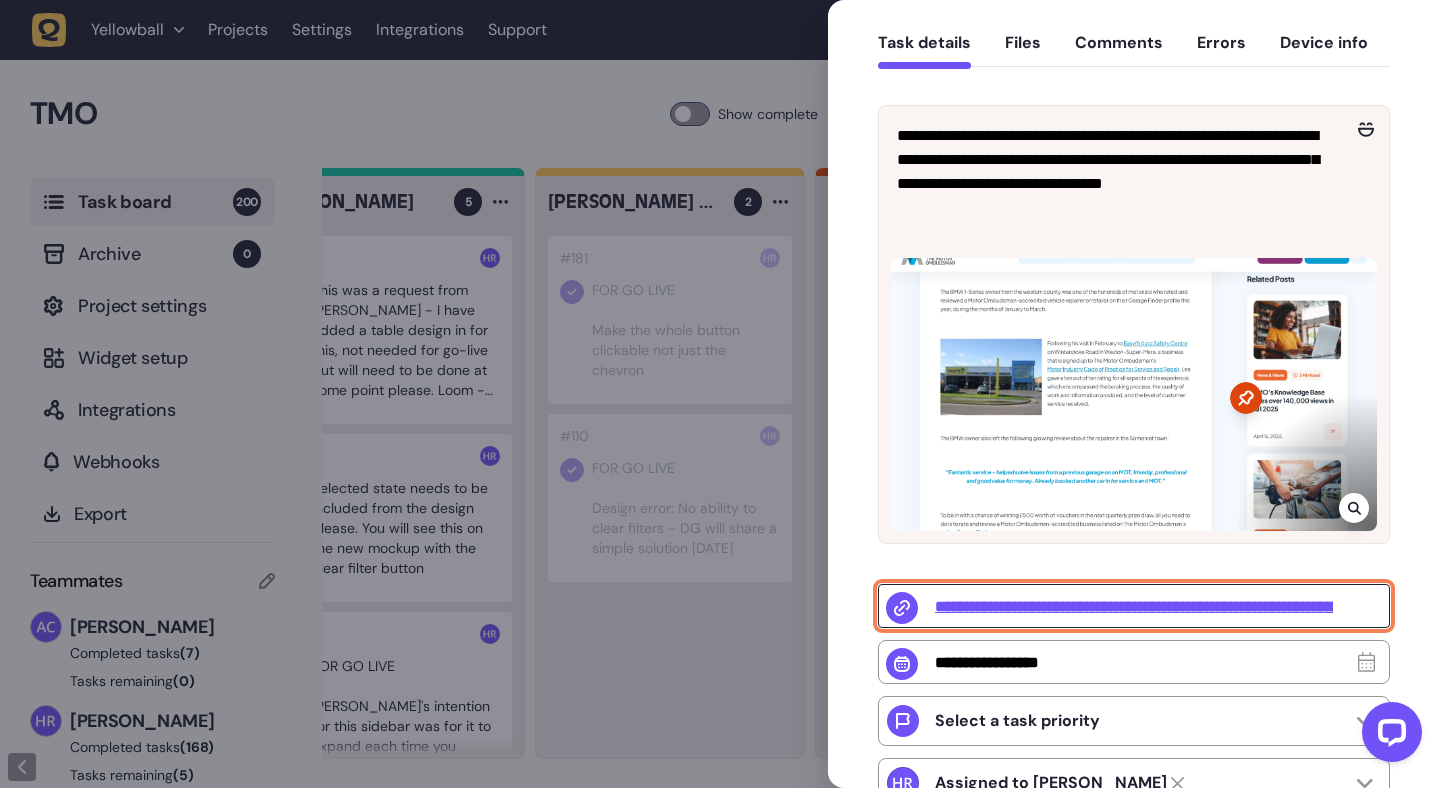 click on "**********" 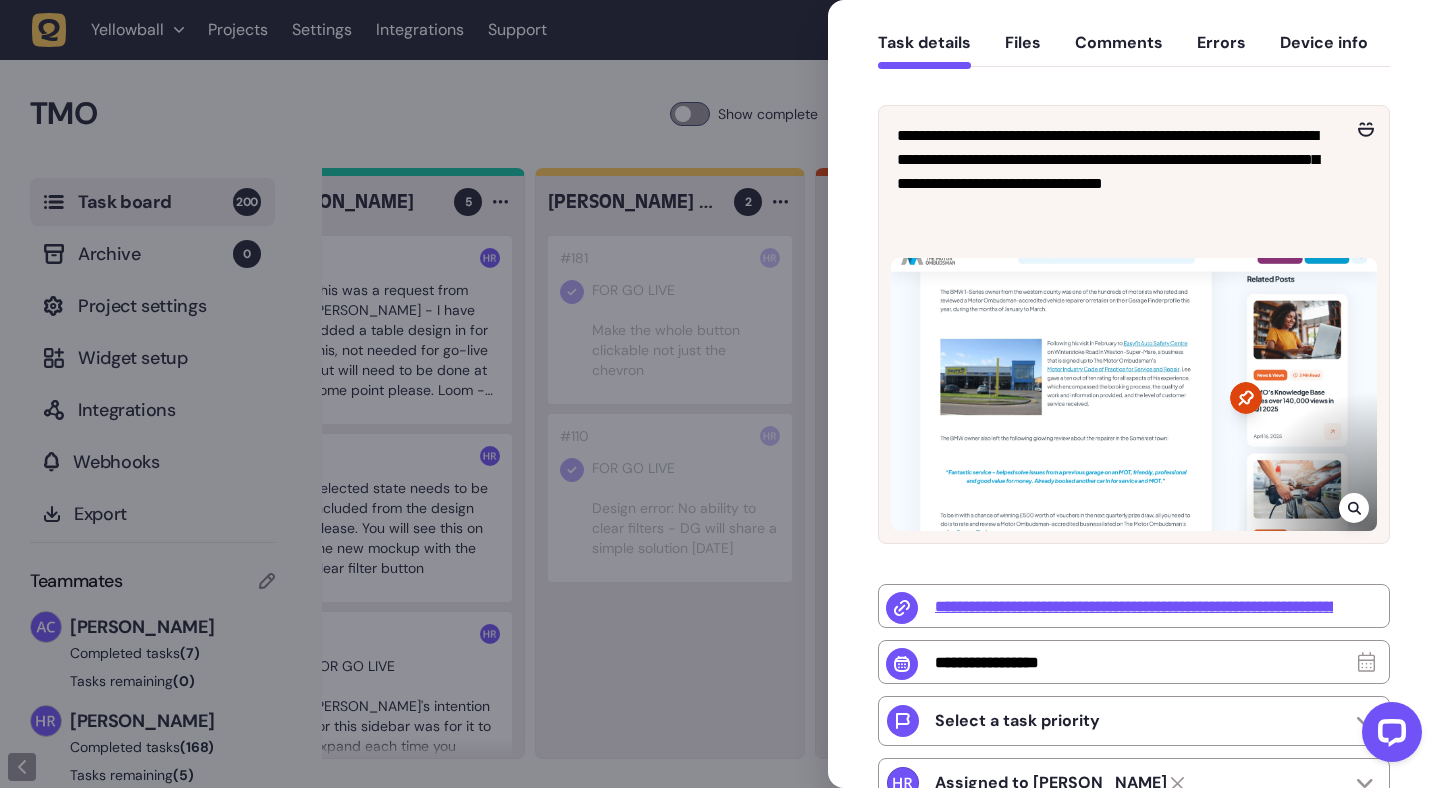 click 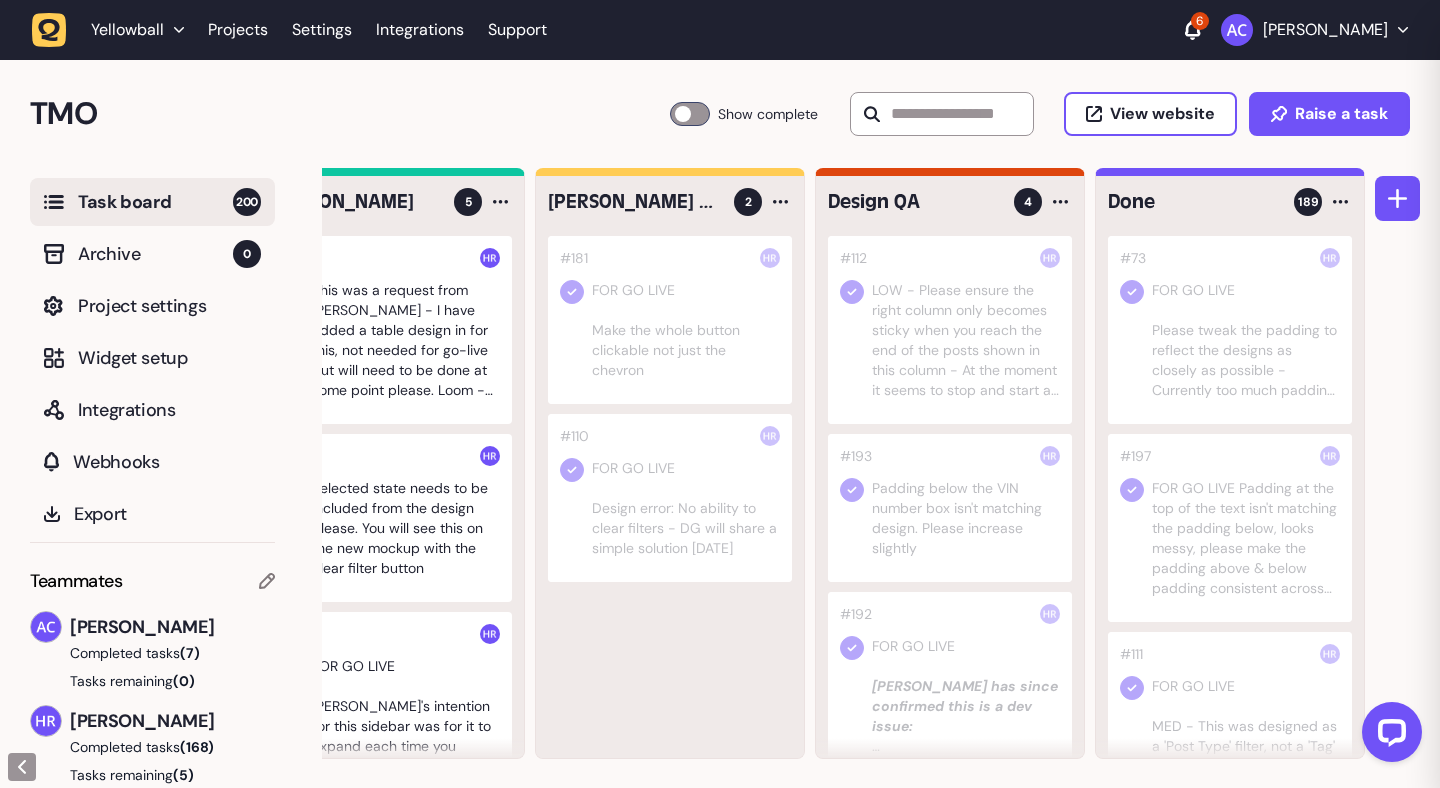 scroll, scrollTop: 0, scrollLeft: 0, axis: both 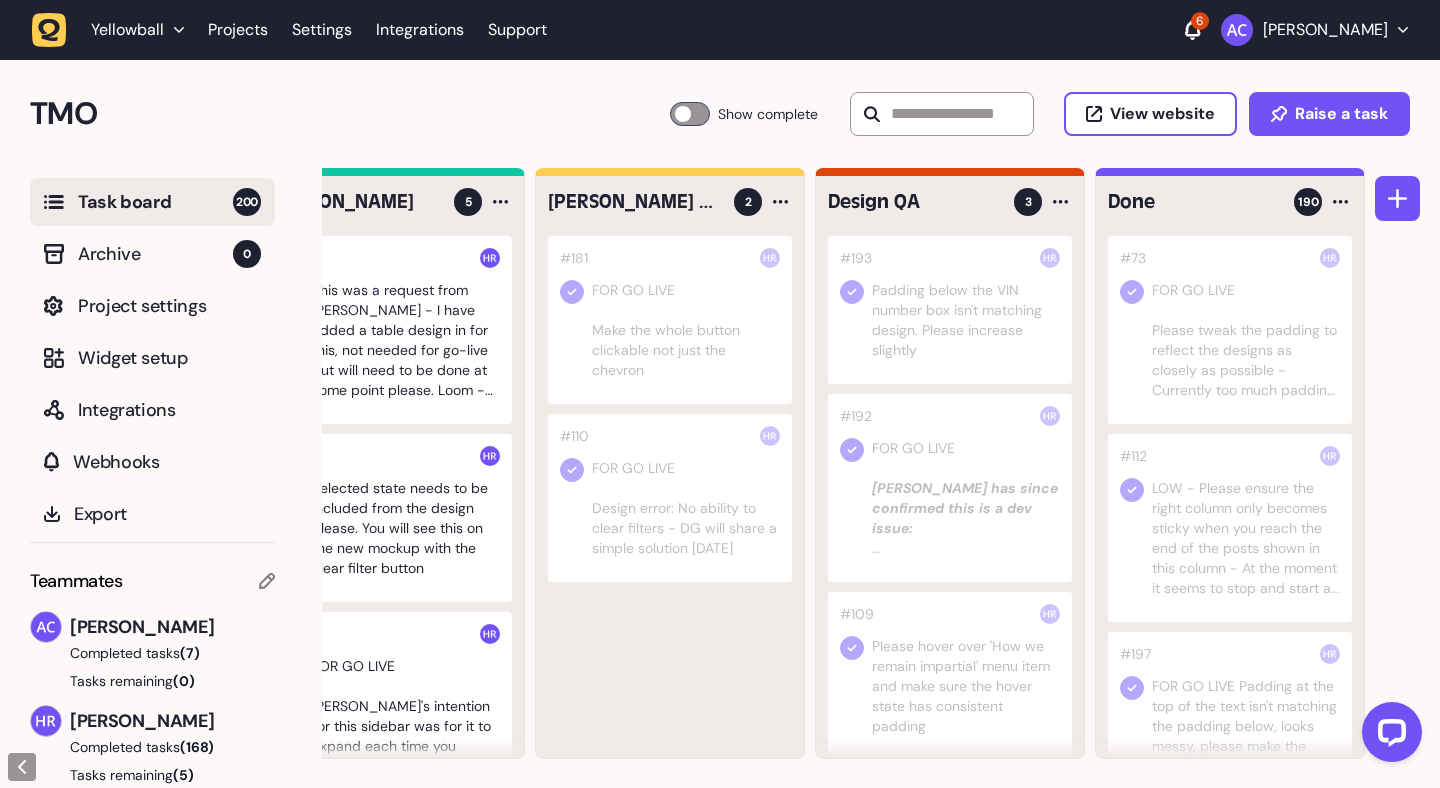 click 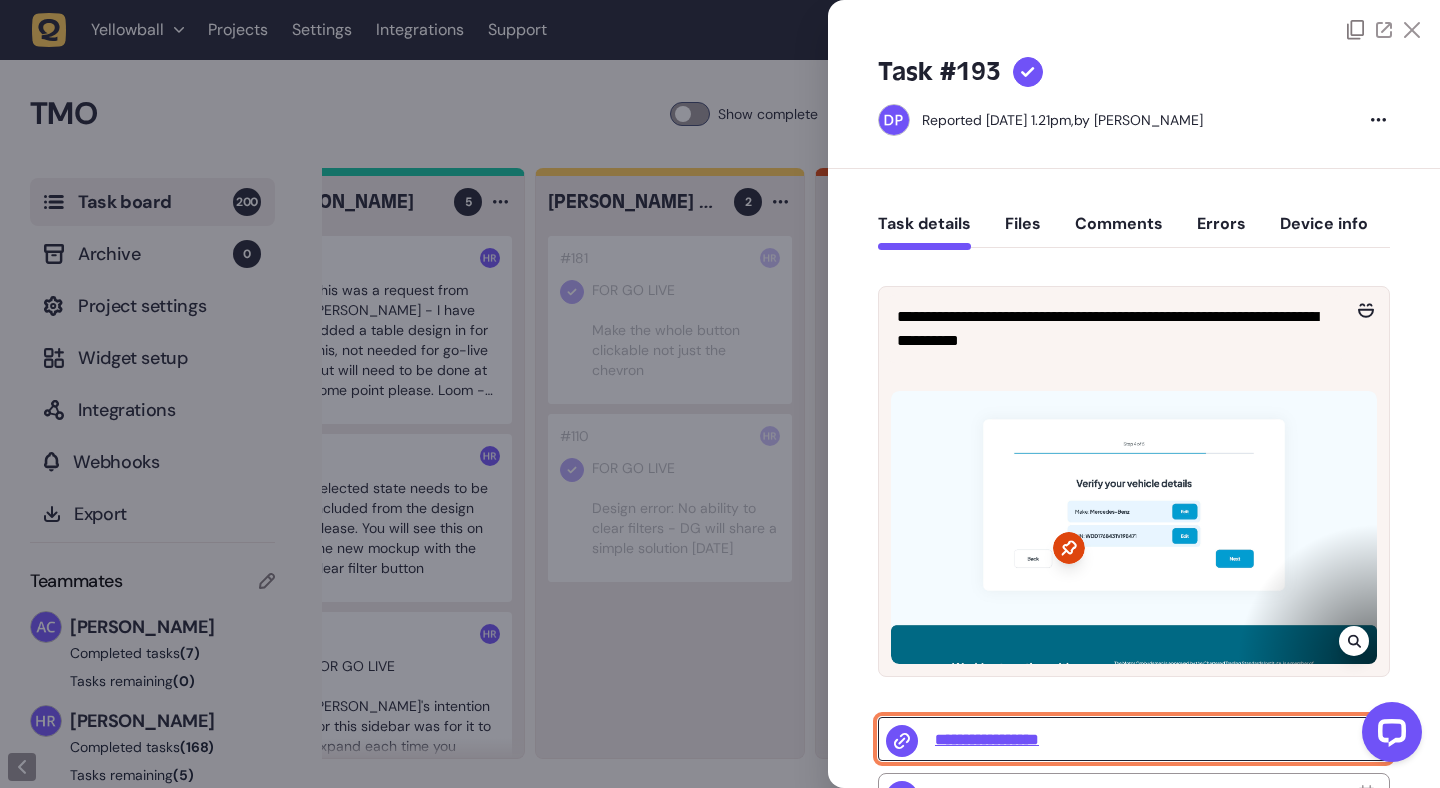 click on "**********" 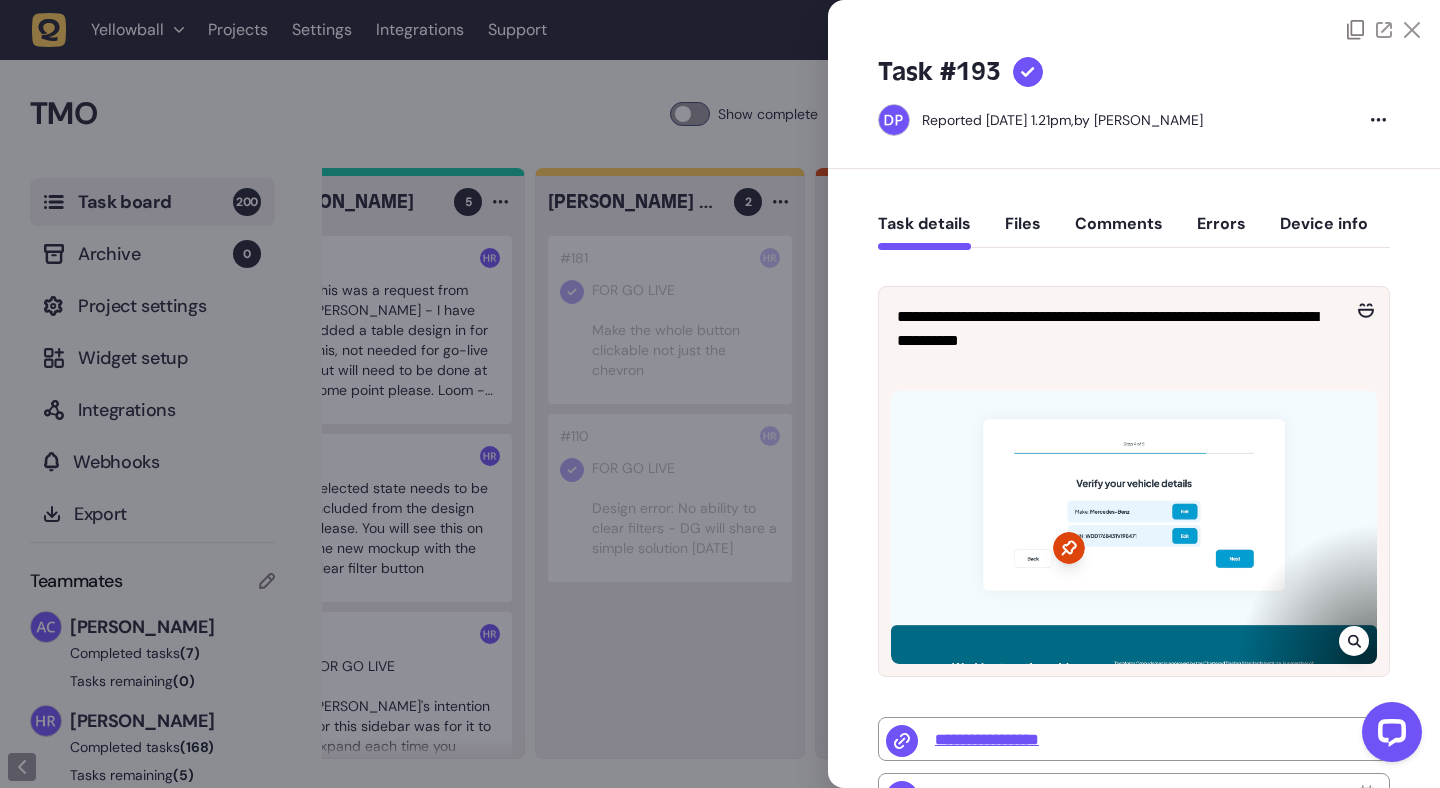 click 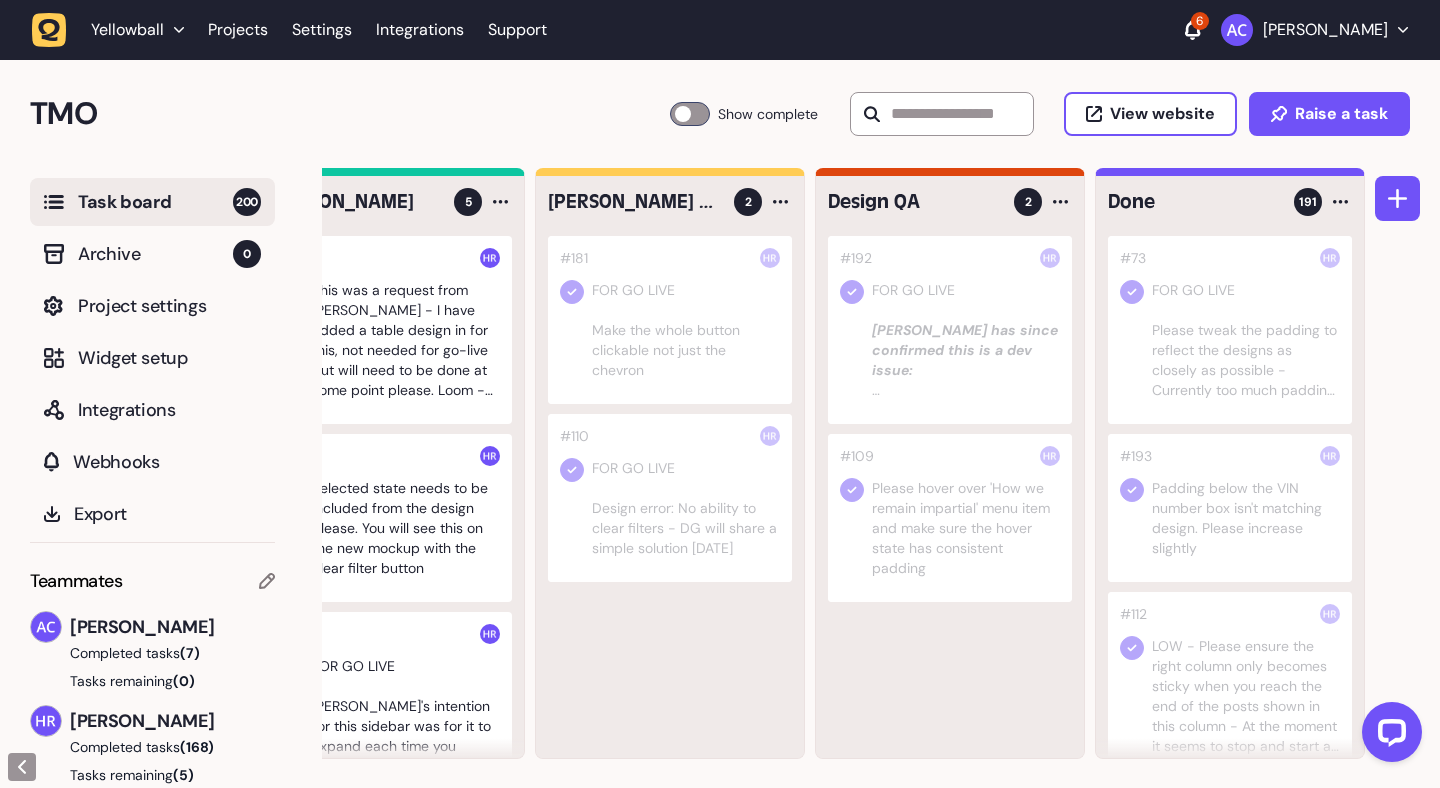 click 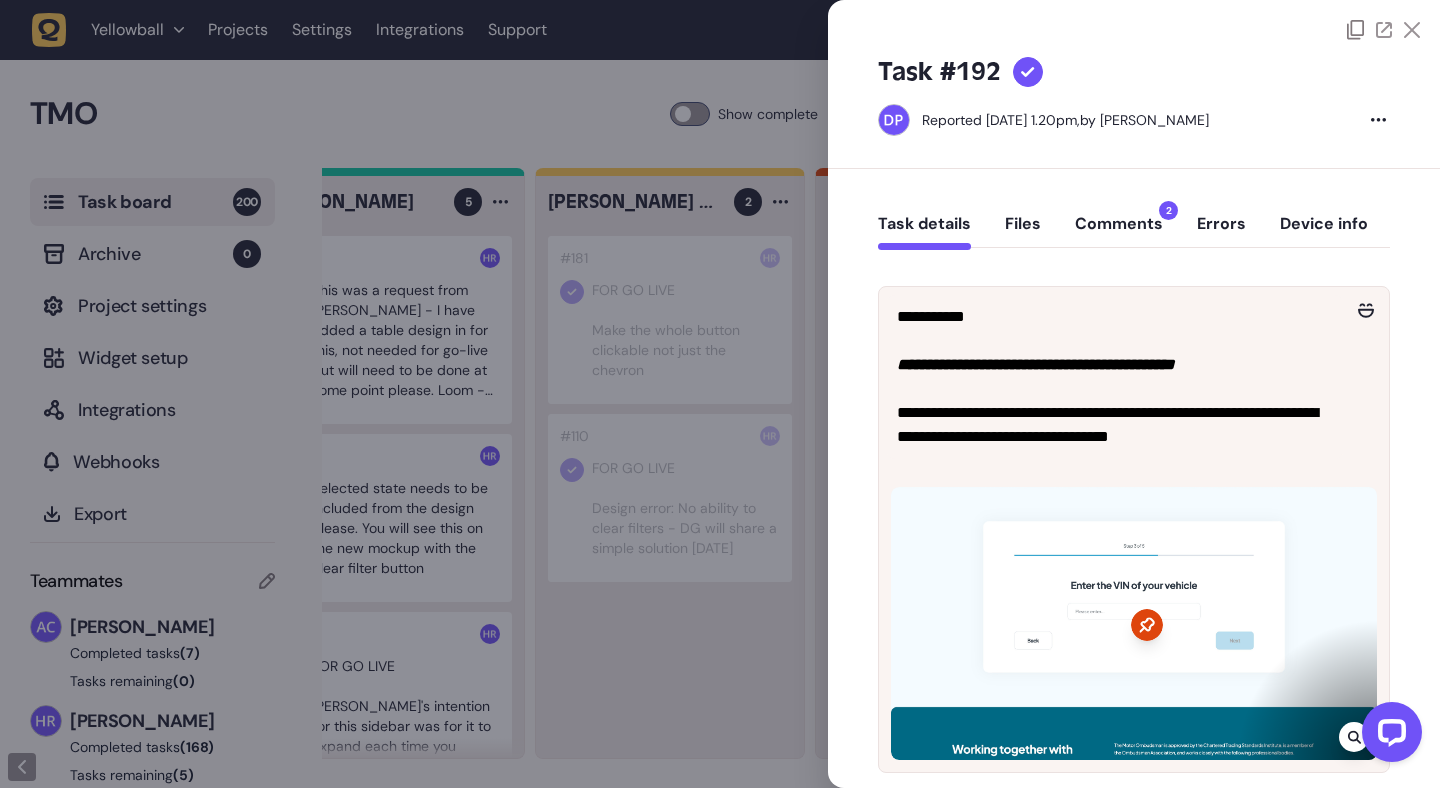 click 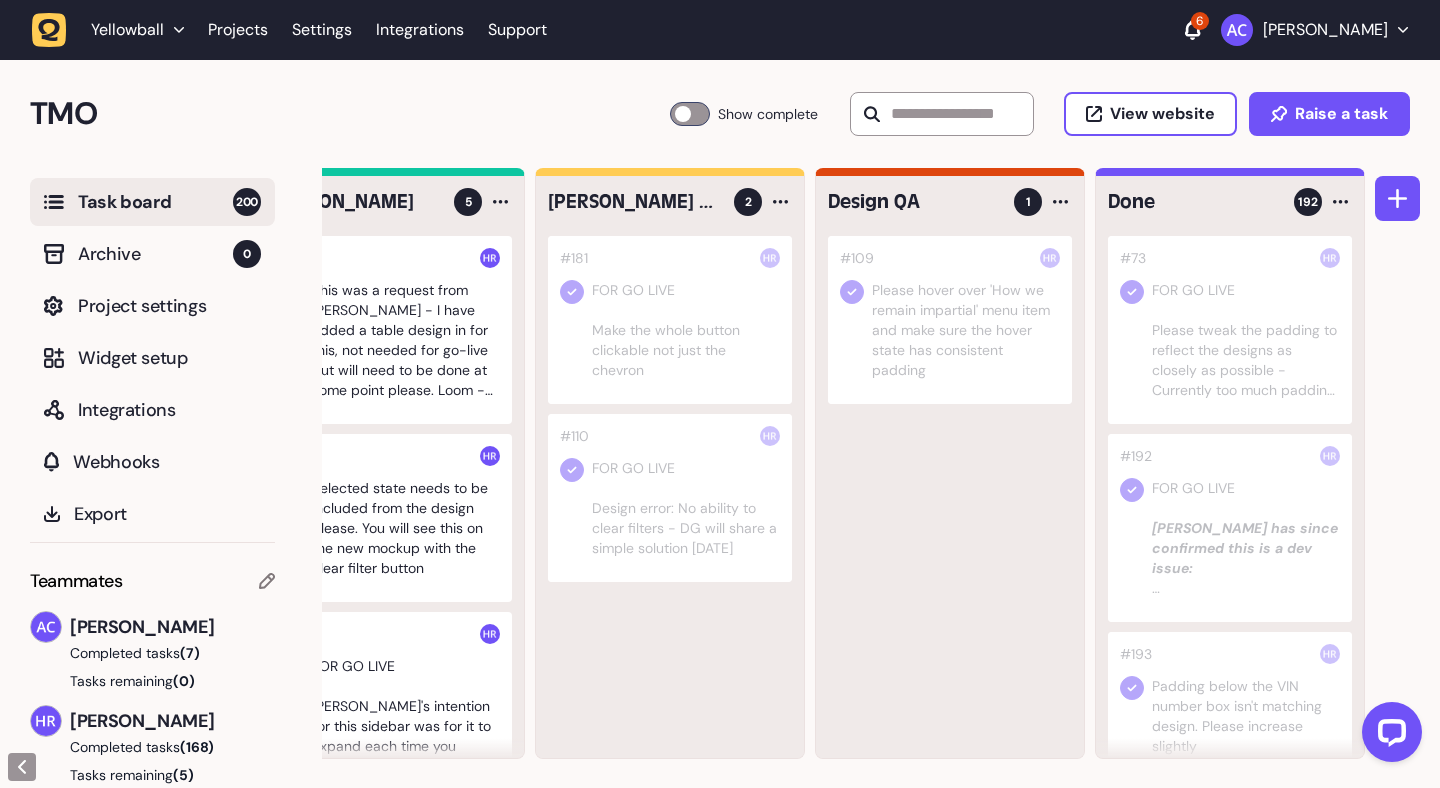 click 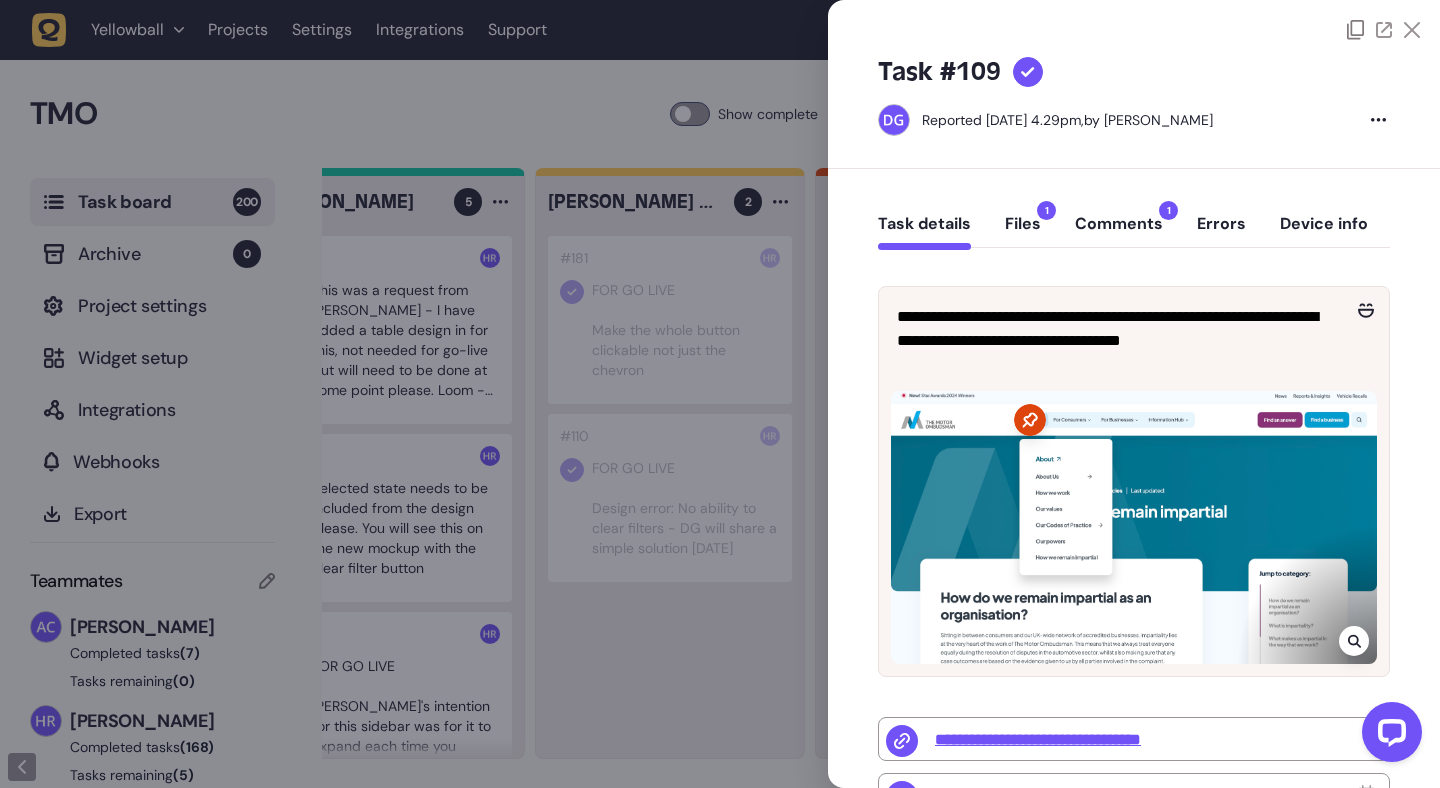 click 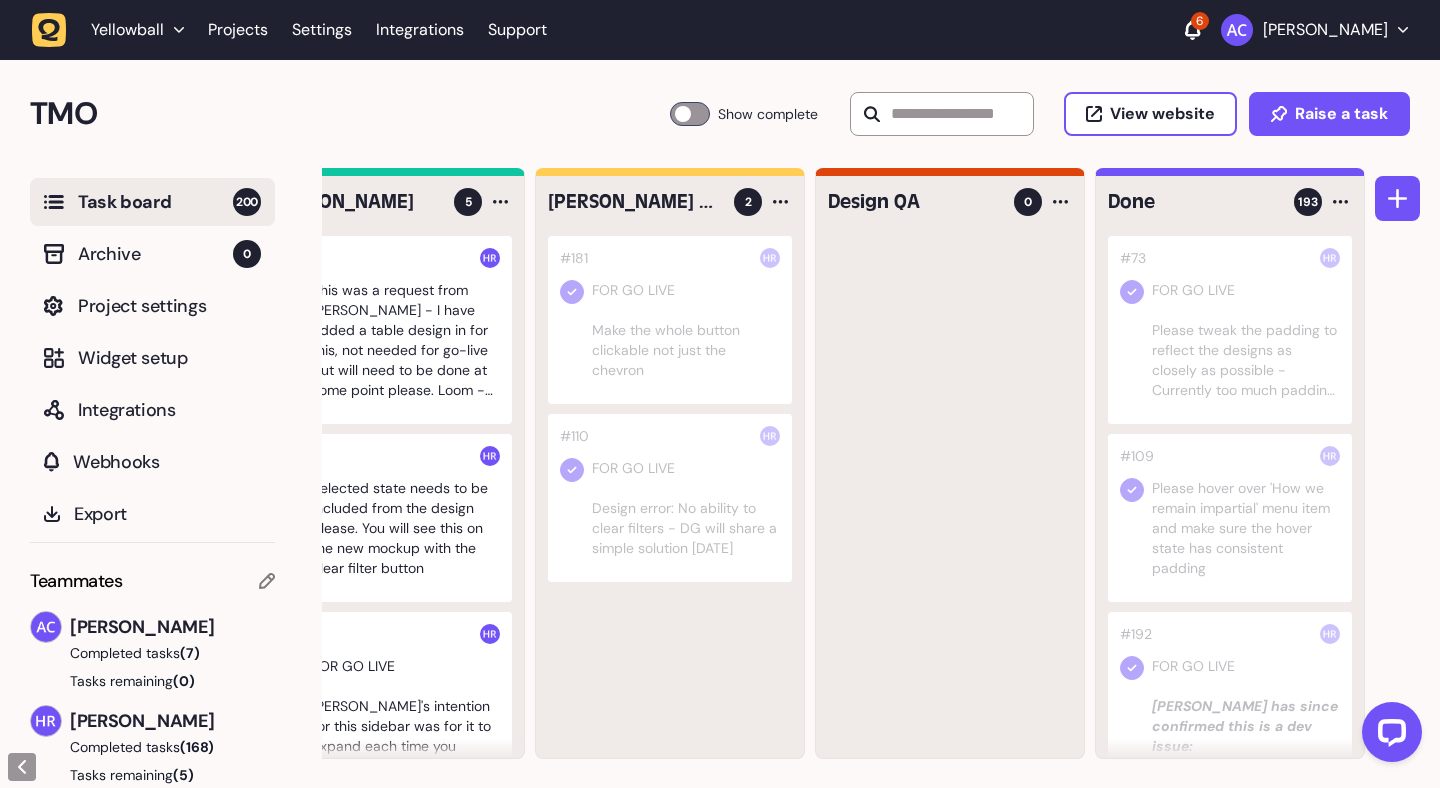 click 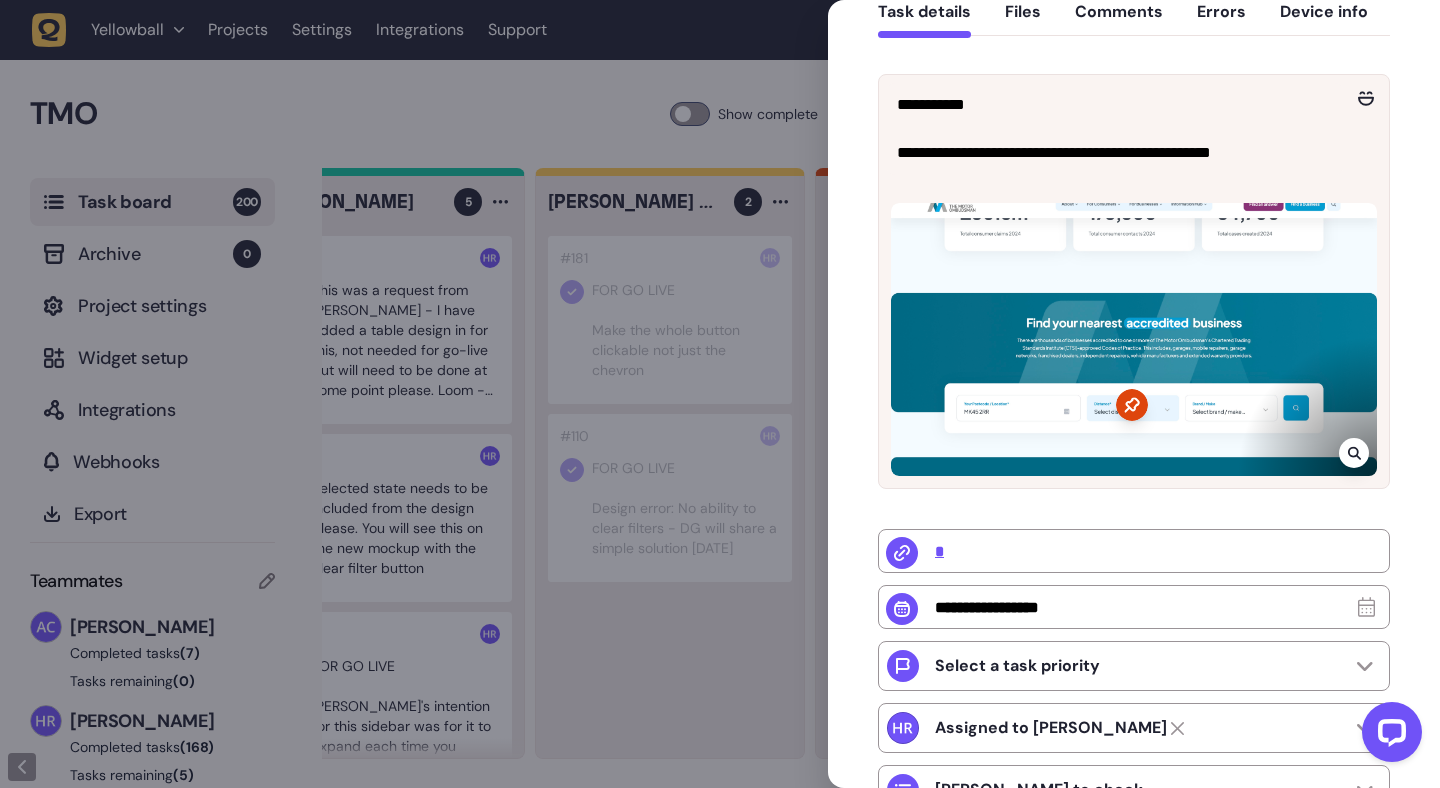 scroll, scrollTop: 217, scrollLeft: 0, axis: vertical 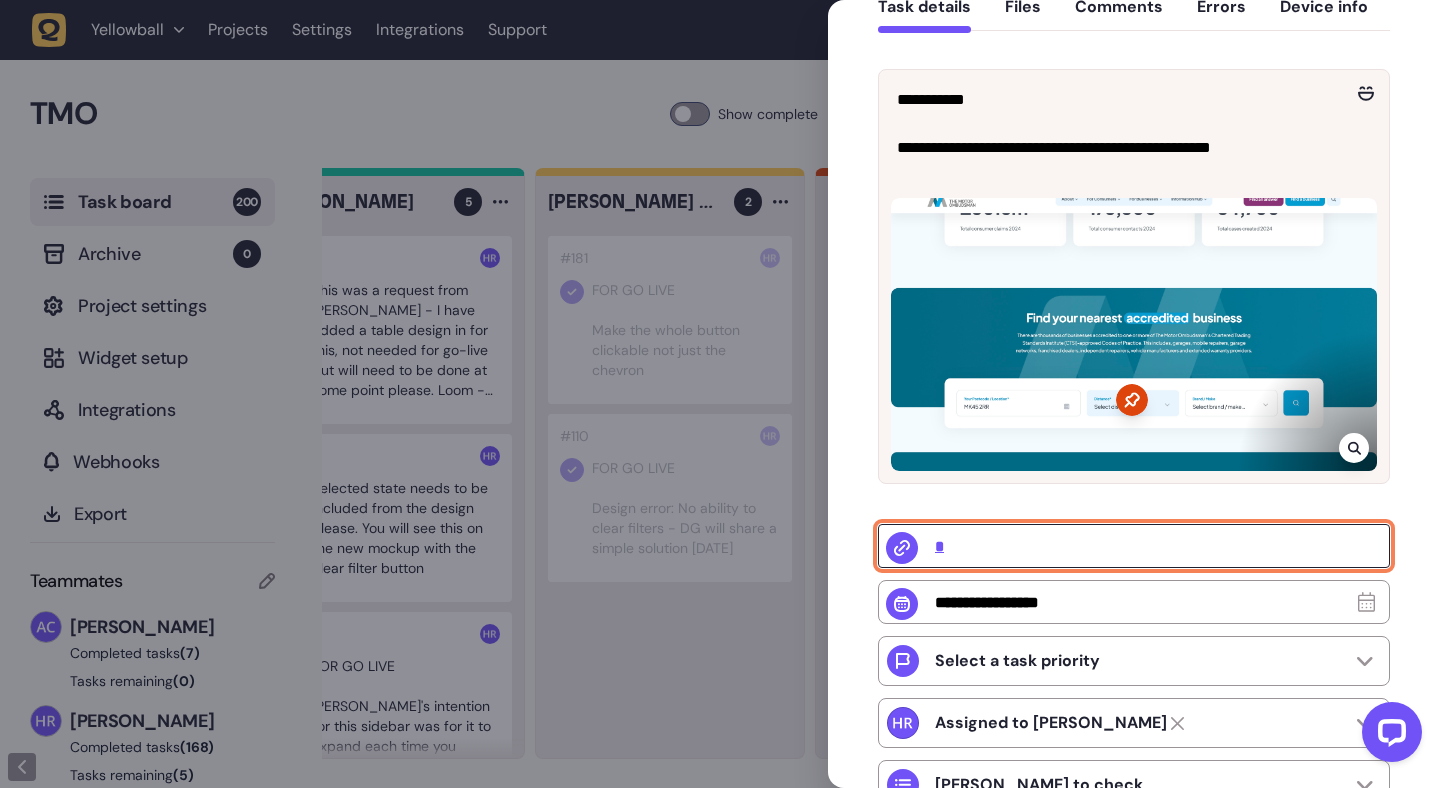 click on "*" 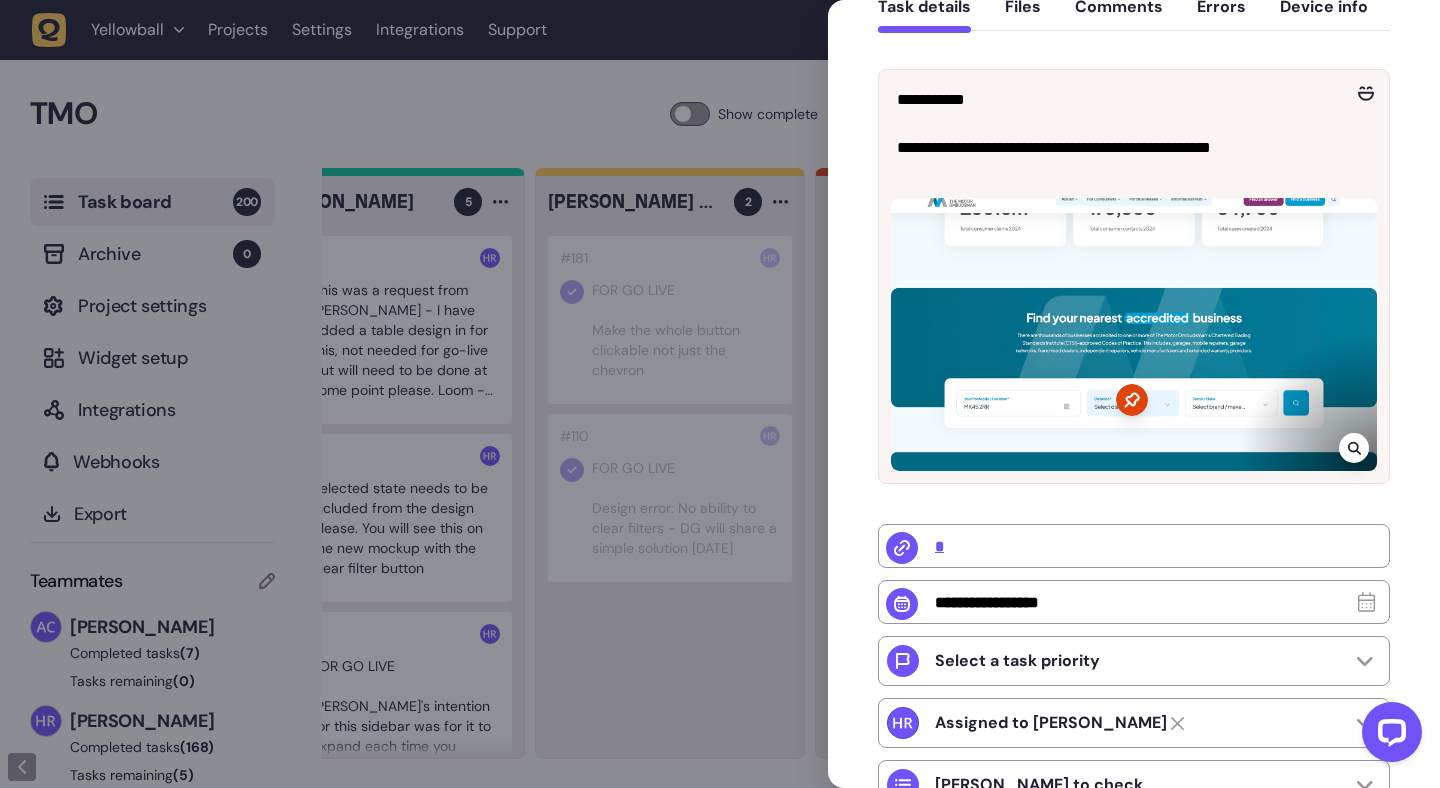 click 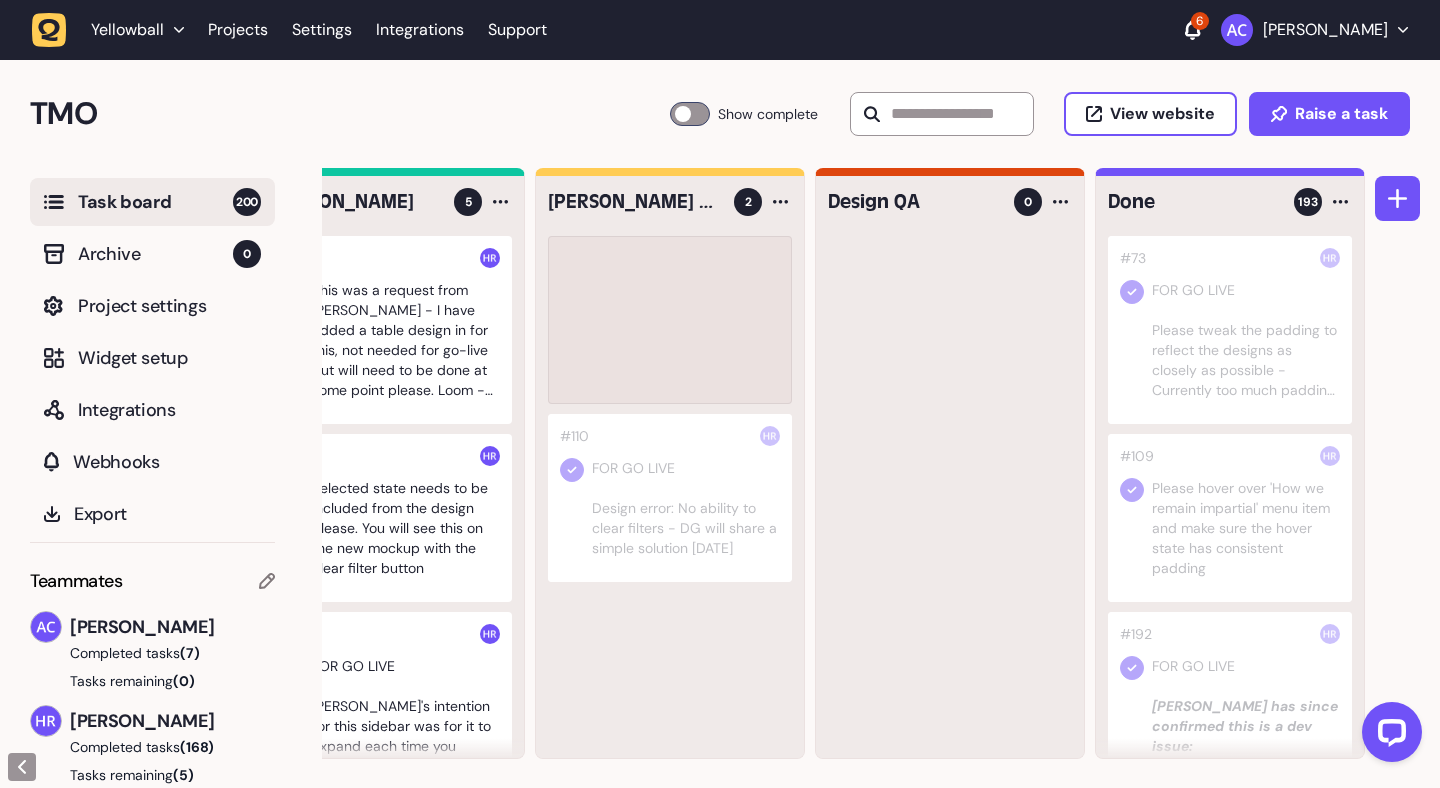 type 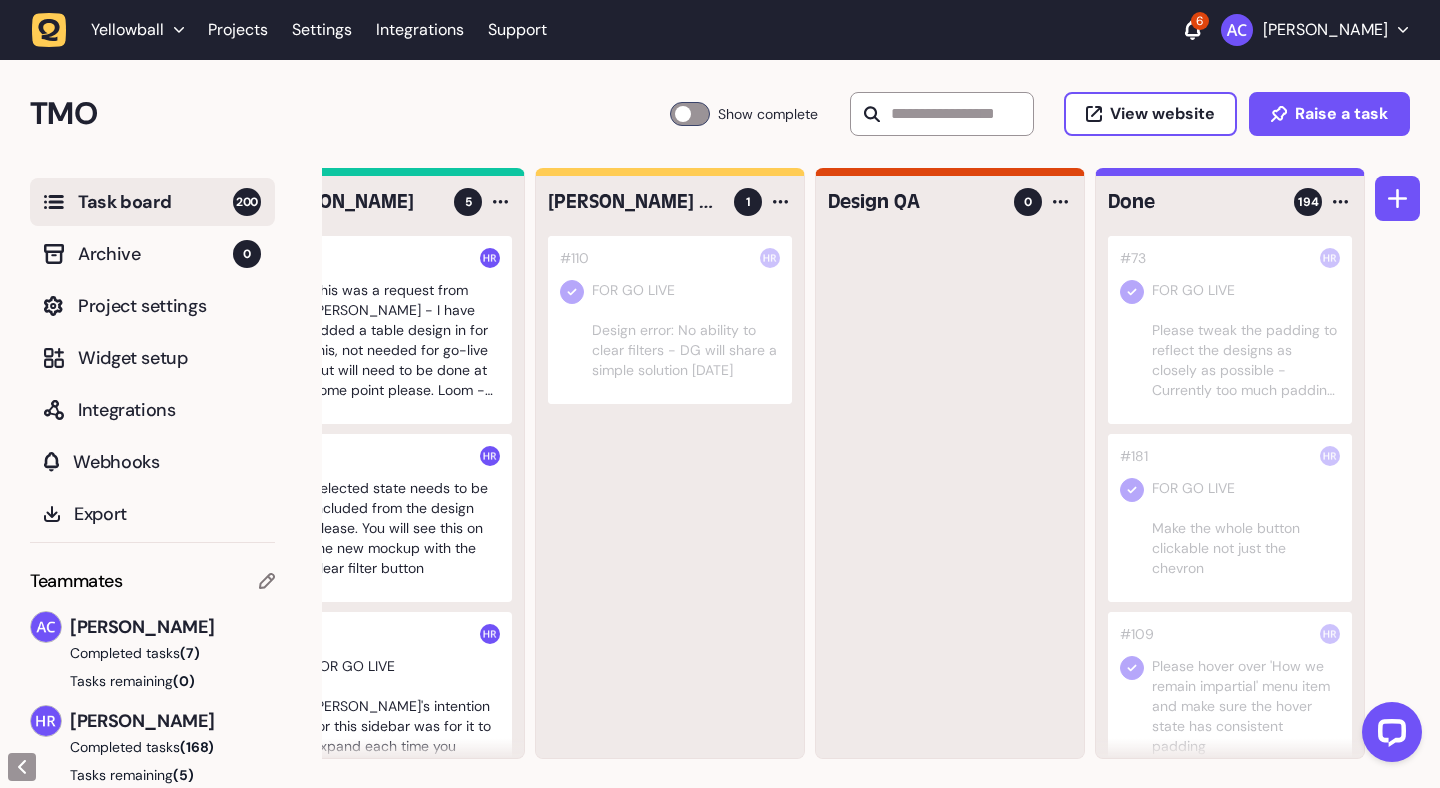 click 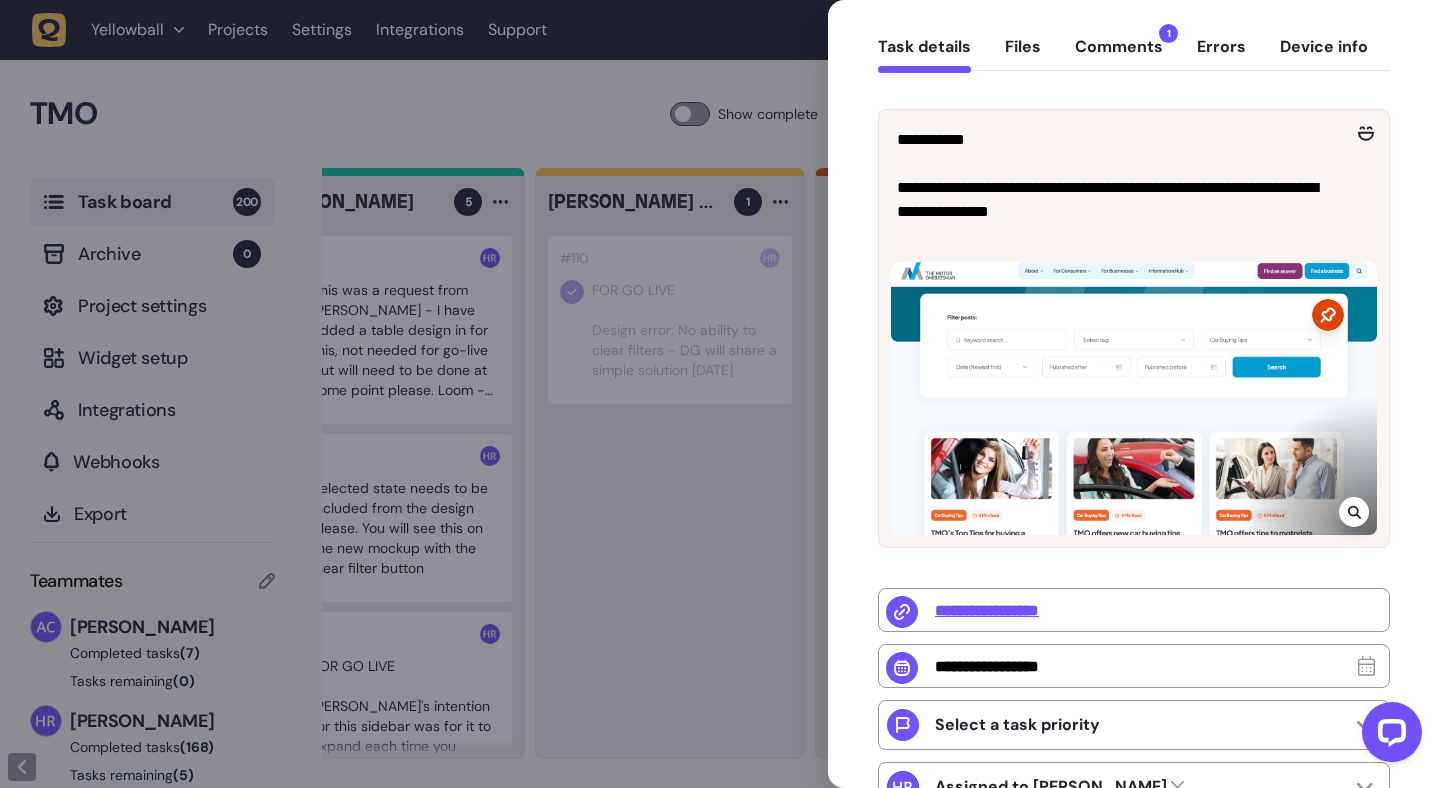 scroll, scrollTop: 232, scrollLeft: 0, axis: vertical 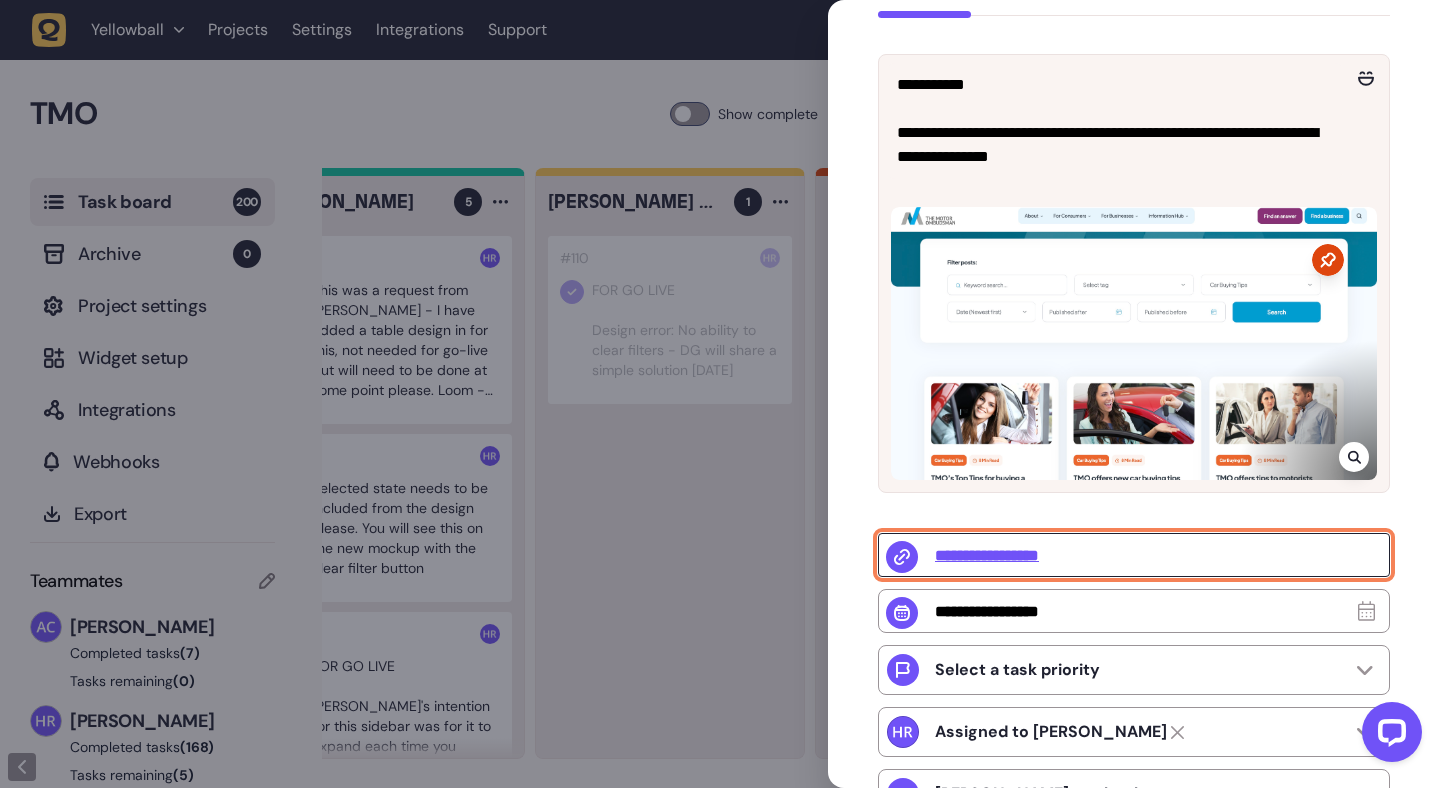click on "**********" 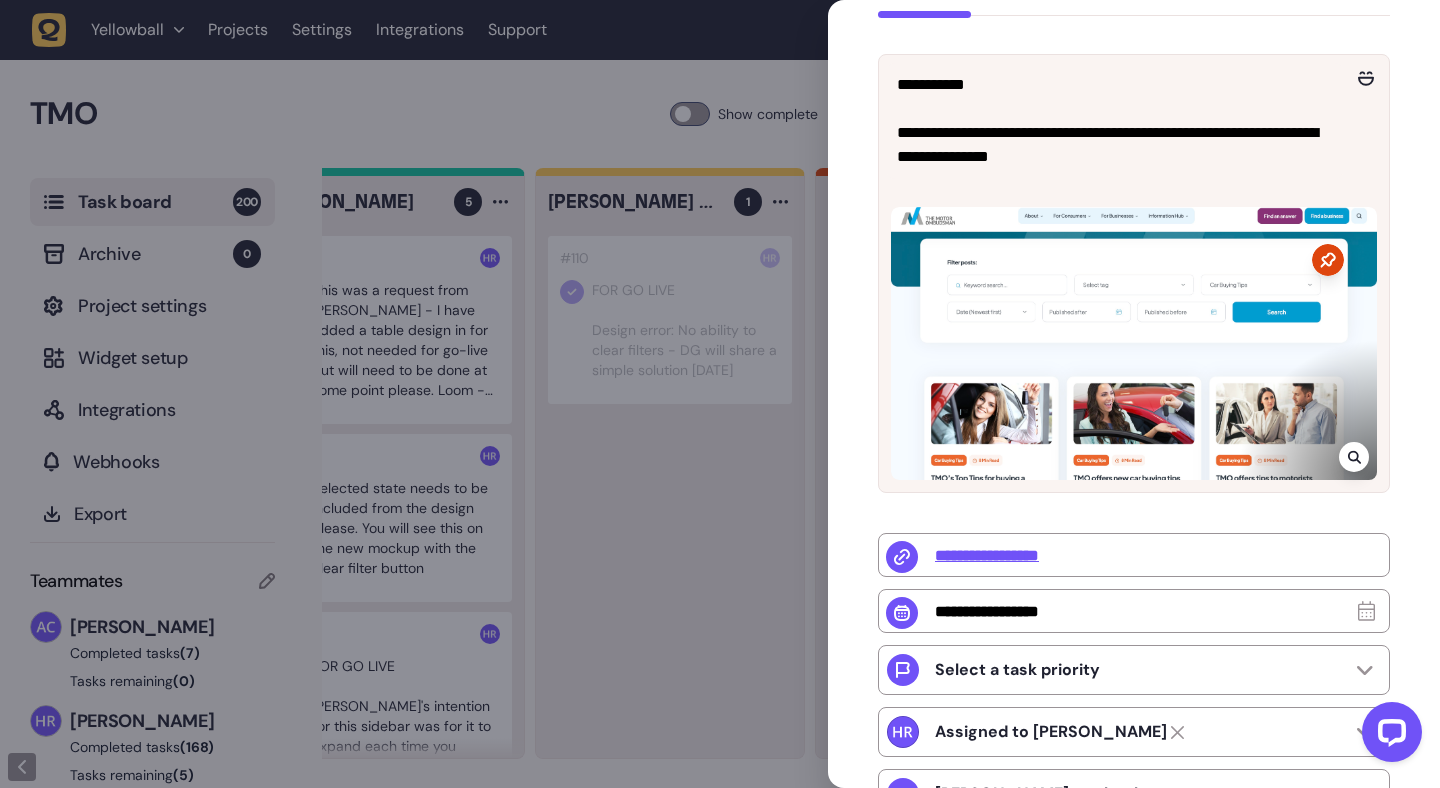 click 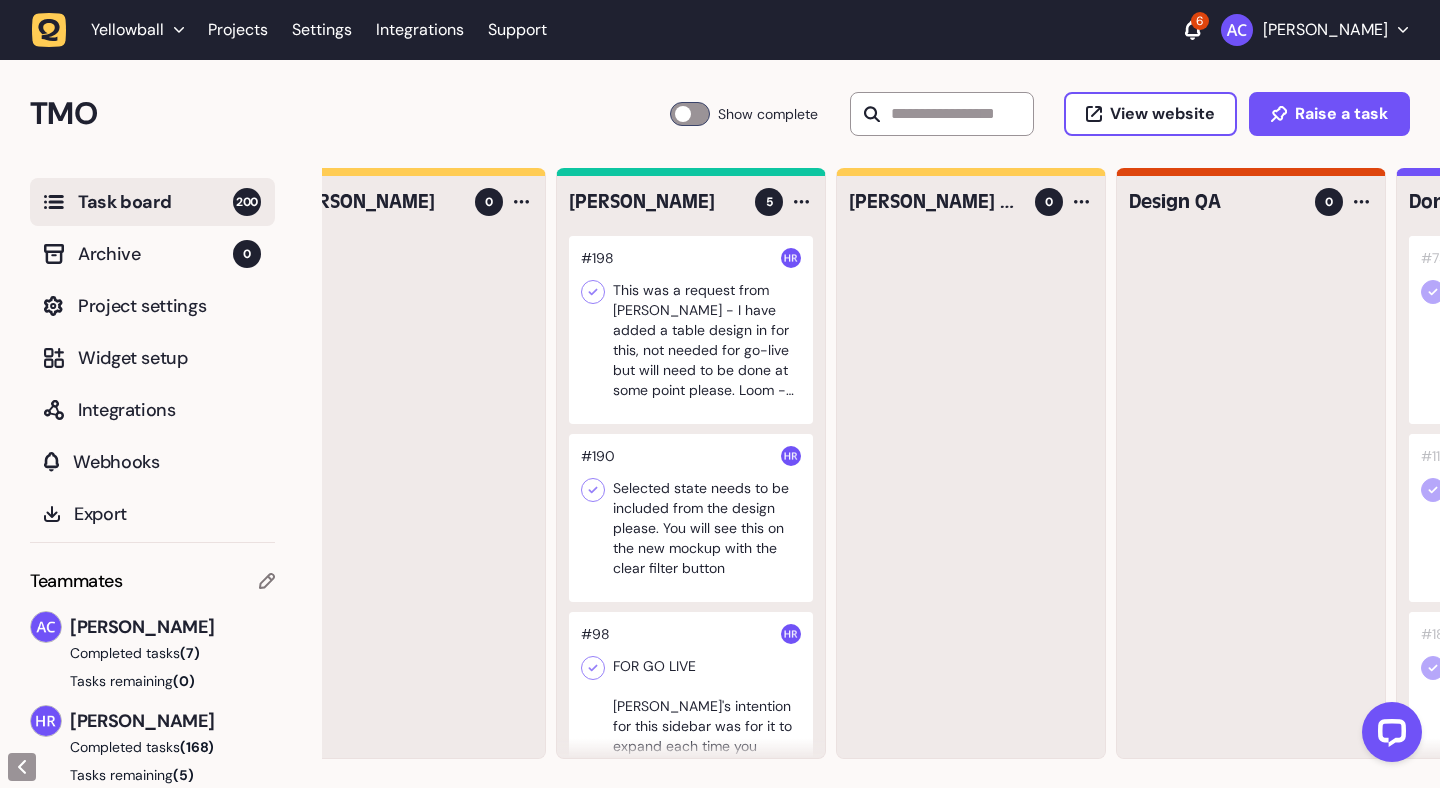 scroll, scrollTop: 0, scrollLeft: 205, axis: horizontal 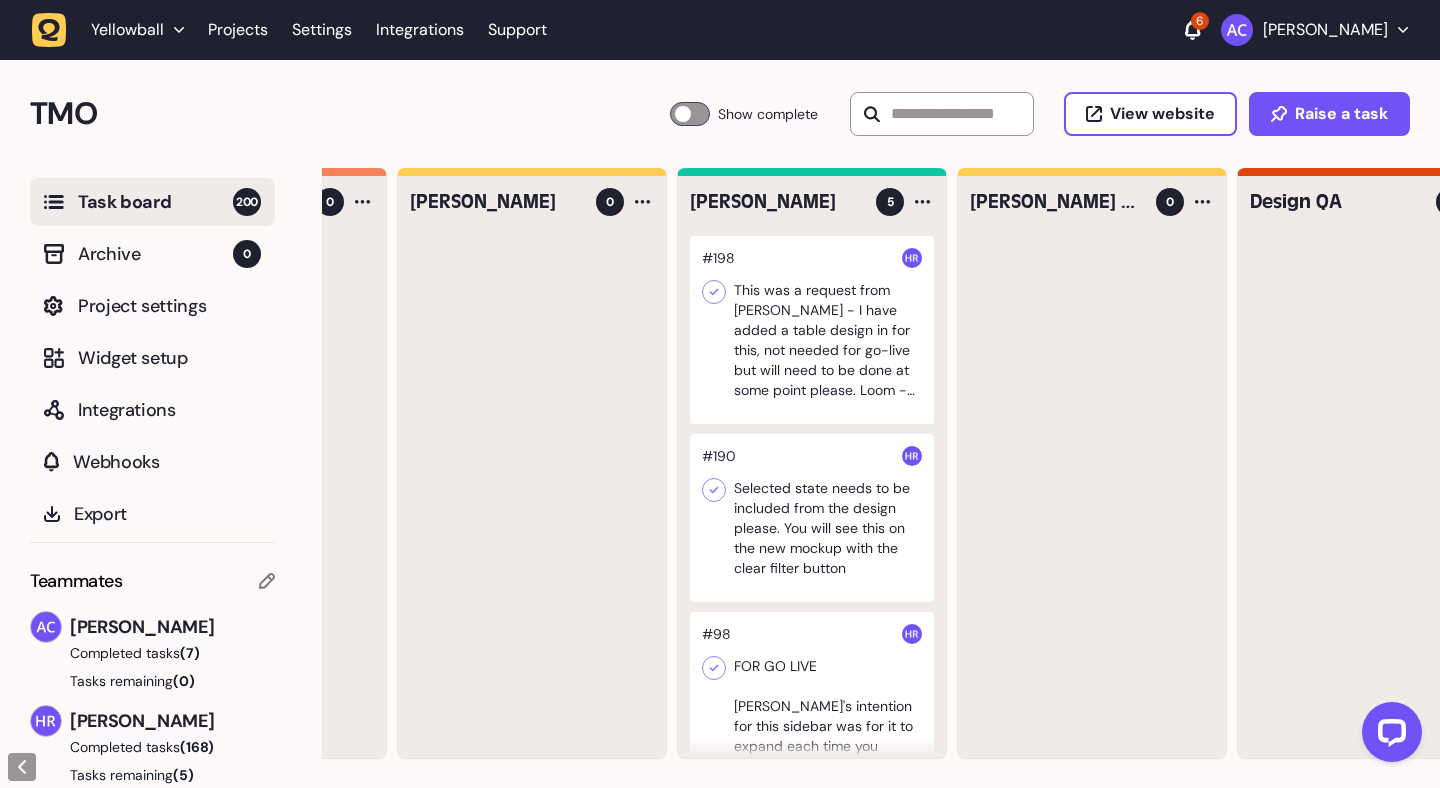 click 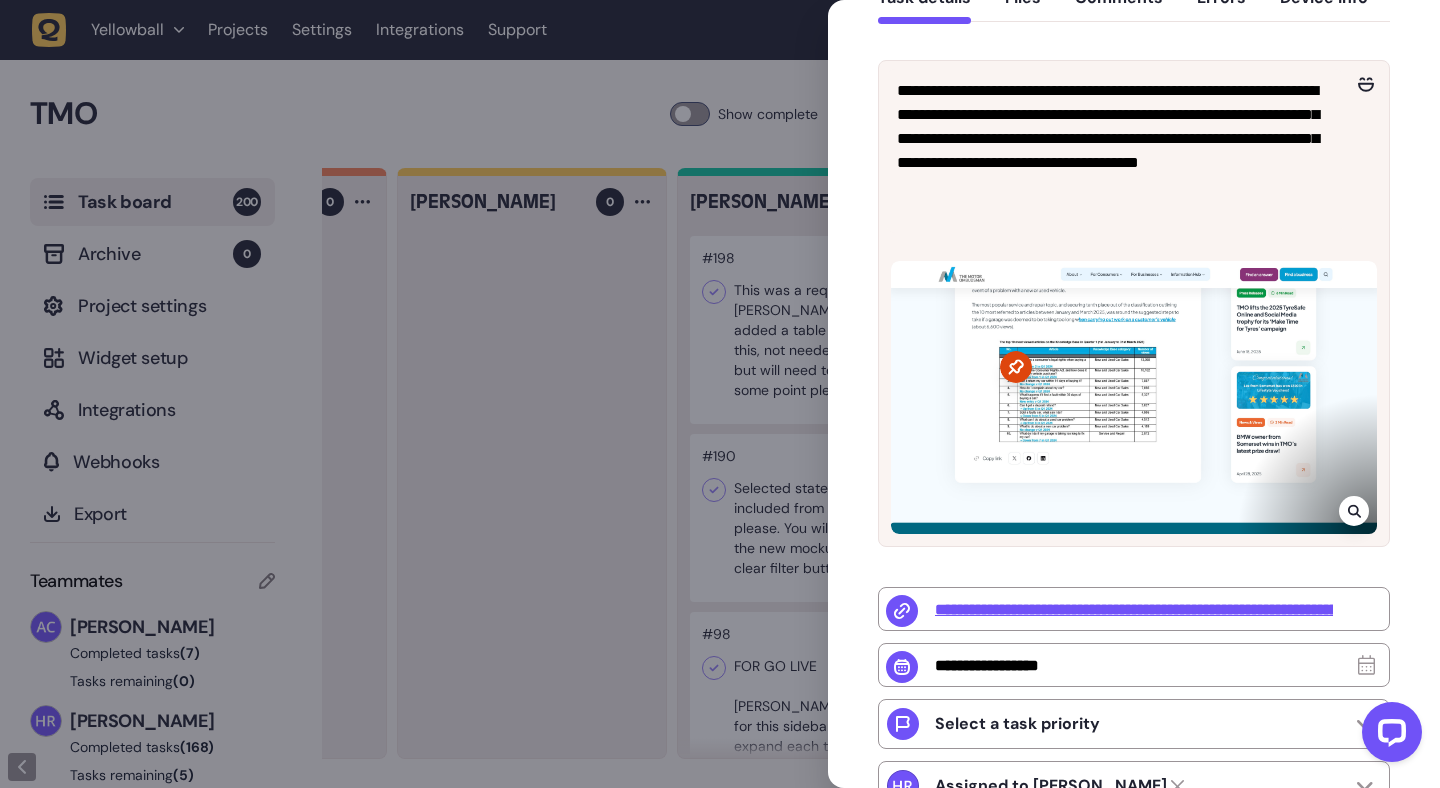 scroll, scrollTop: 554, scrollLeft: 0, axis: vertical 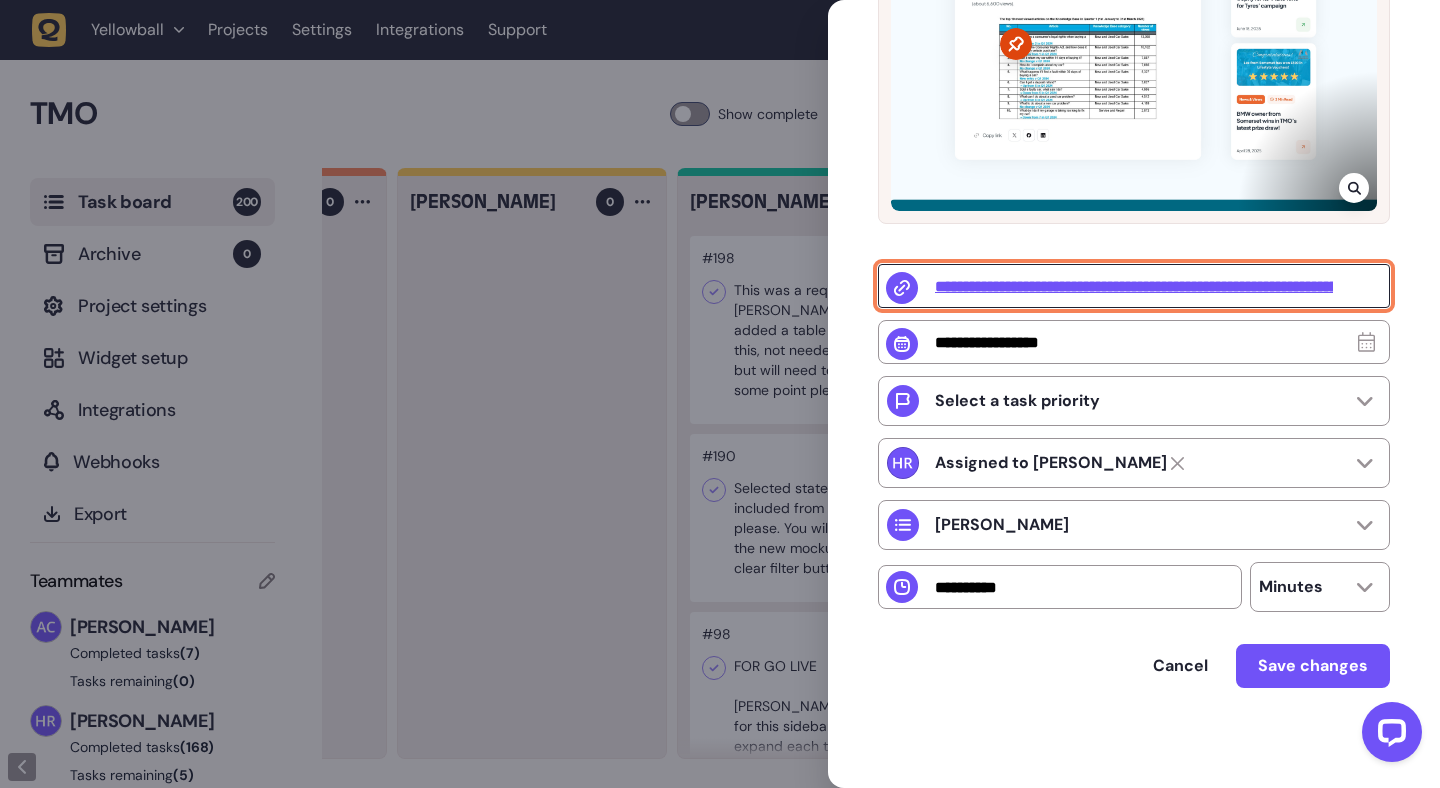 click on "**********" 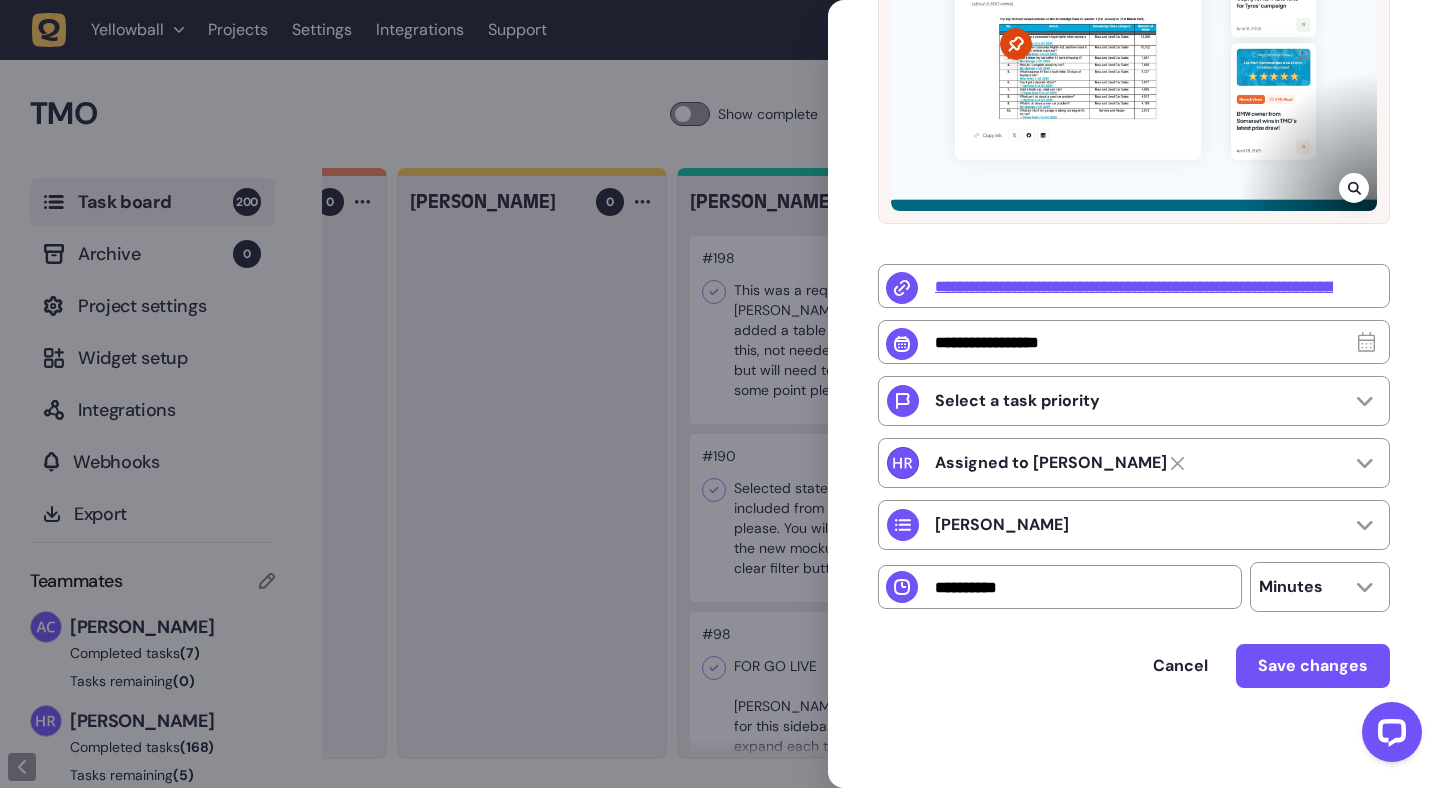 click 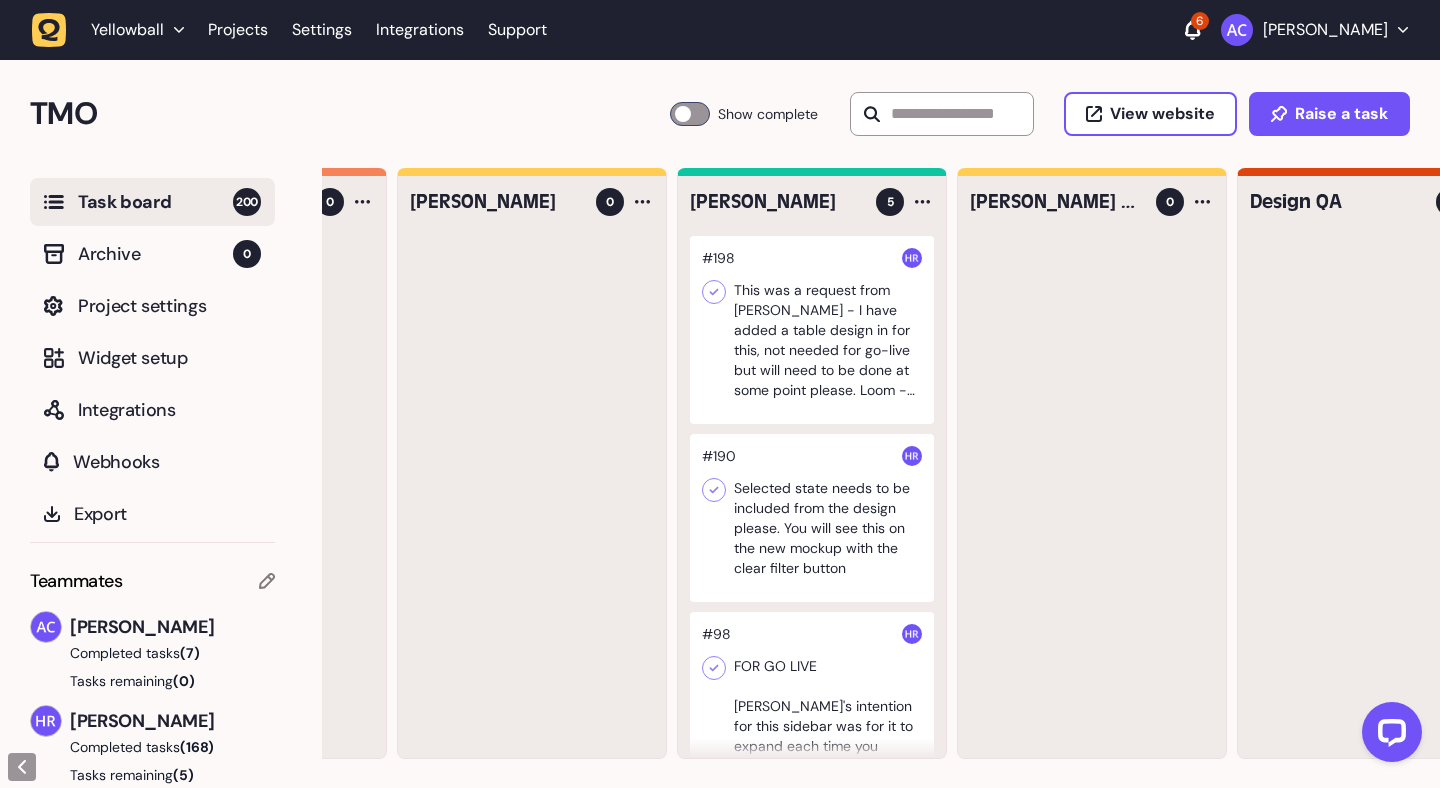 click 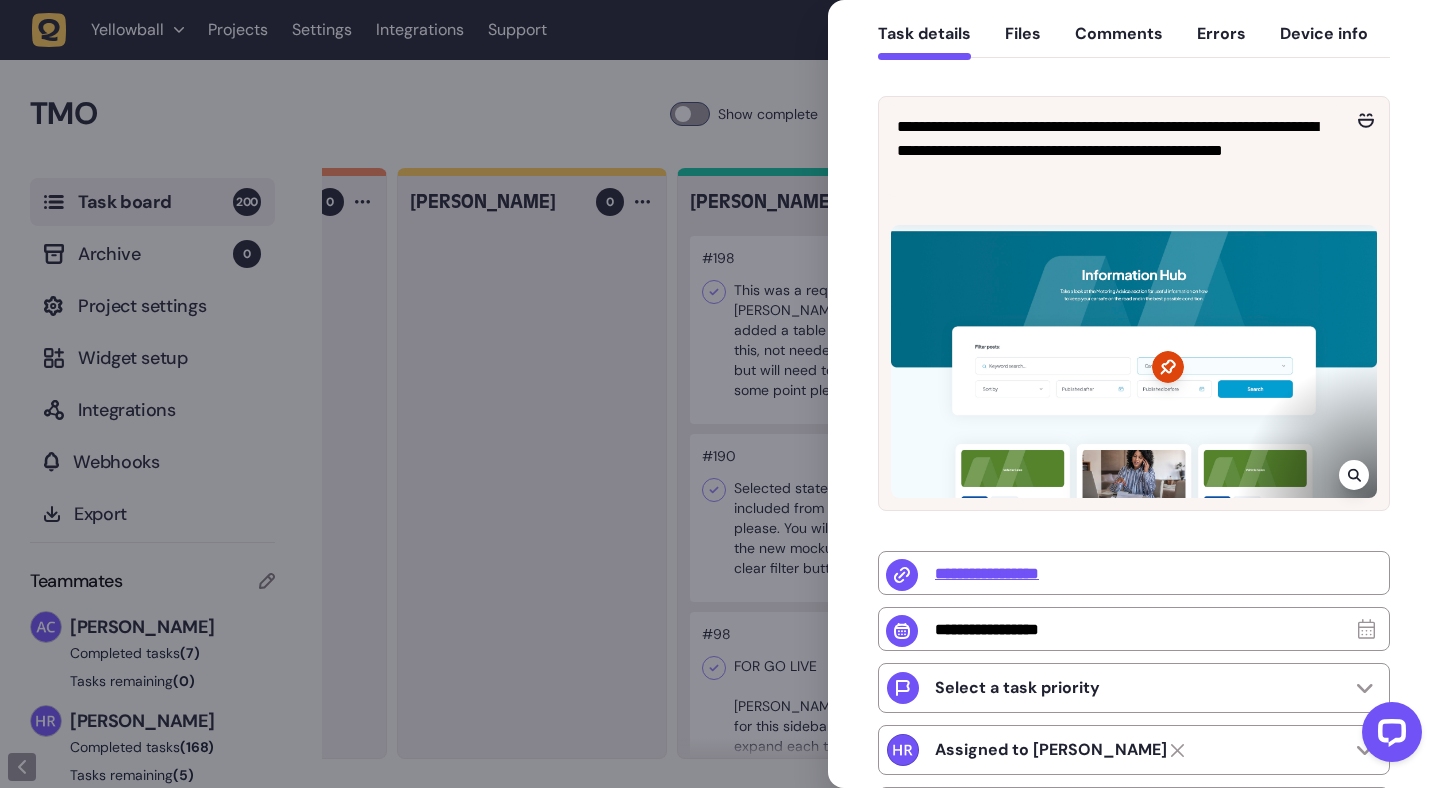 scroll, scrollTop: 235, scrollLeft: 0, axis: vertical 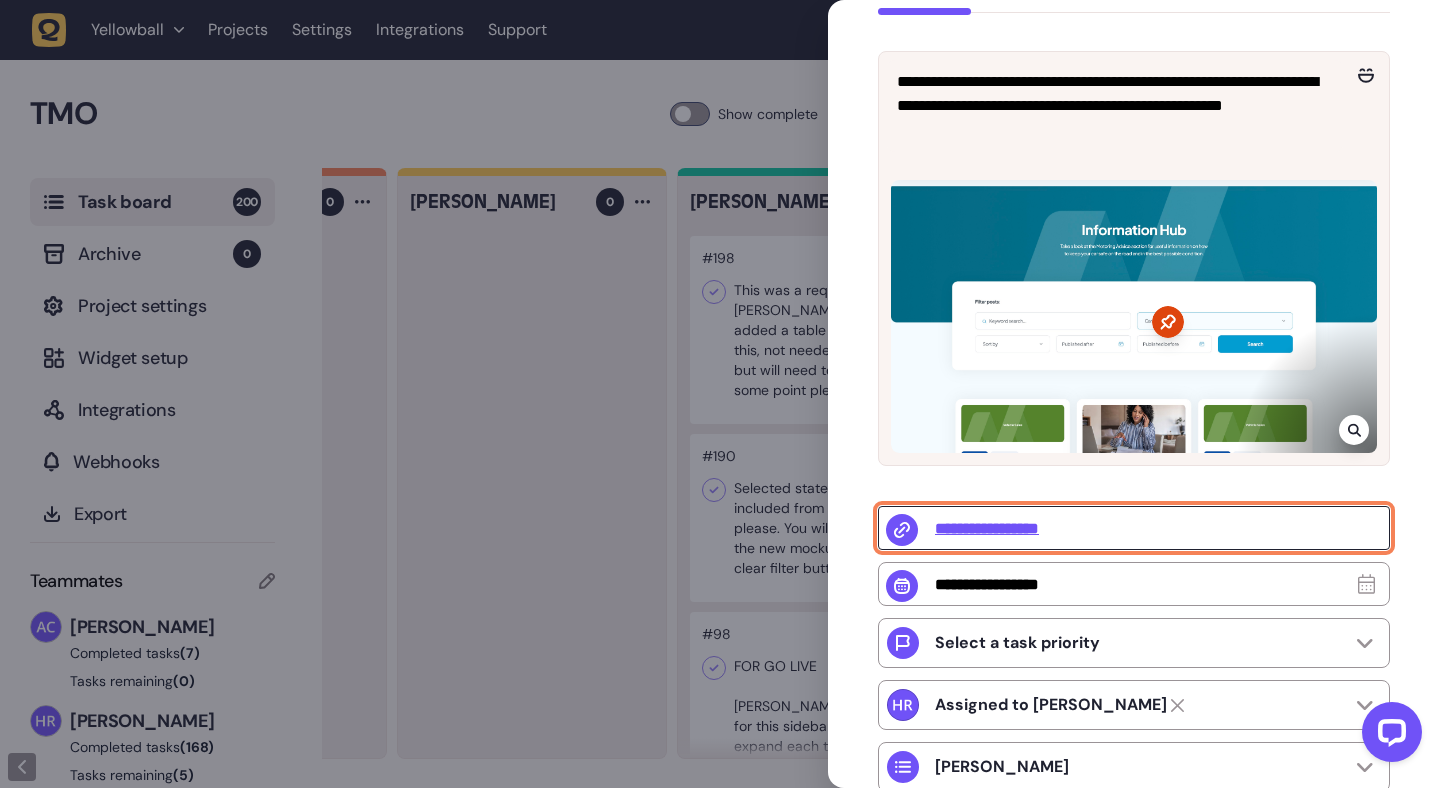 click on "**********" 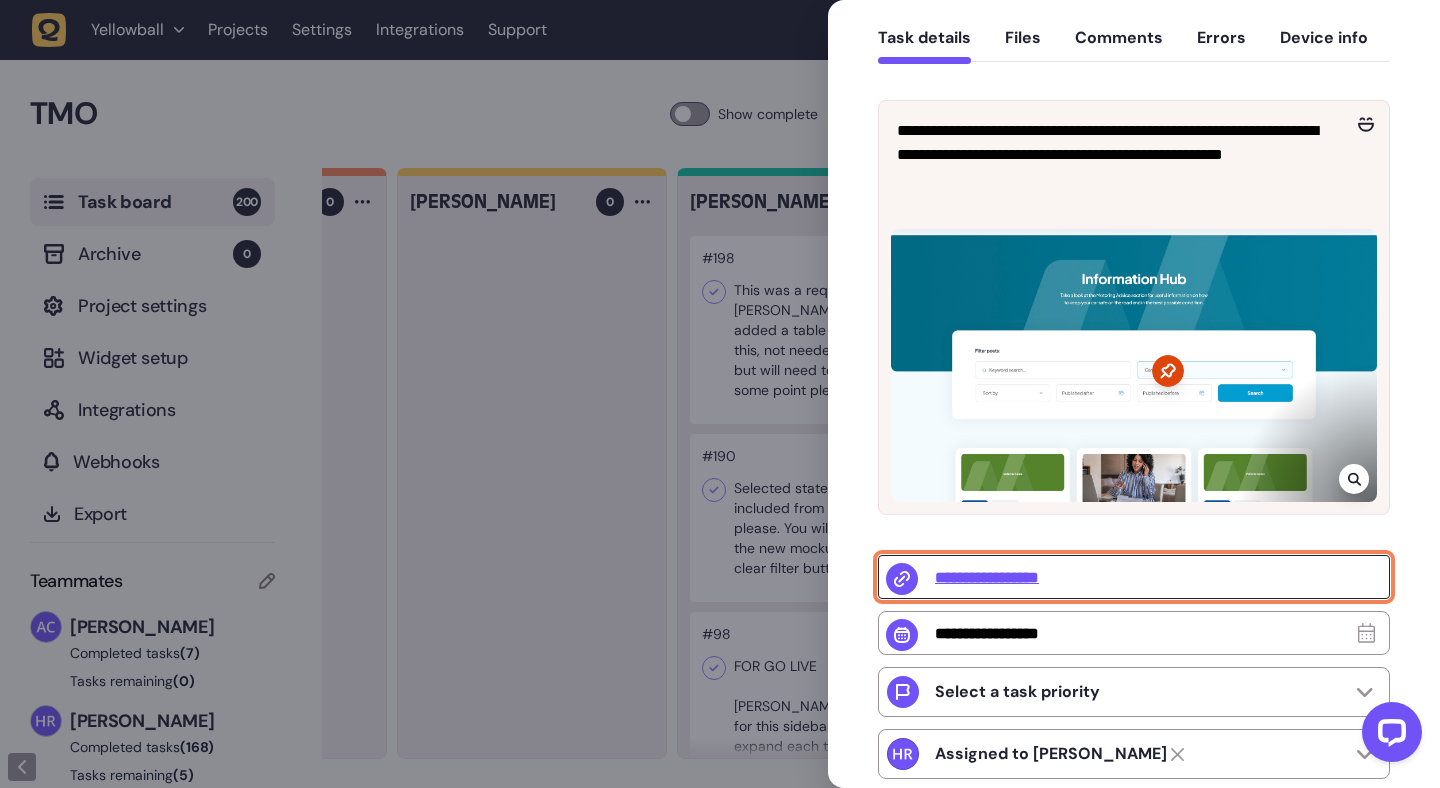 scroll, scrollTop: 200, scrollLeft: 0, axis: vertical 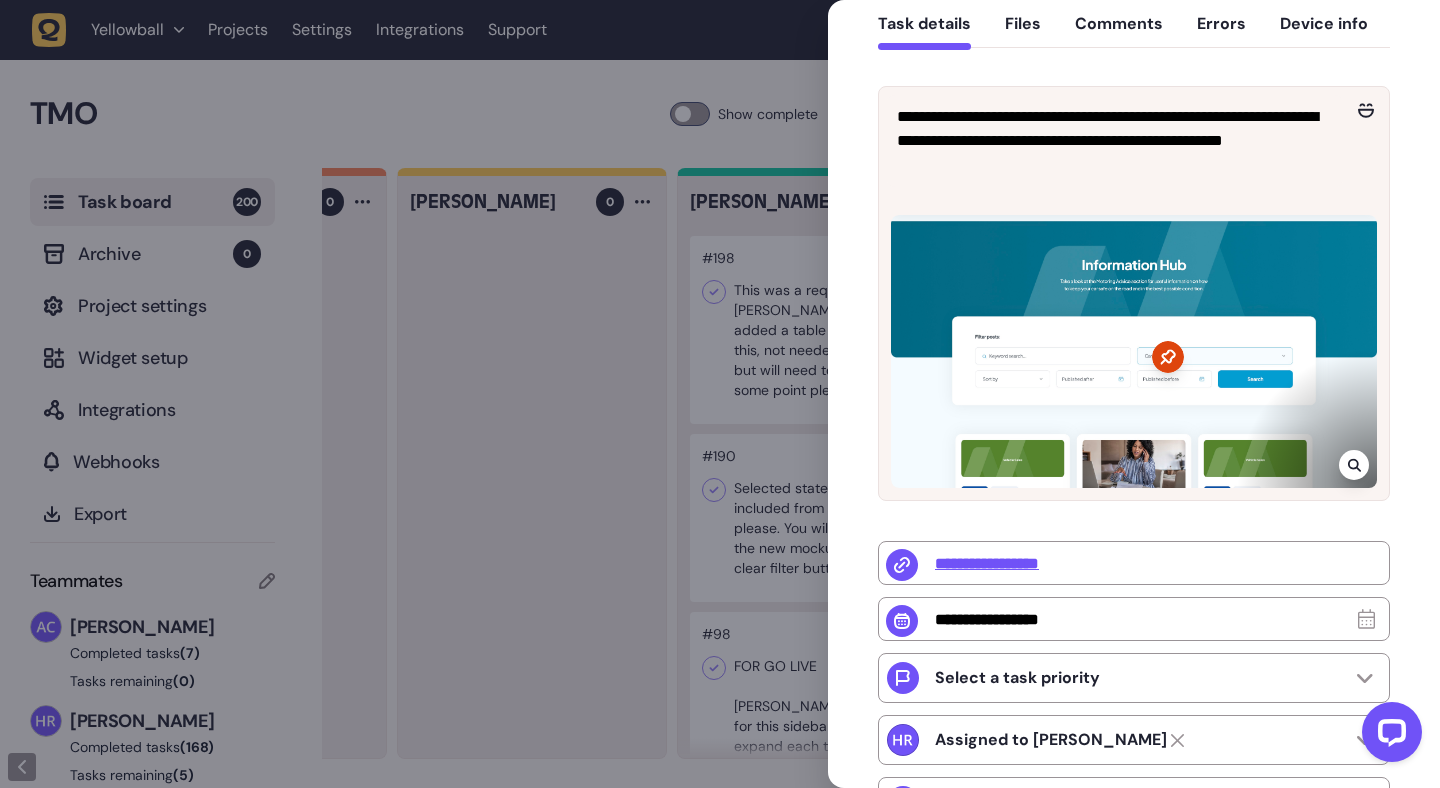 click 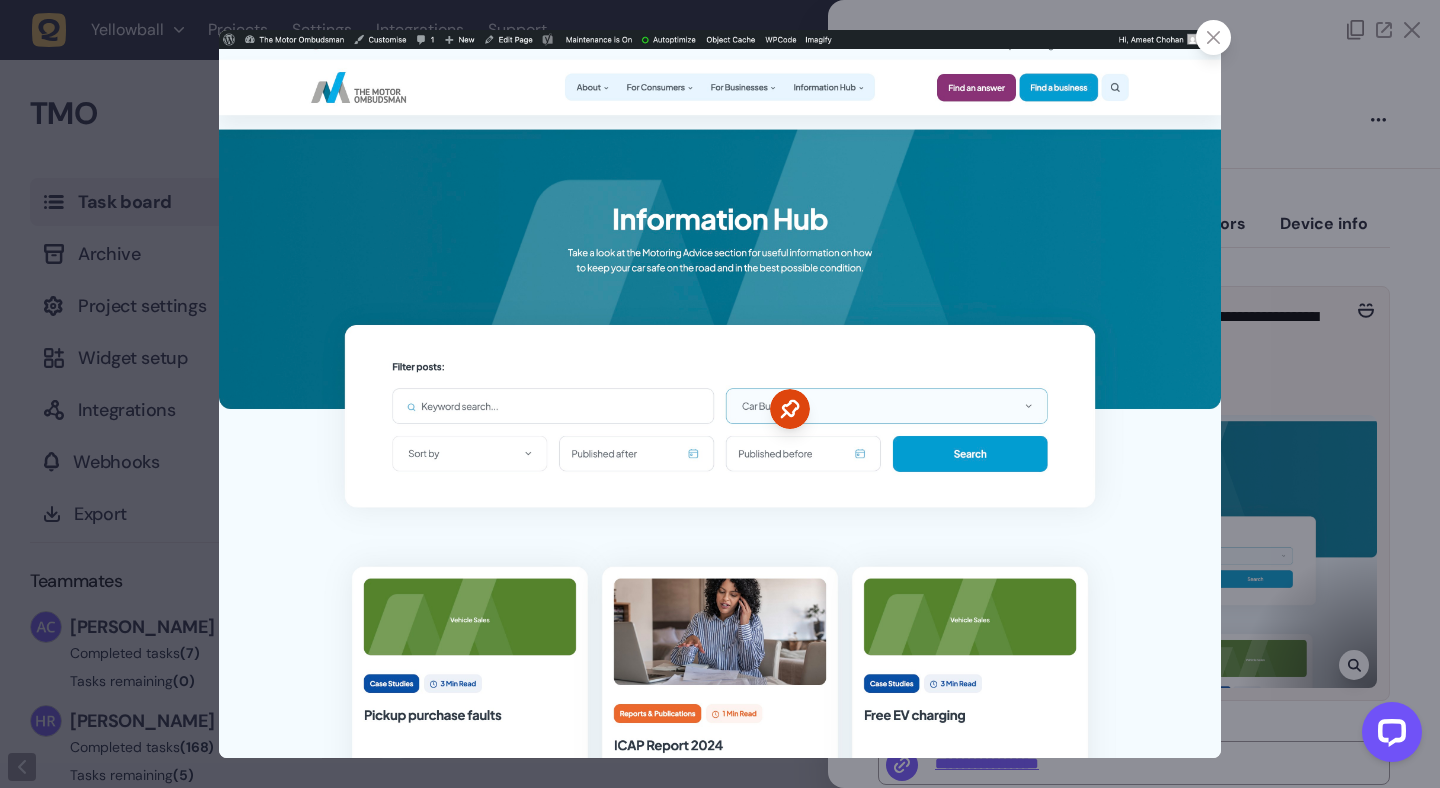 click 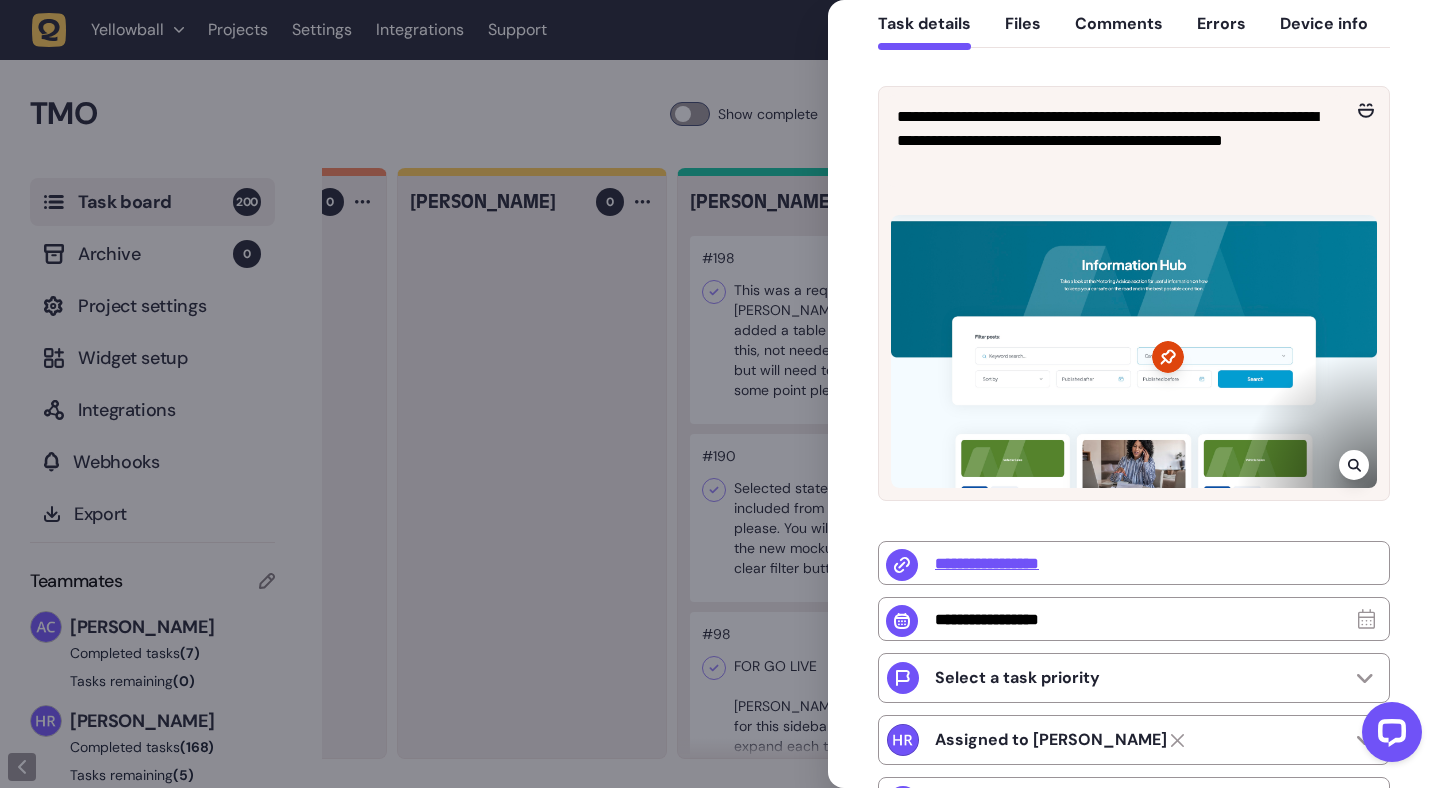 click 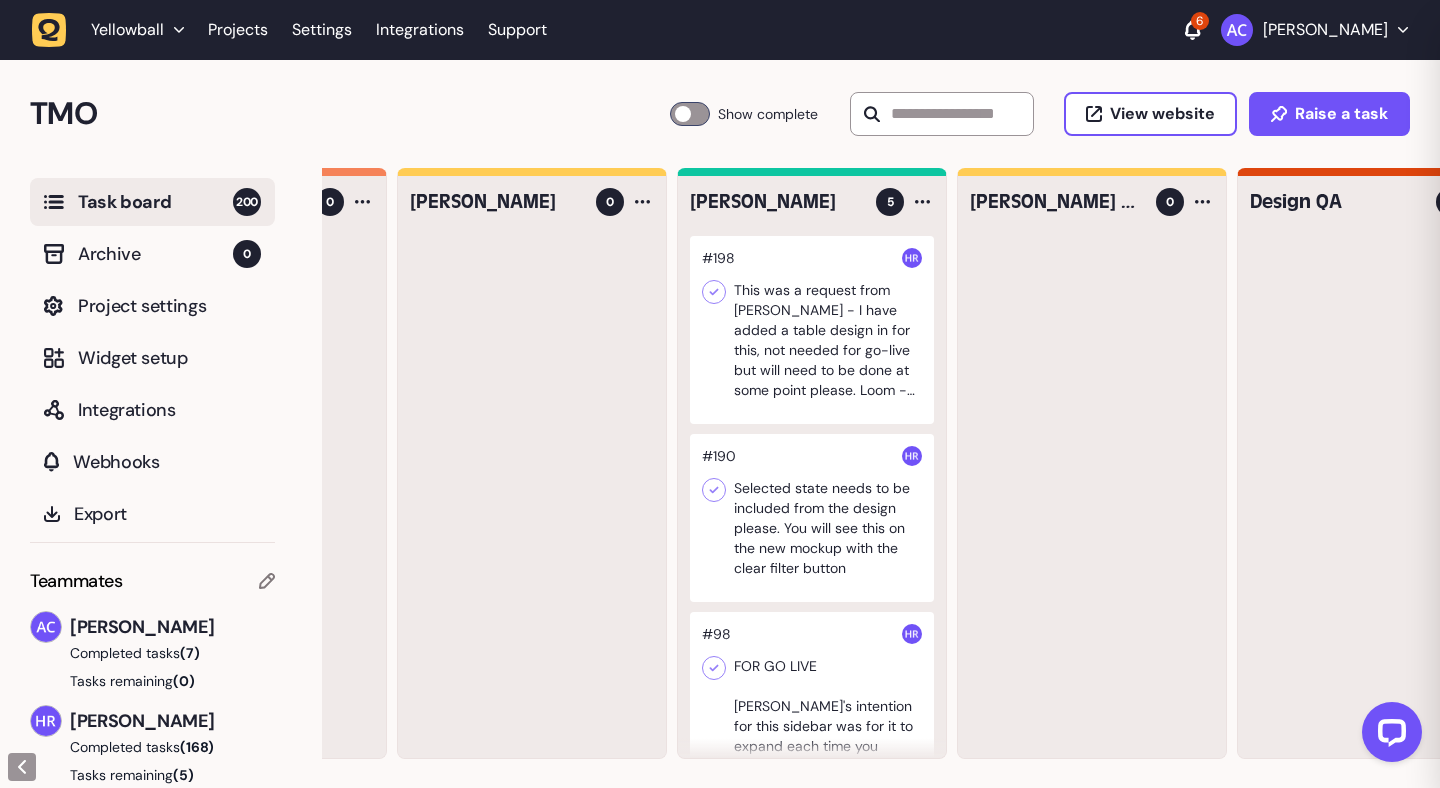 scroll, scrollTop: 0, scrollLeft: 0, axis: both 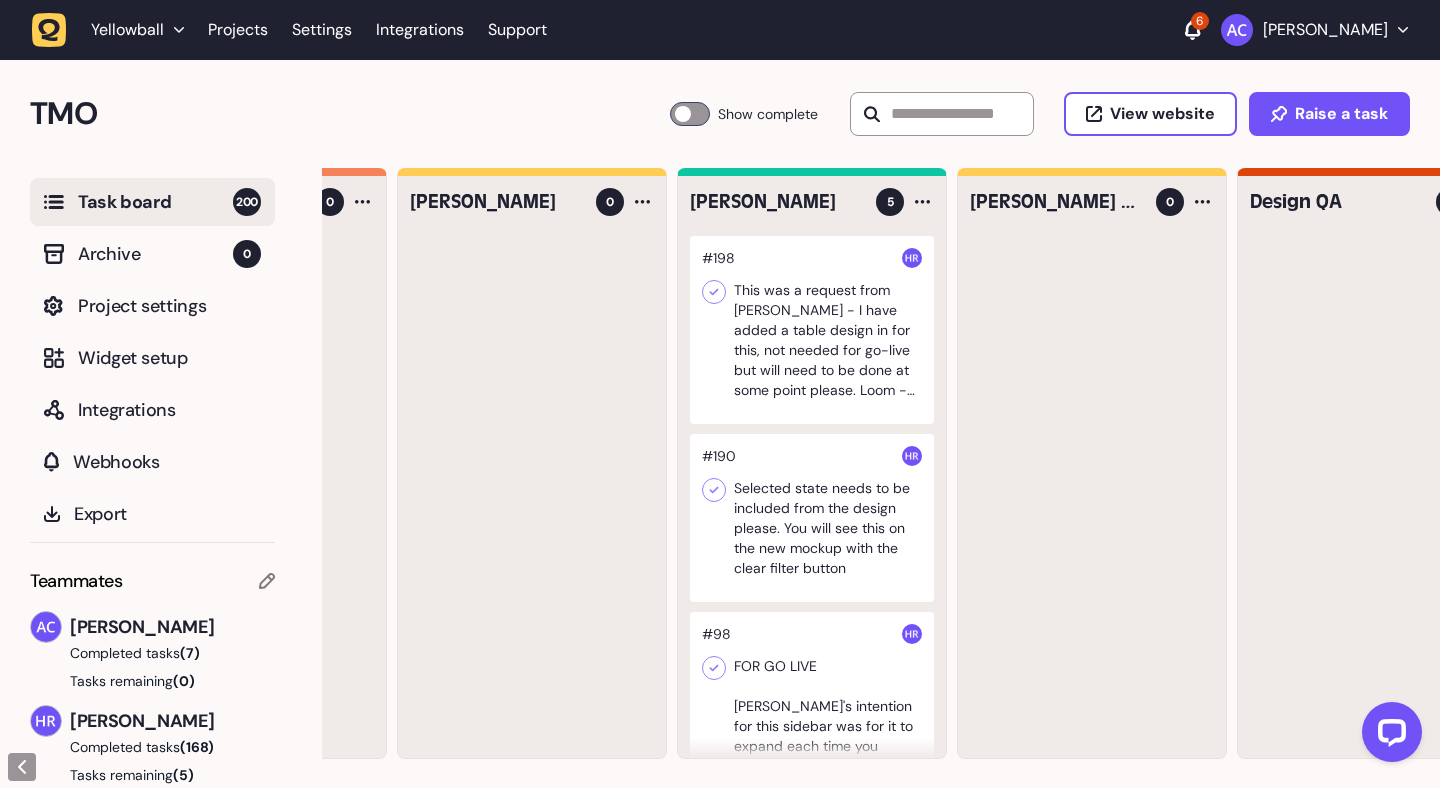 type 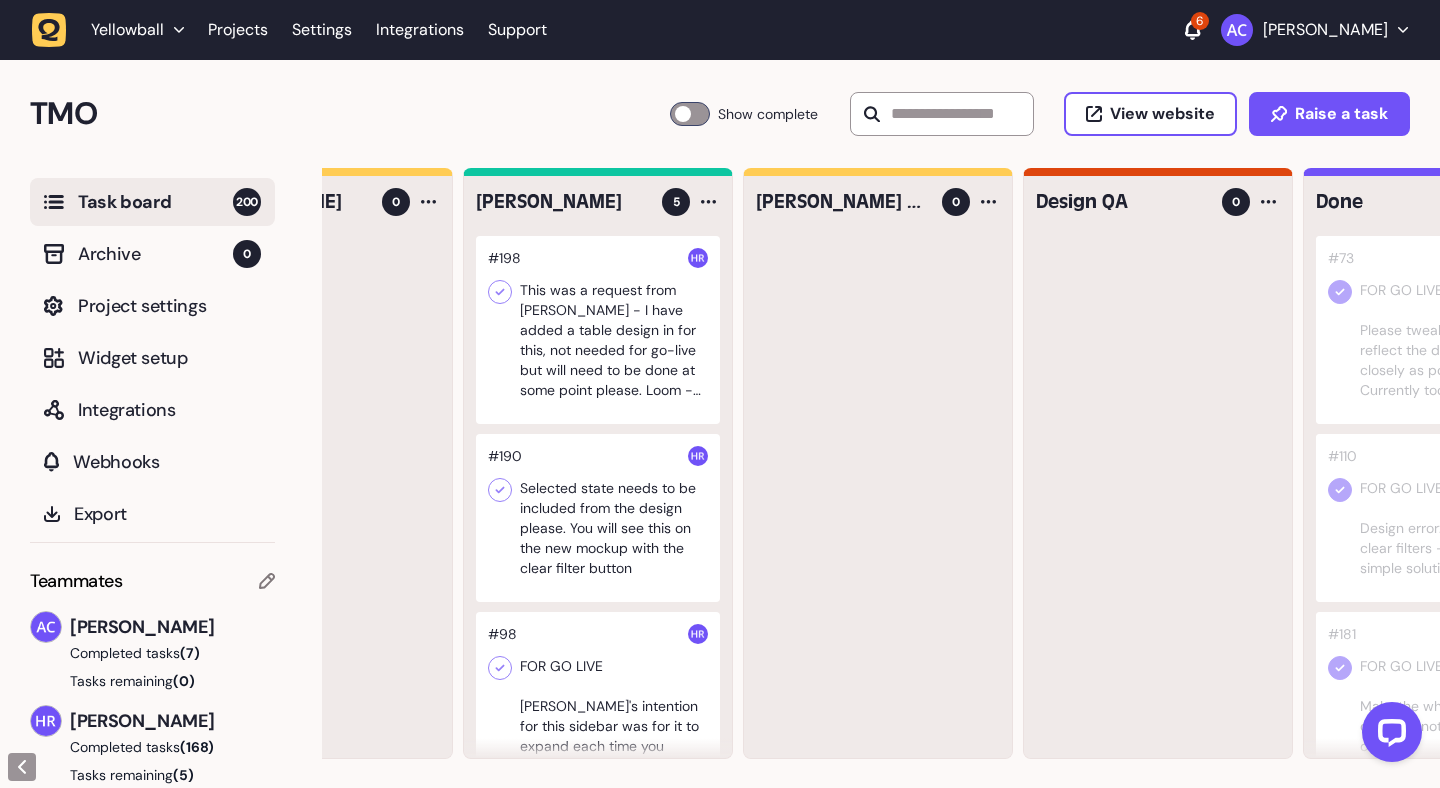 scroll, scrollTop: 0, scrollLeft: 536, axis: horizontal 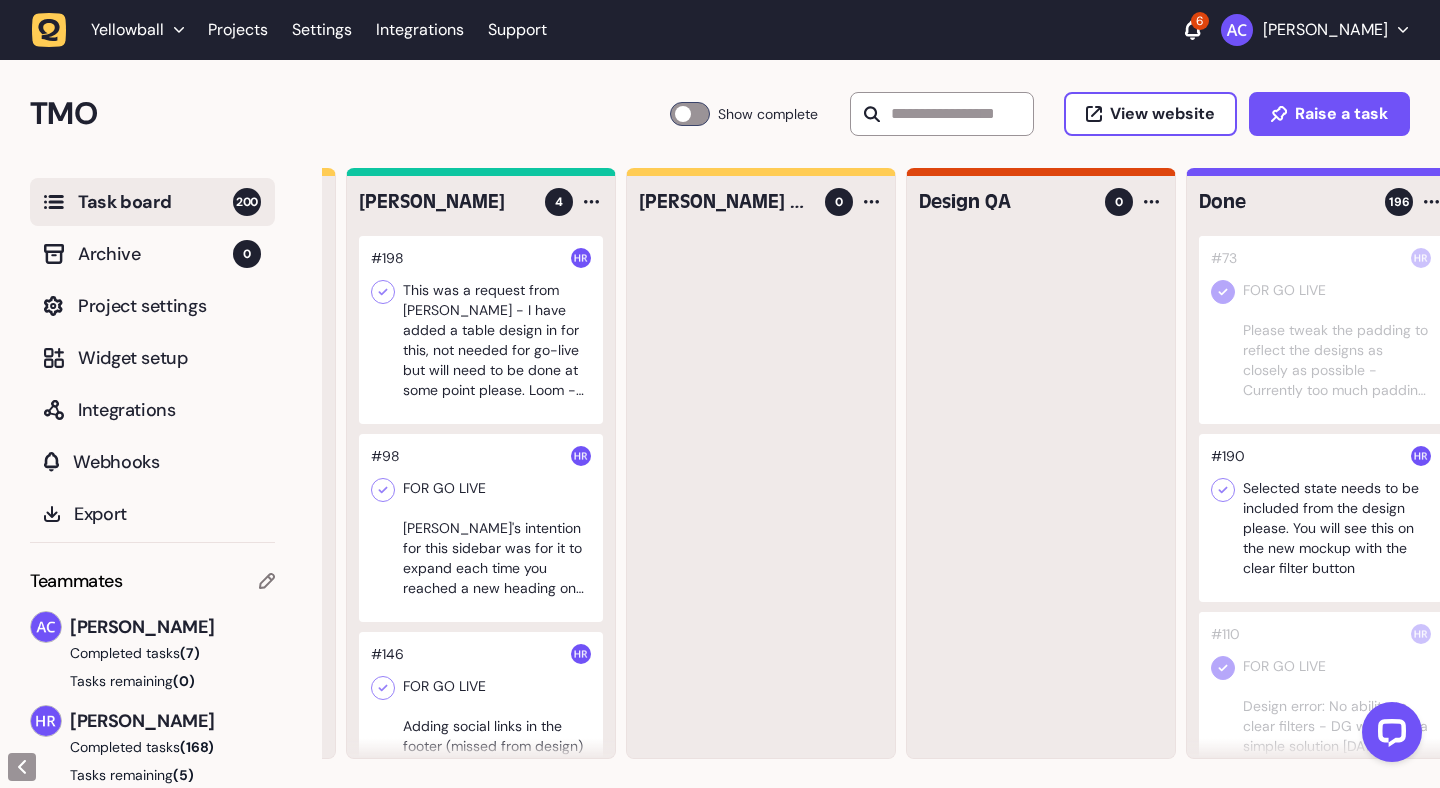 click 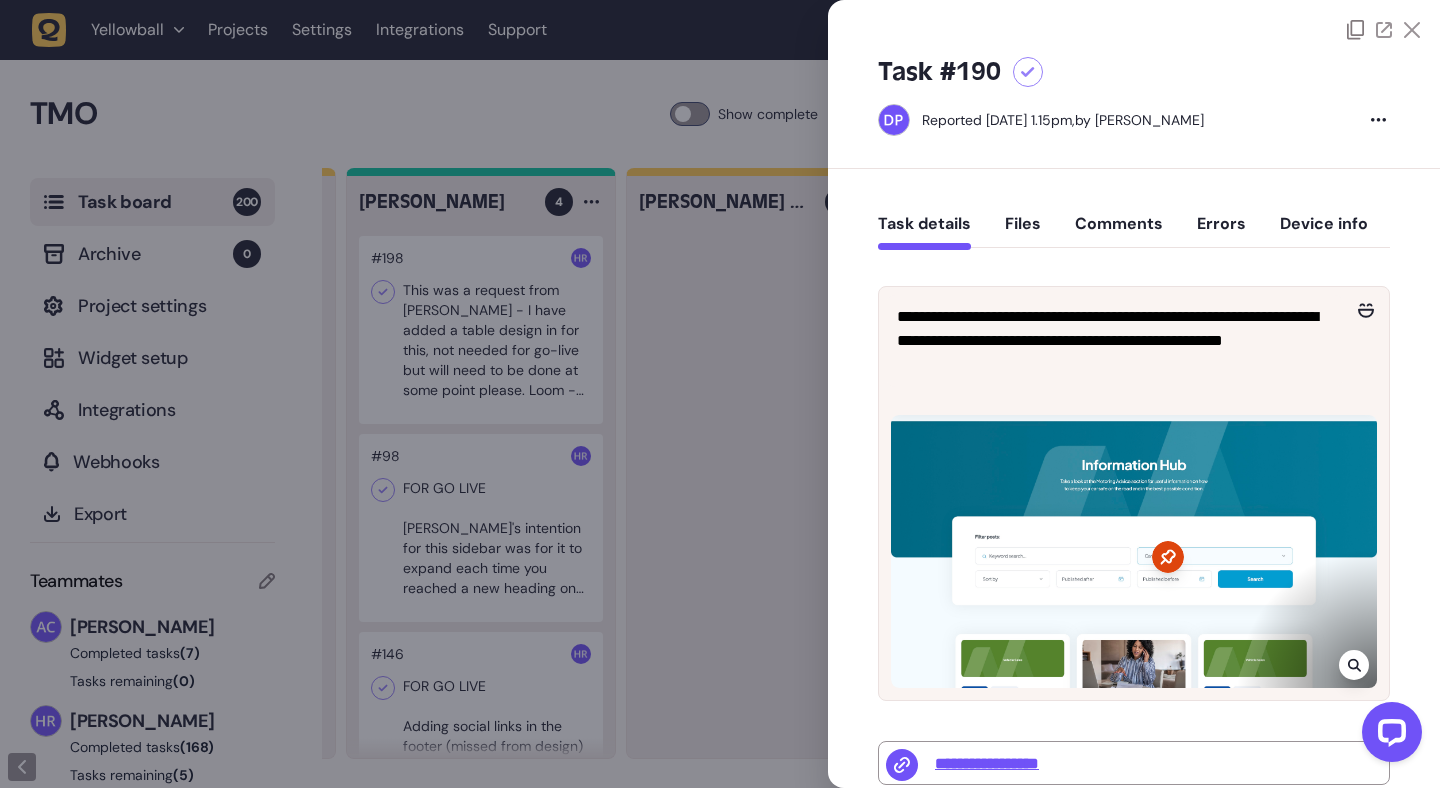 click 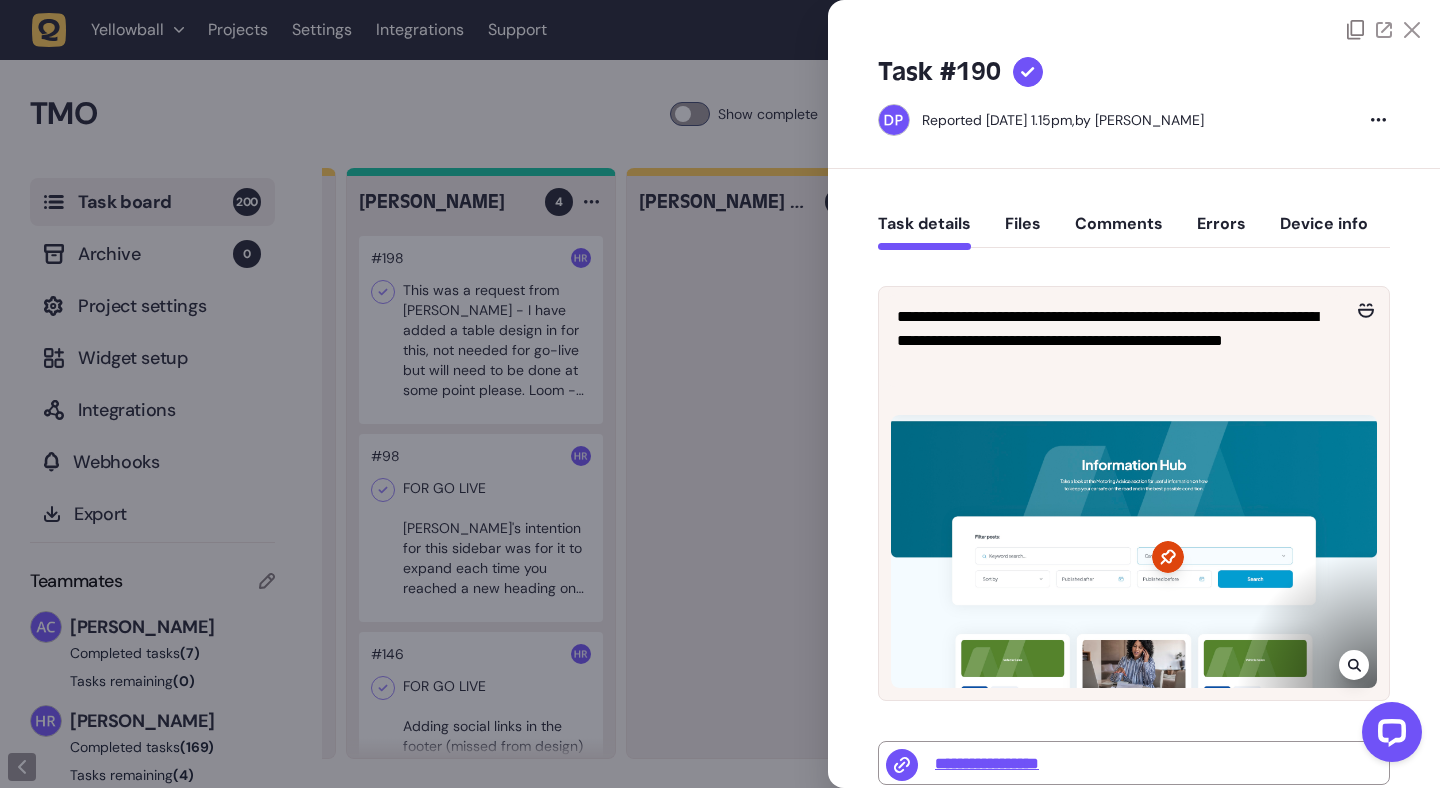 click 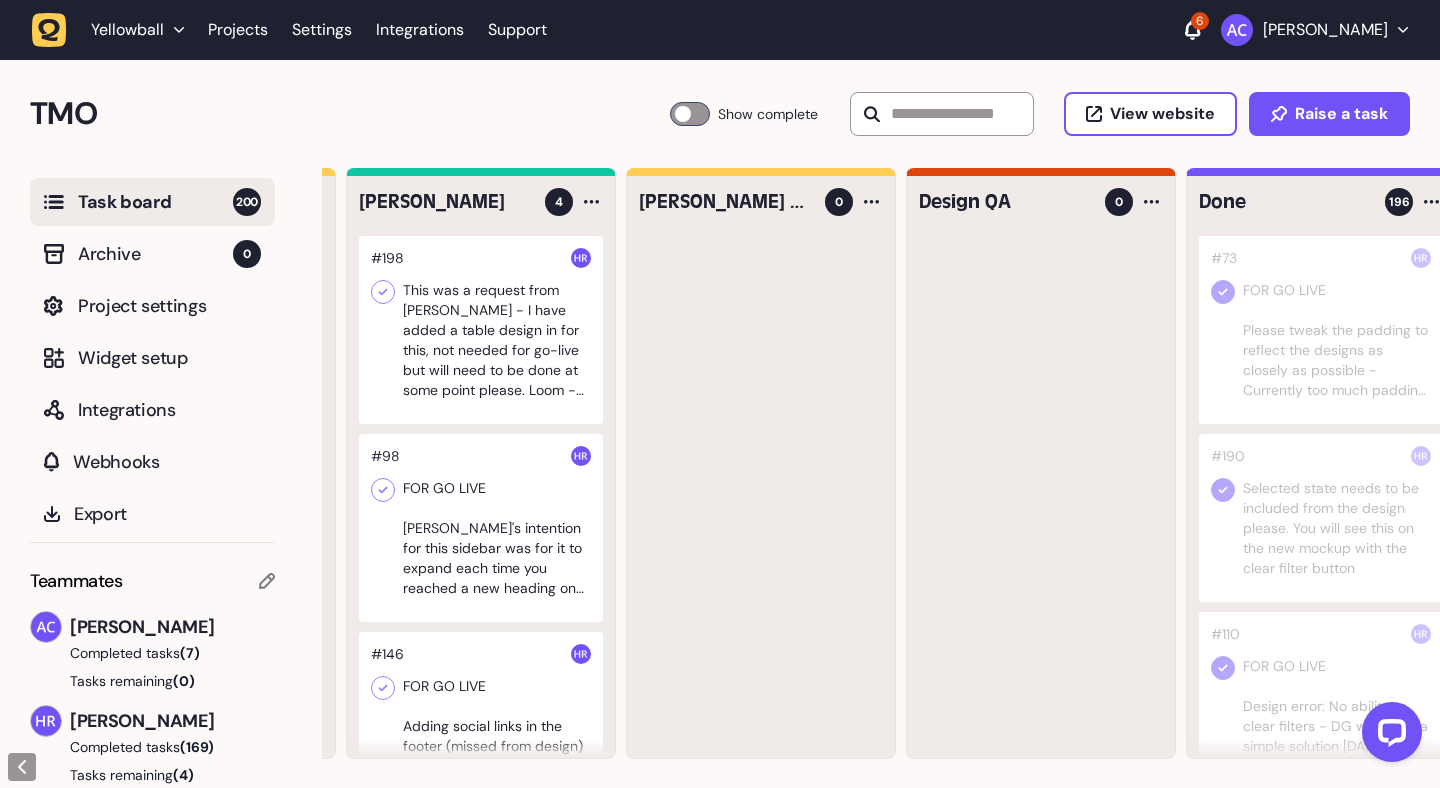 click 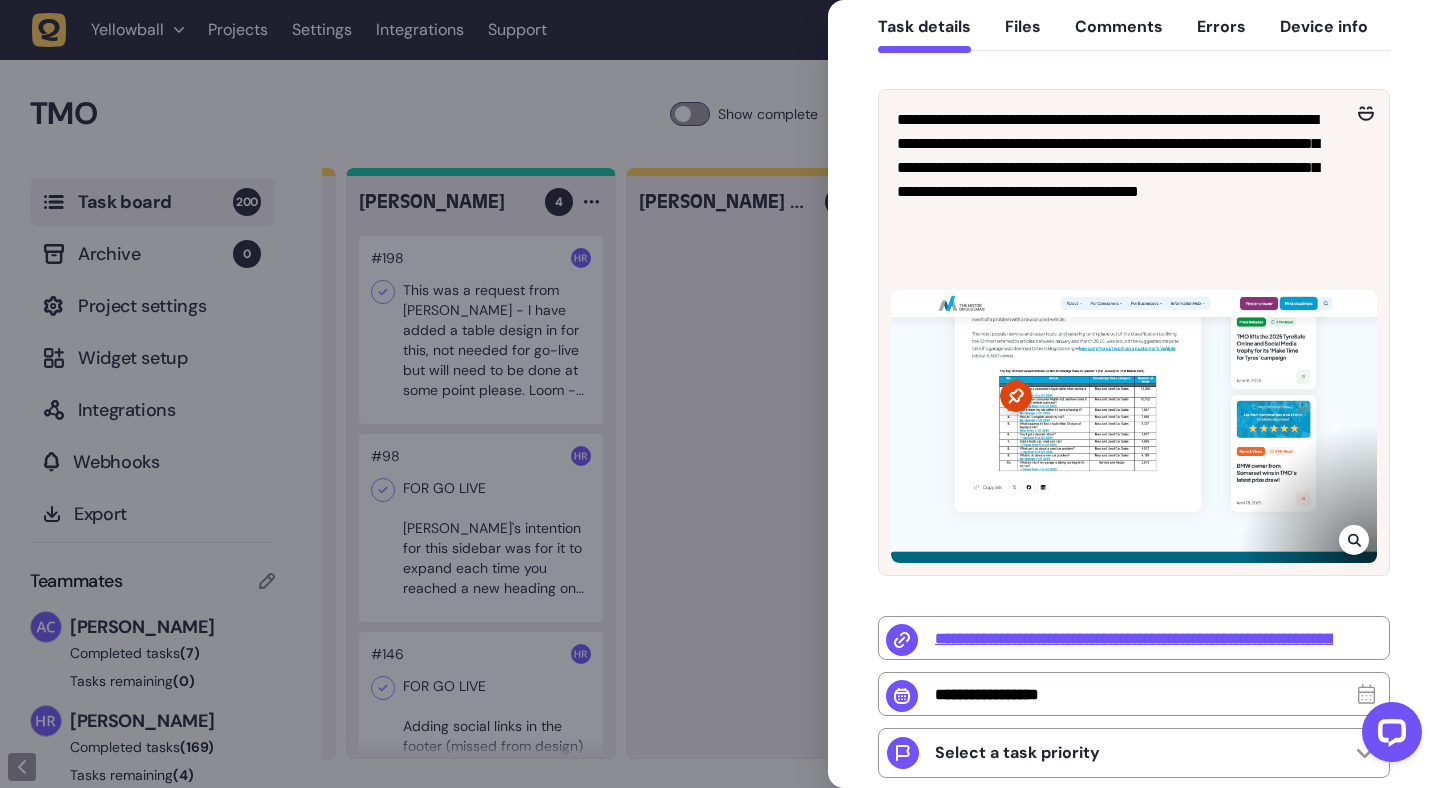 scroll, scrollTop: 305, scrollLeft: 0, axis: vertical 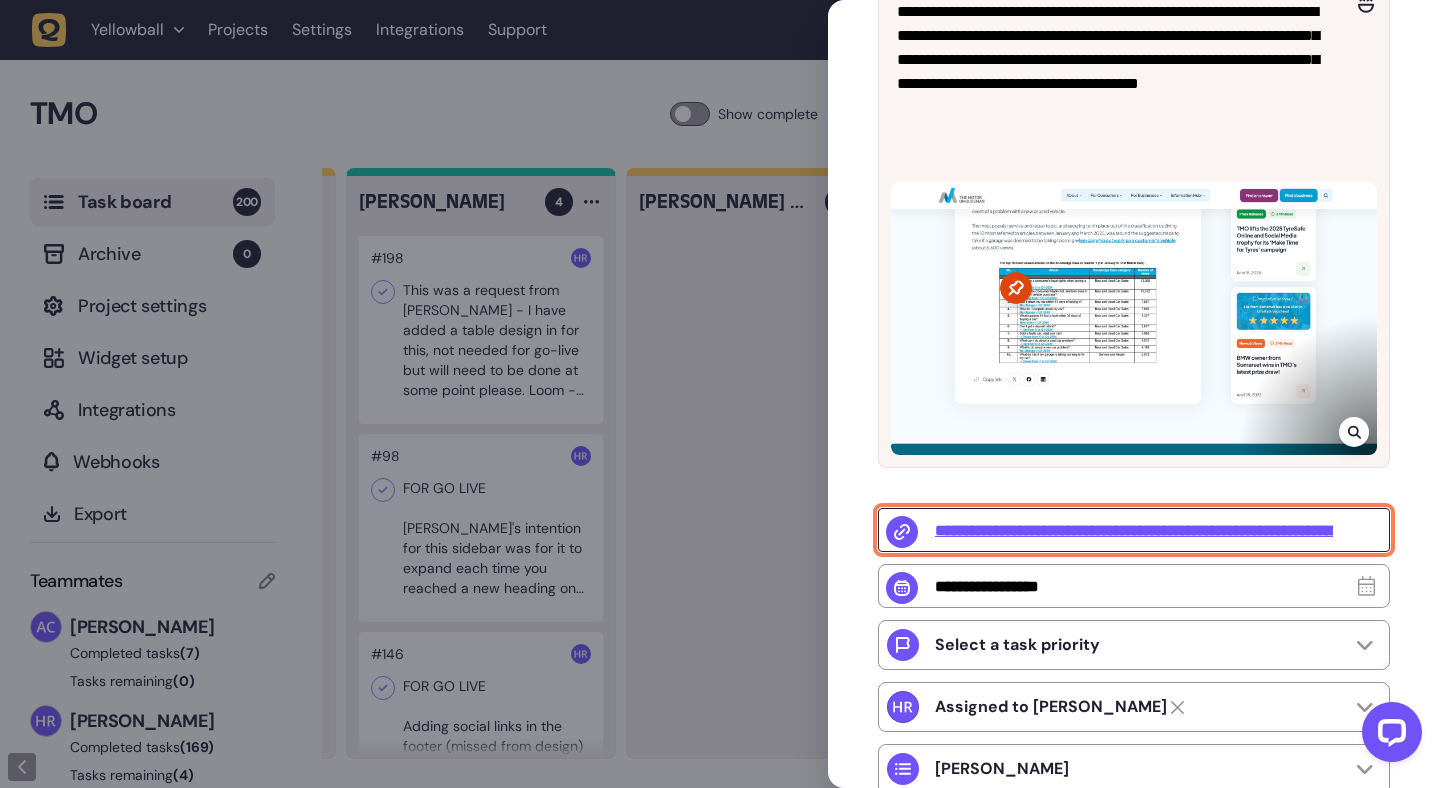 click on "**********" 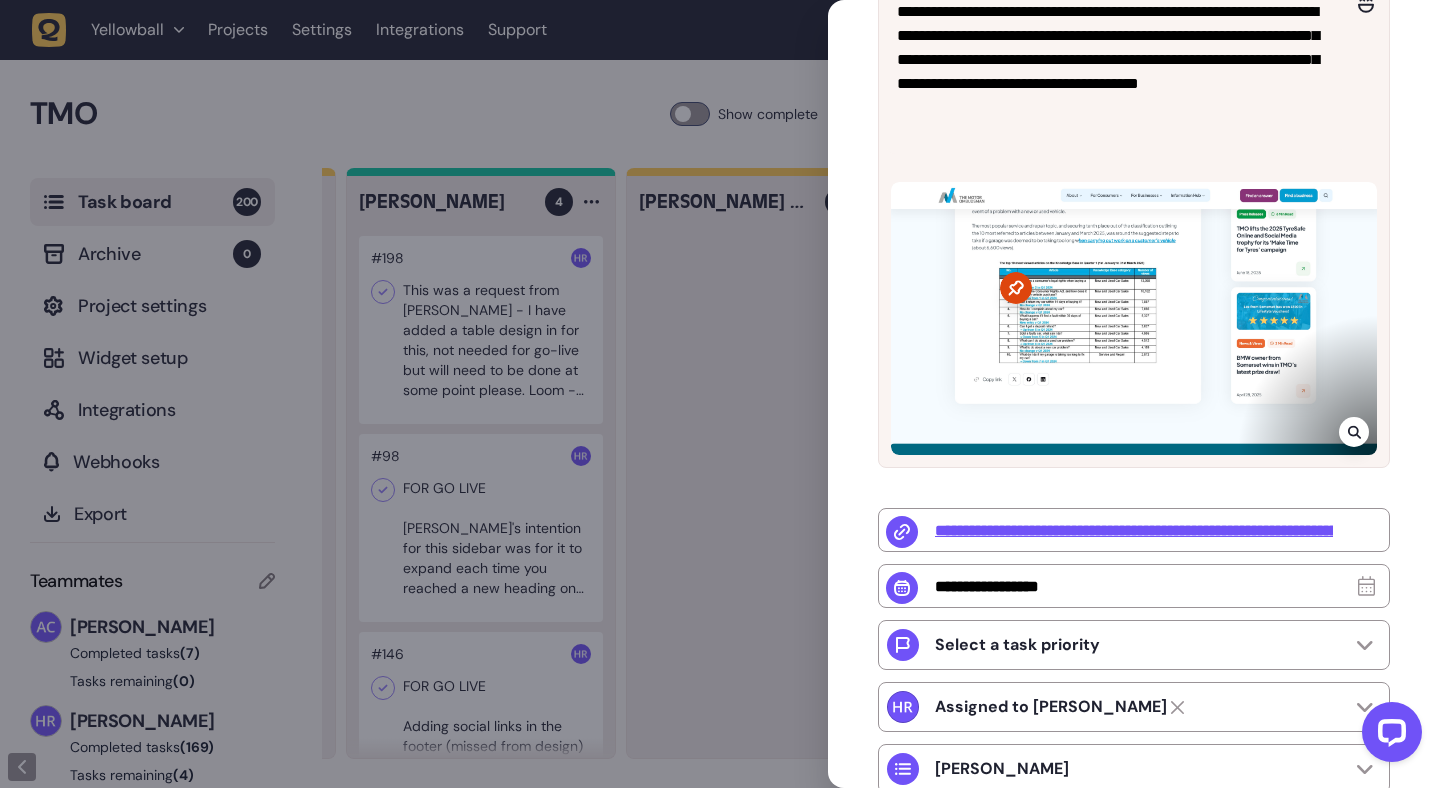 click 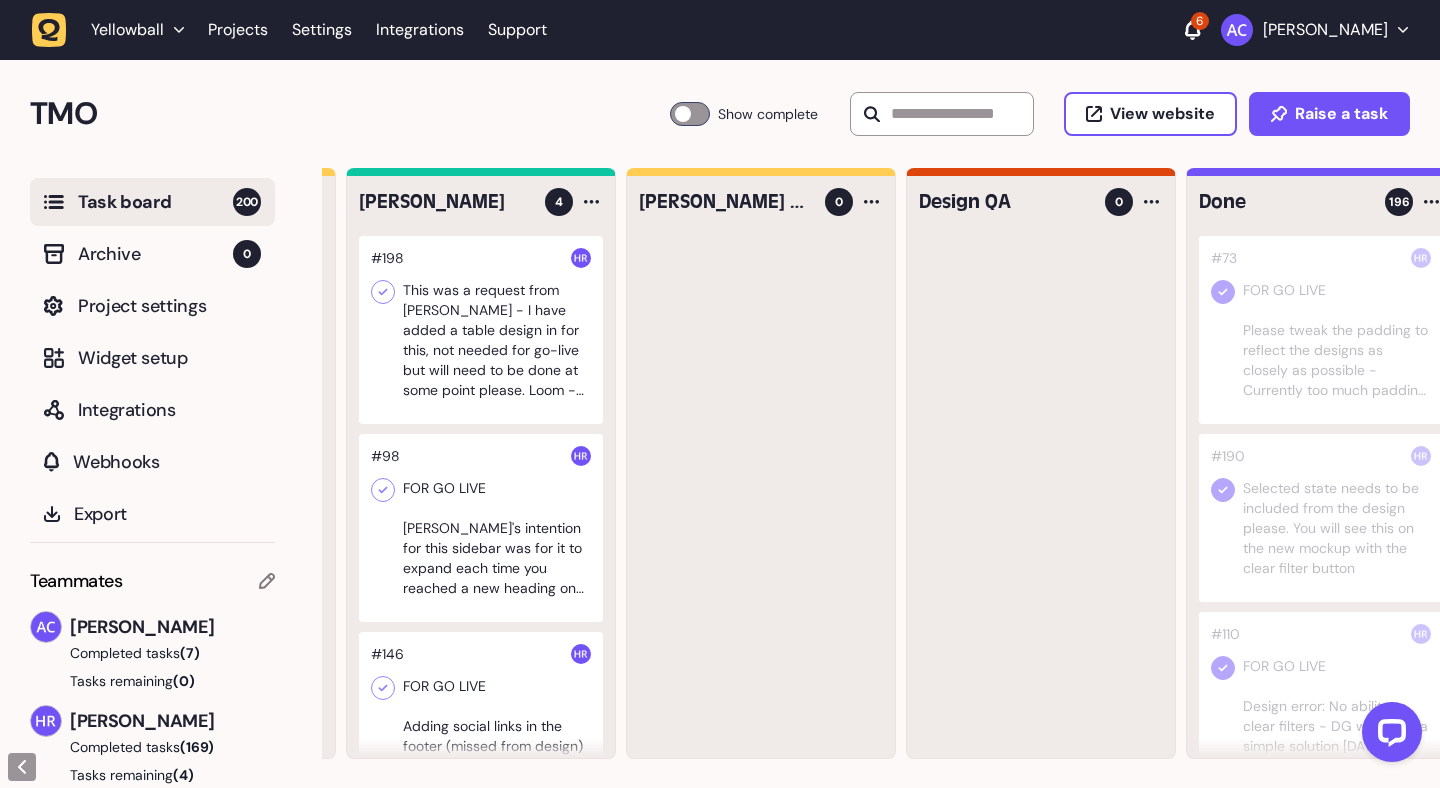 click 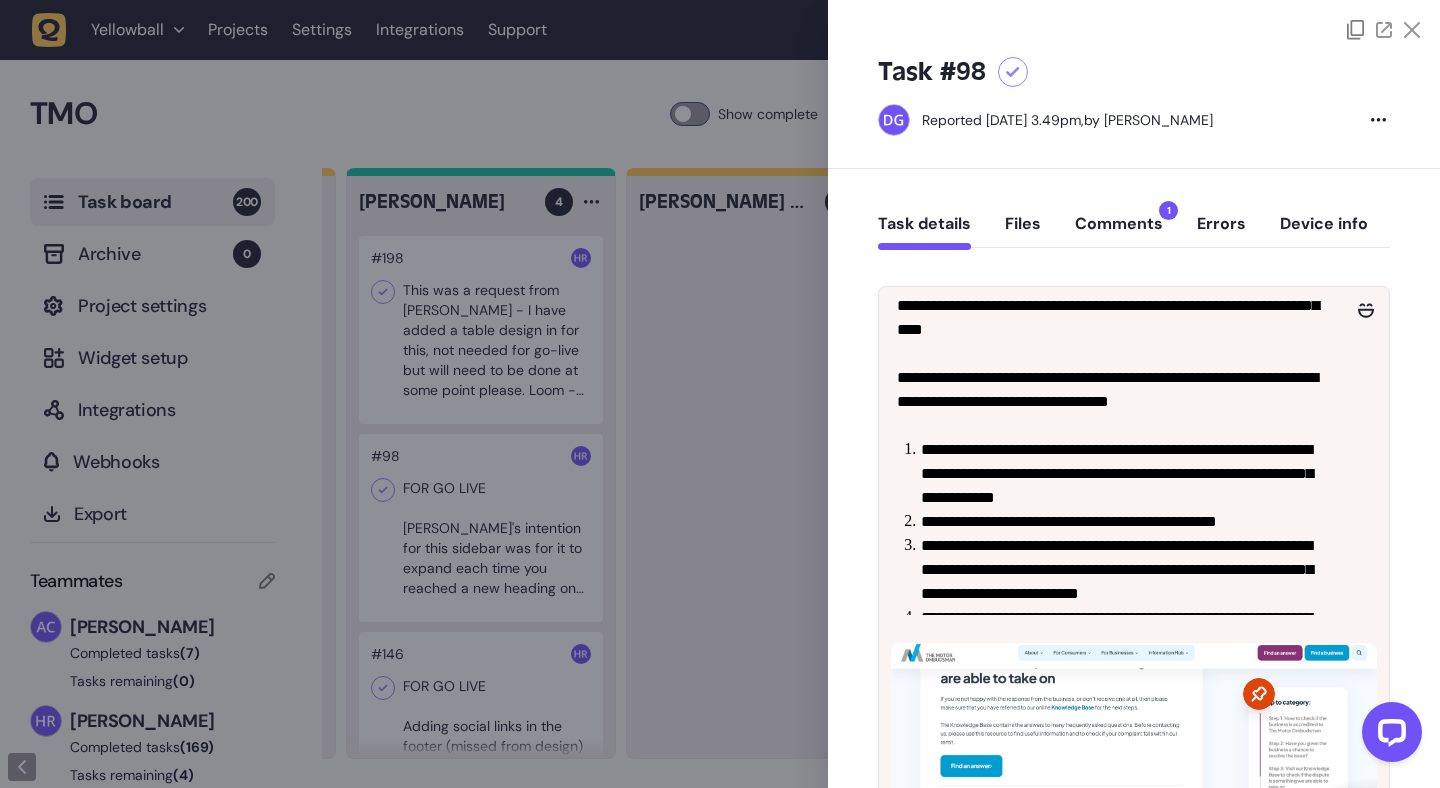 scroll, scrollTop: 132, scrollLeft: 0, axis: vertical 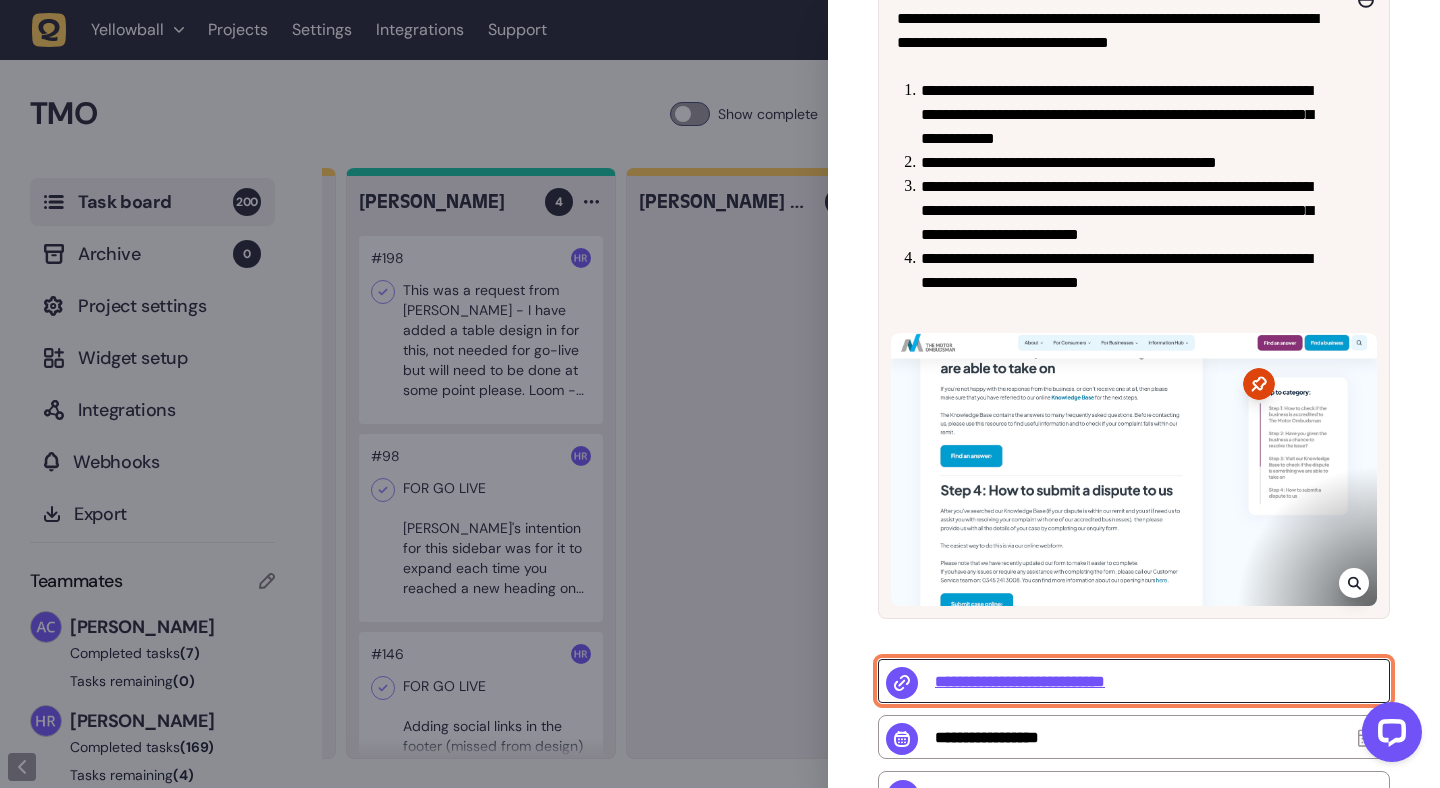 click on "**********" 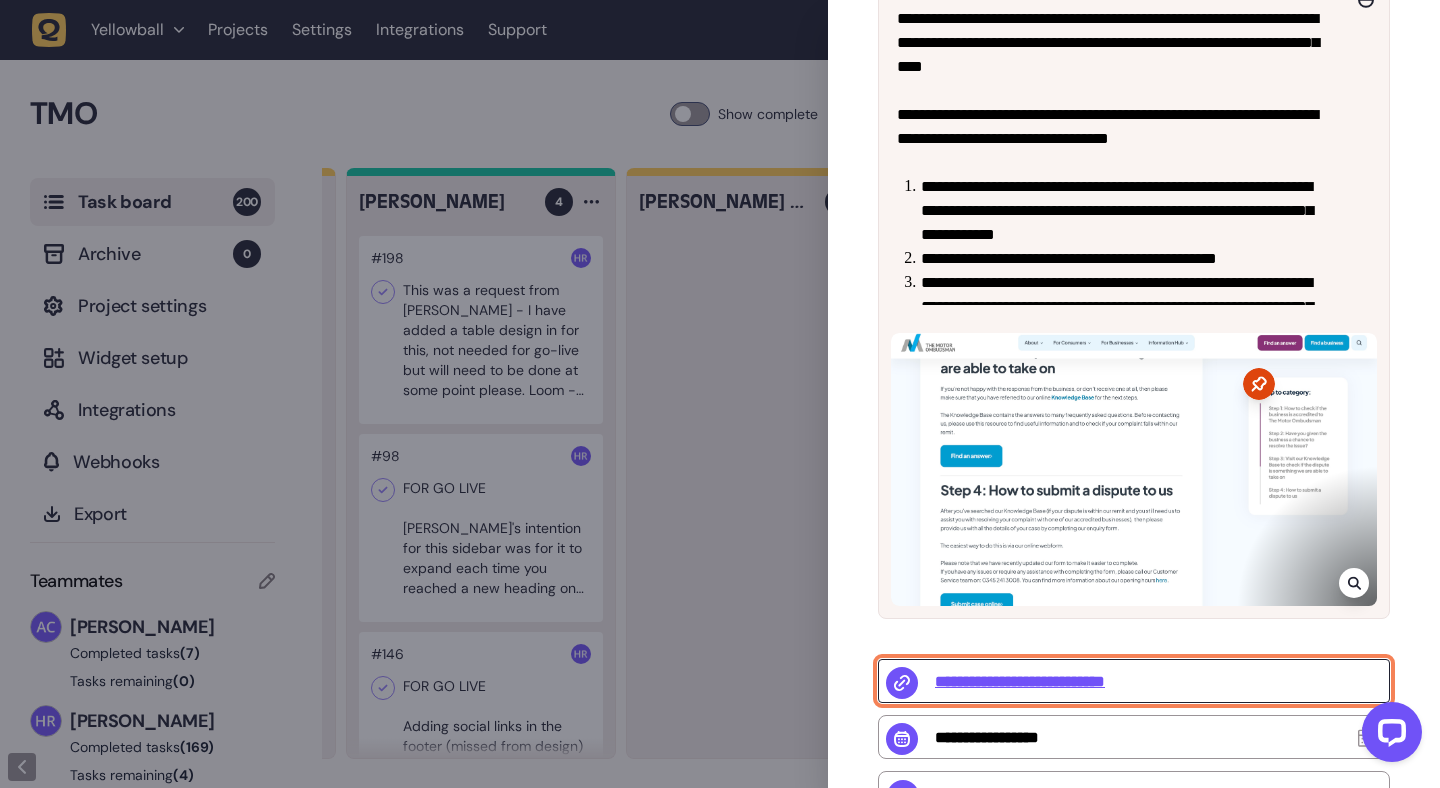 scroll, scrollTop: 50, scrollLeft: 0, axis: vertical 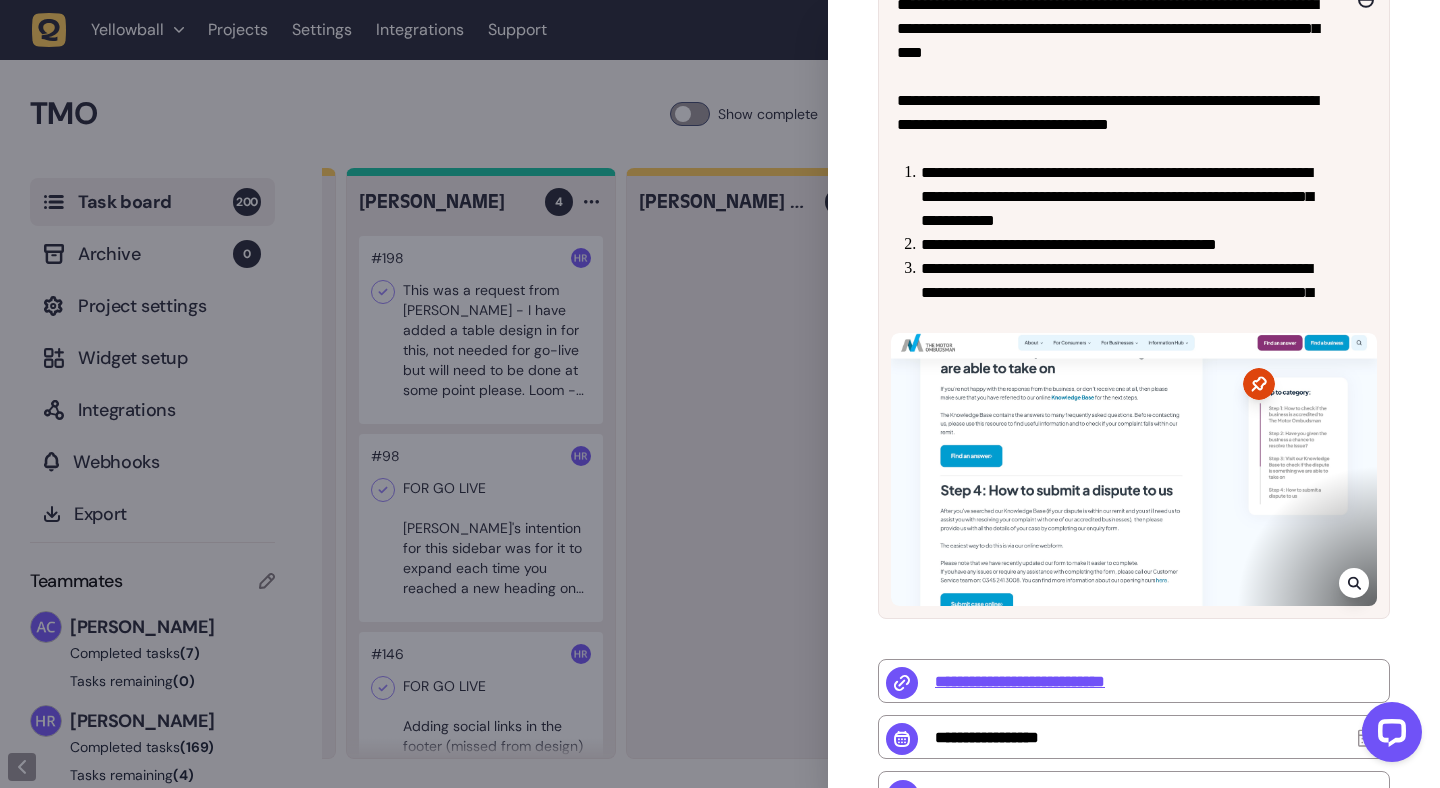 click 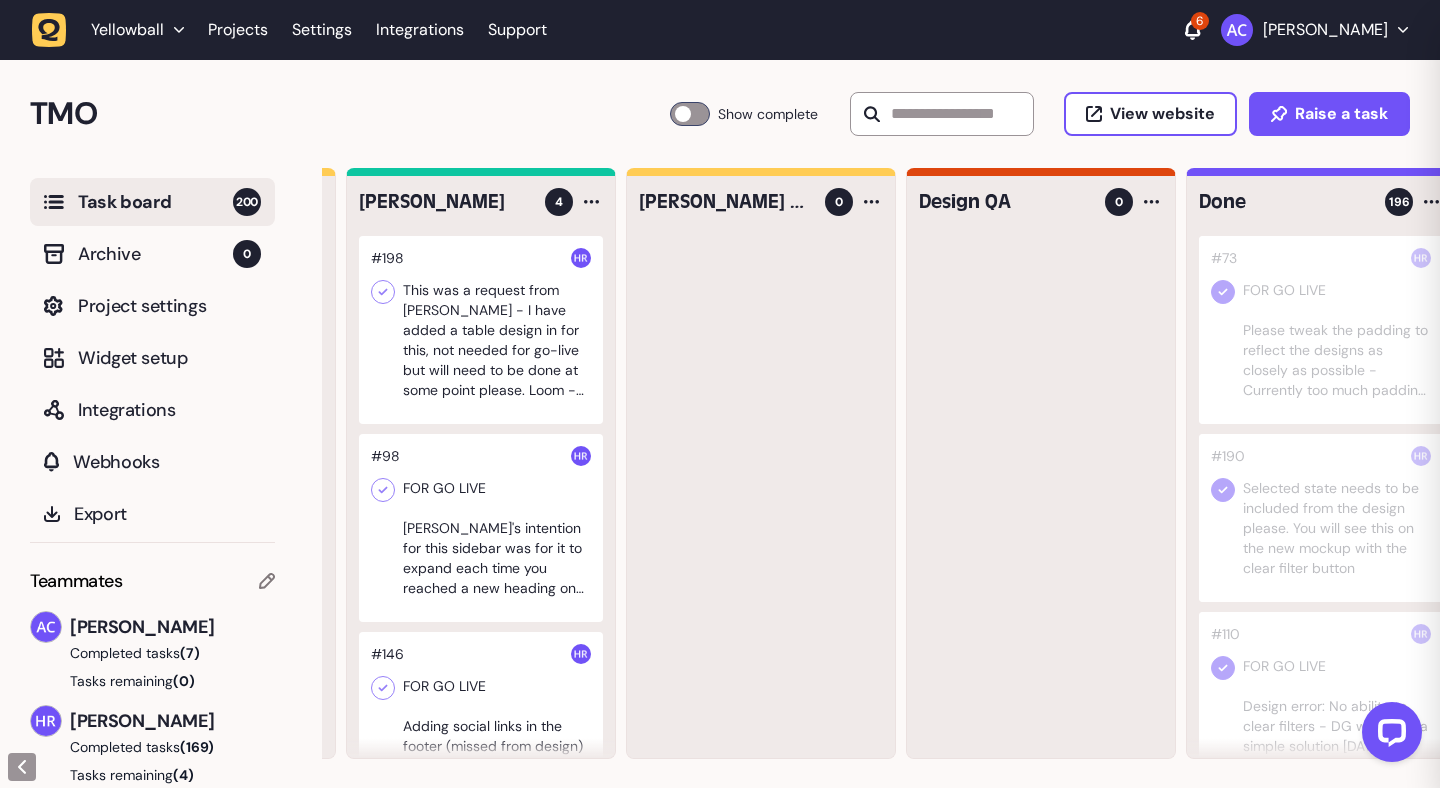 scroll, scrollTop: 0, scrollLeft: 0, axis: both 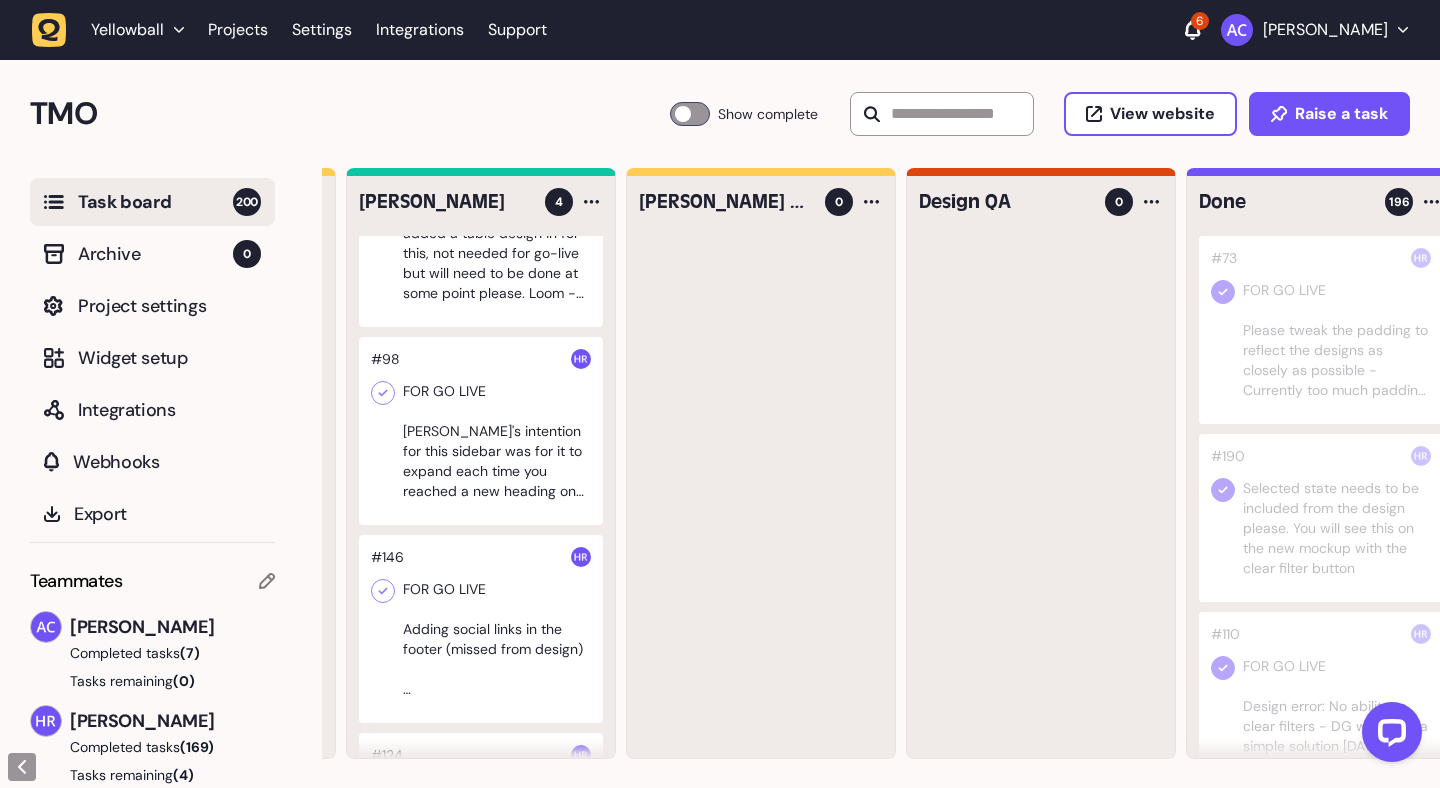 click 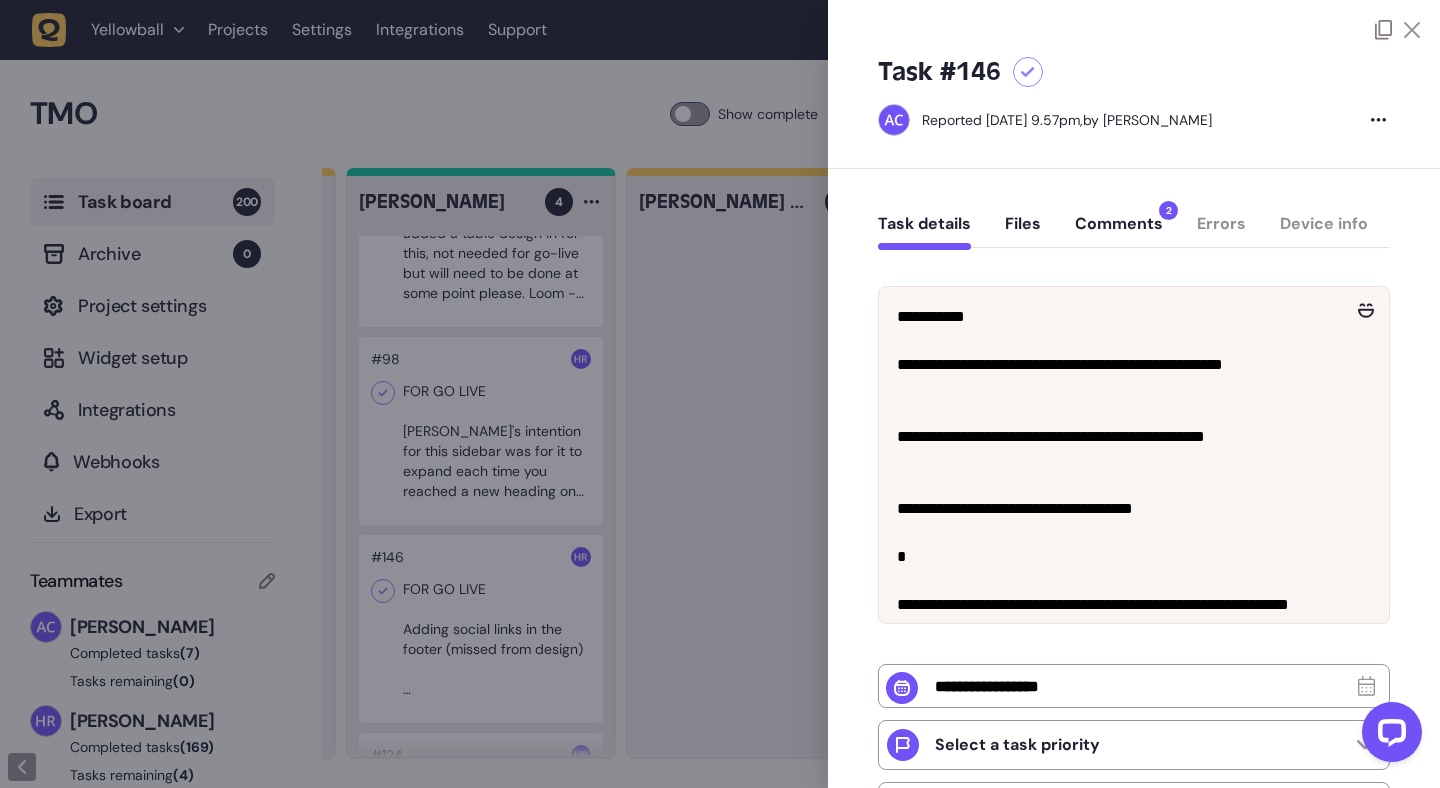 click 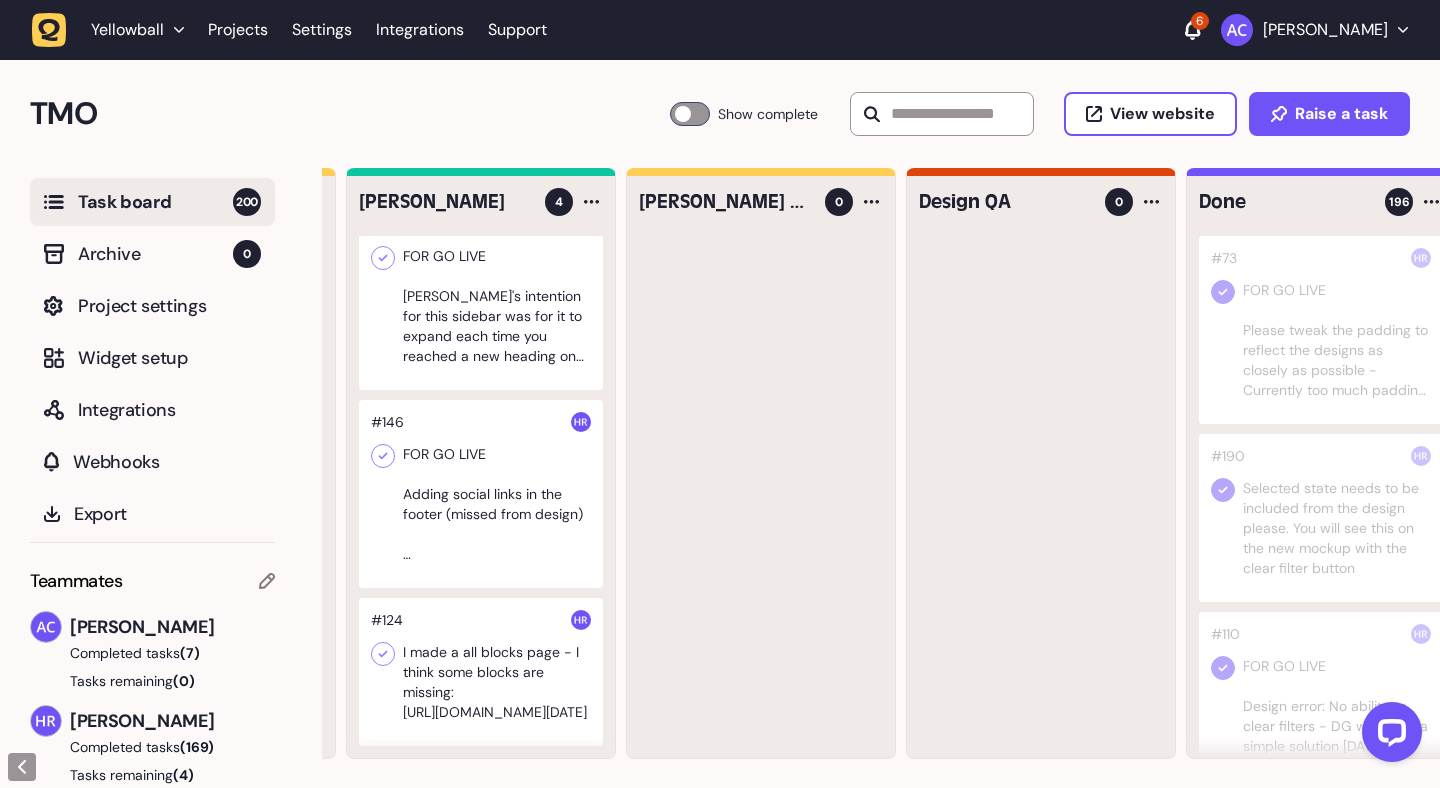 scroll, scrollTop: 272, scrollLeft: 0, axis: vertical 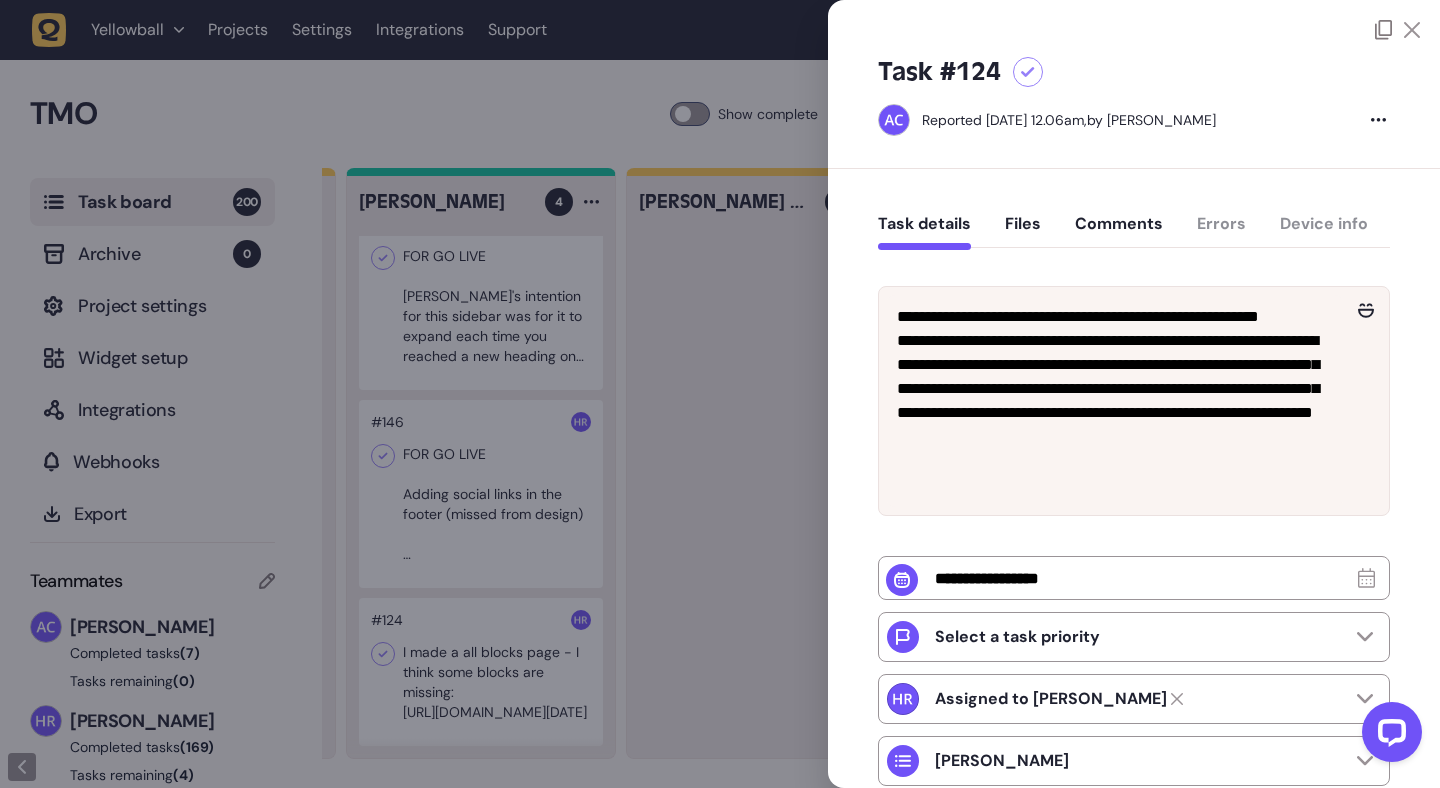 click 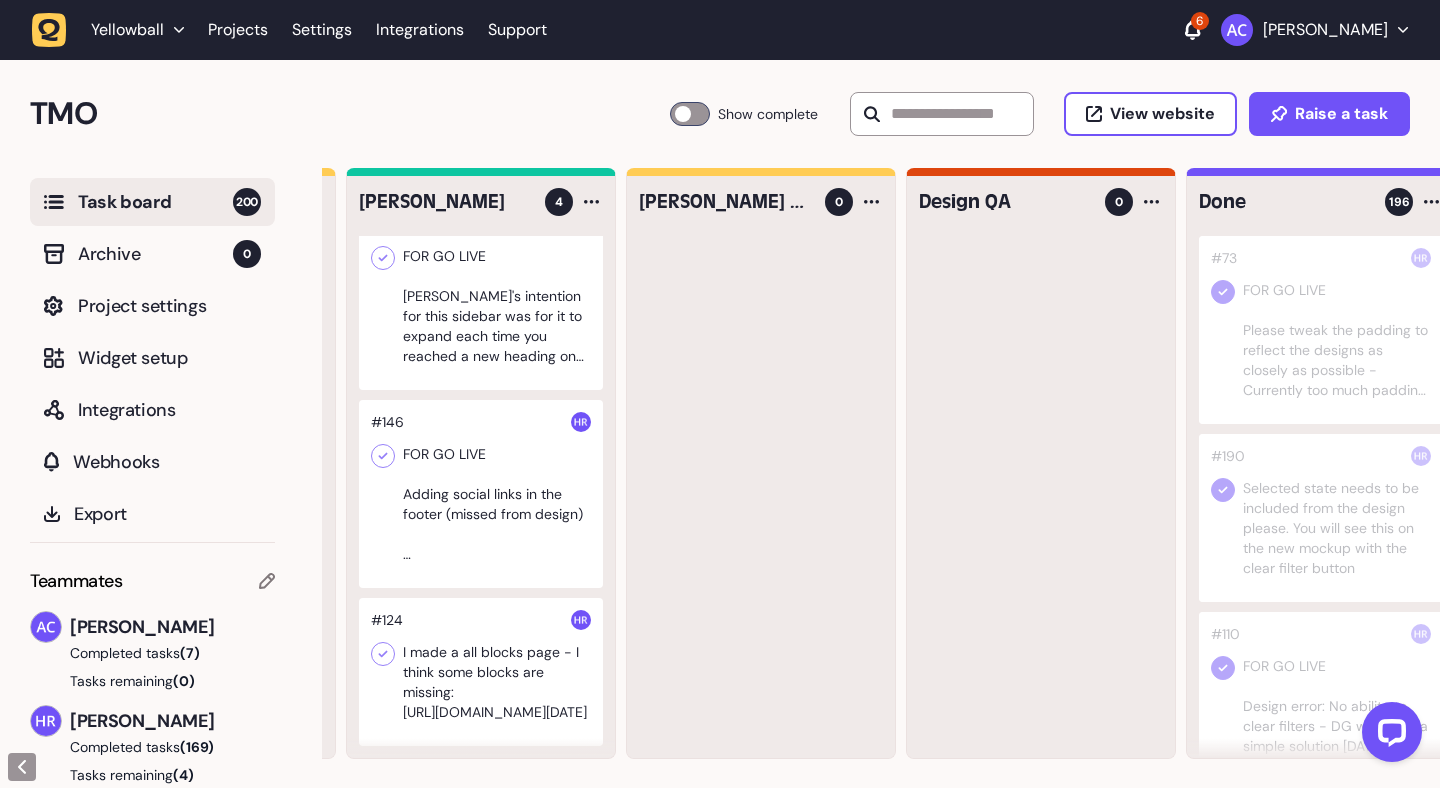 scroll, scrollTop: 0, scrollLeft: 0, axis: both 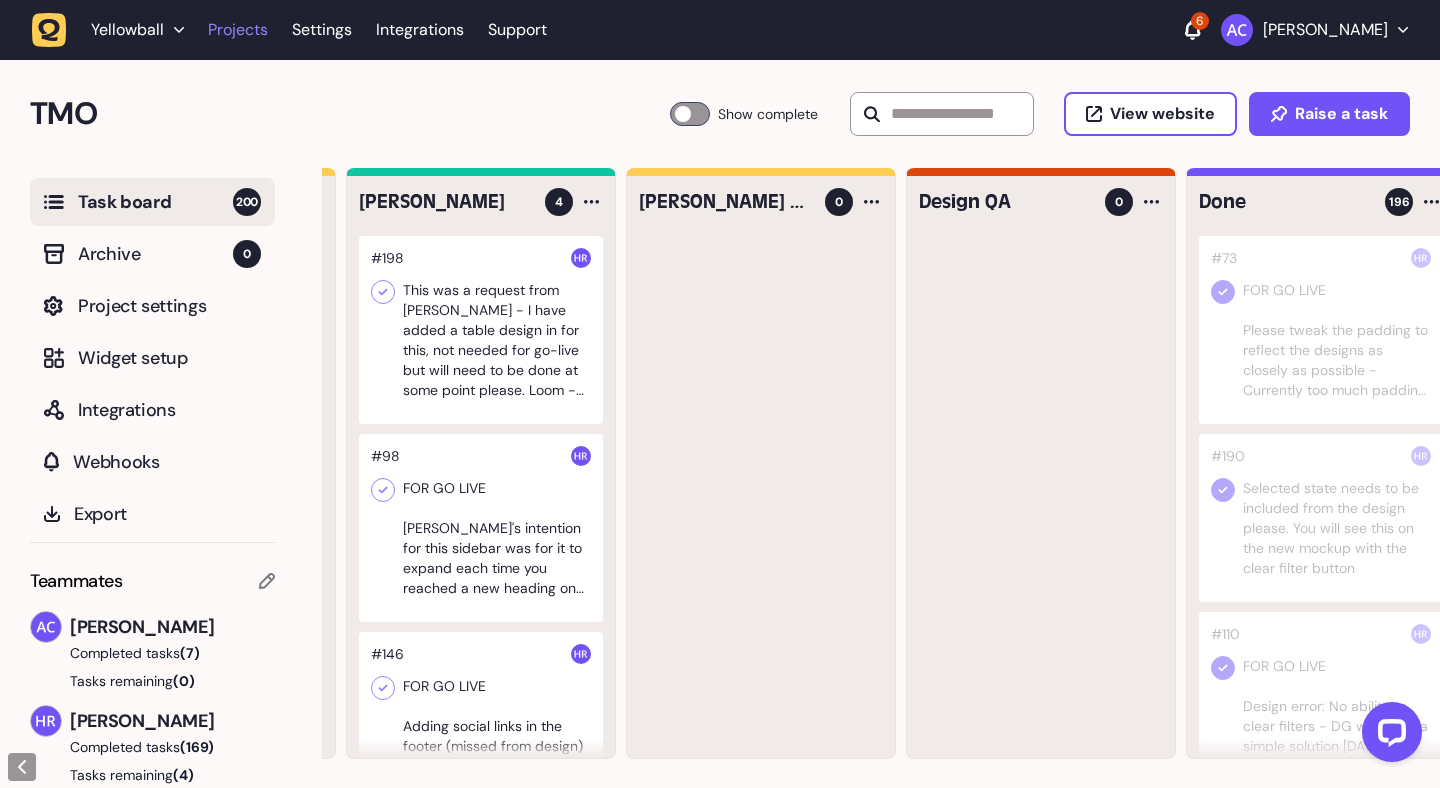 click on "Projects" 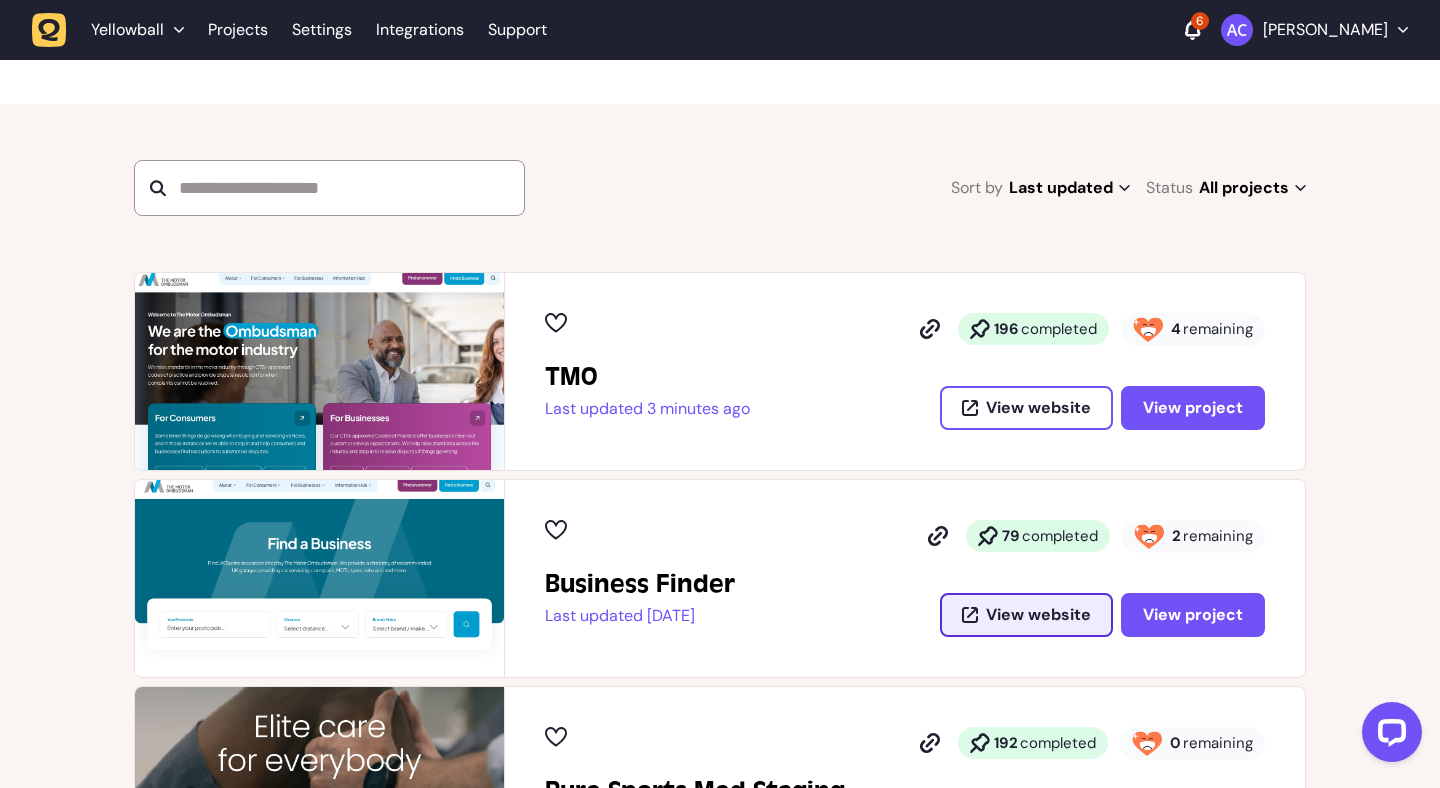 scroll, scrollTop: 217, scrollLeft: 0, axis: vertical 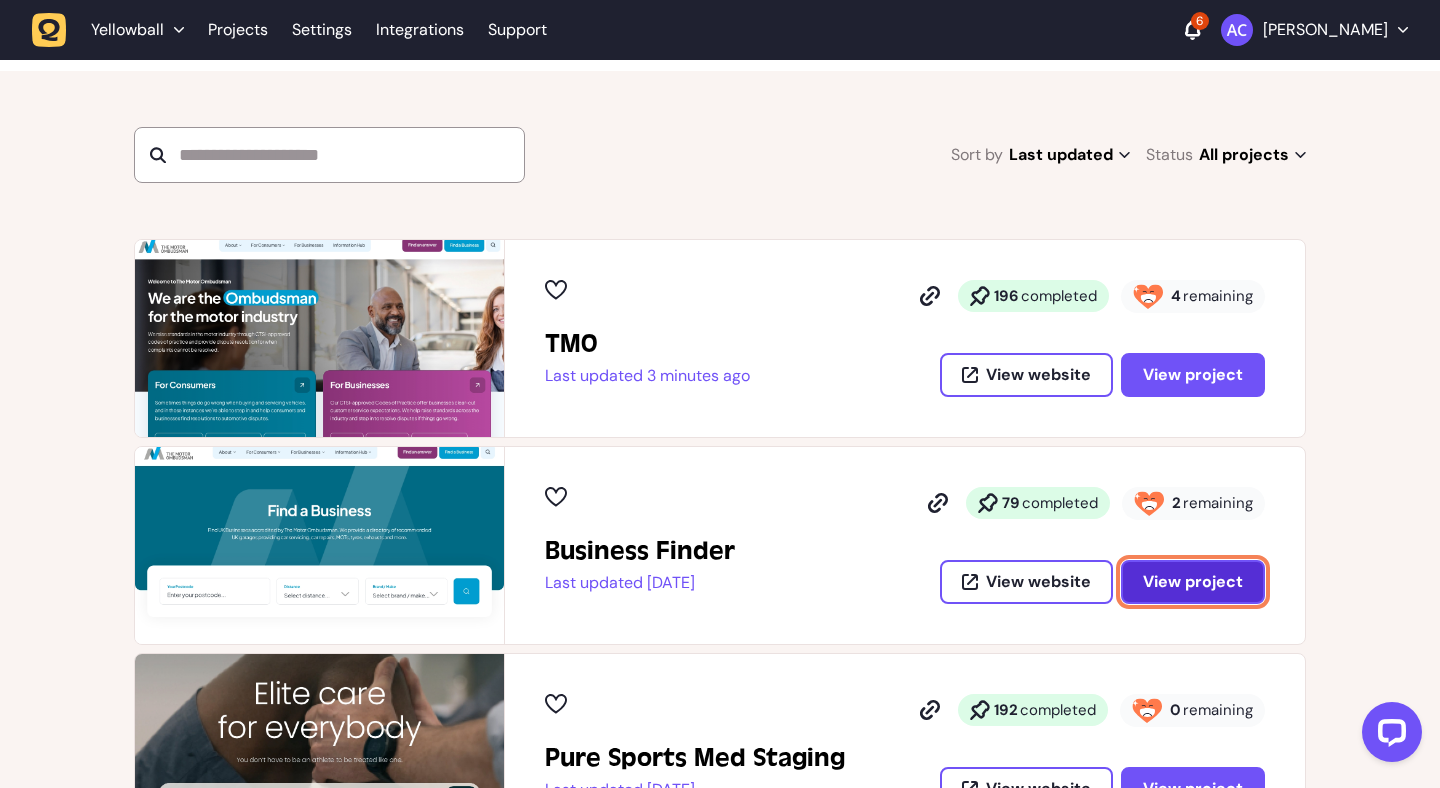 click on "View project" 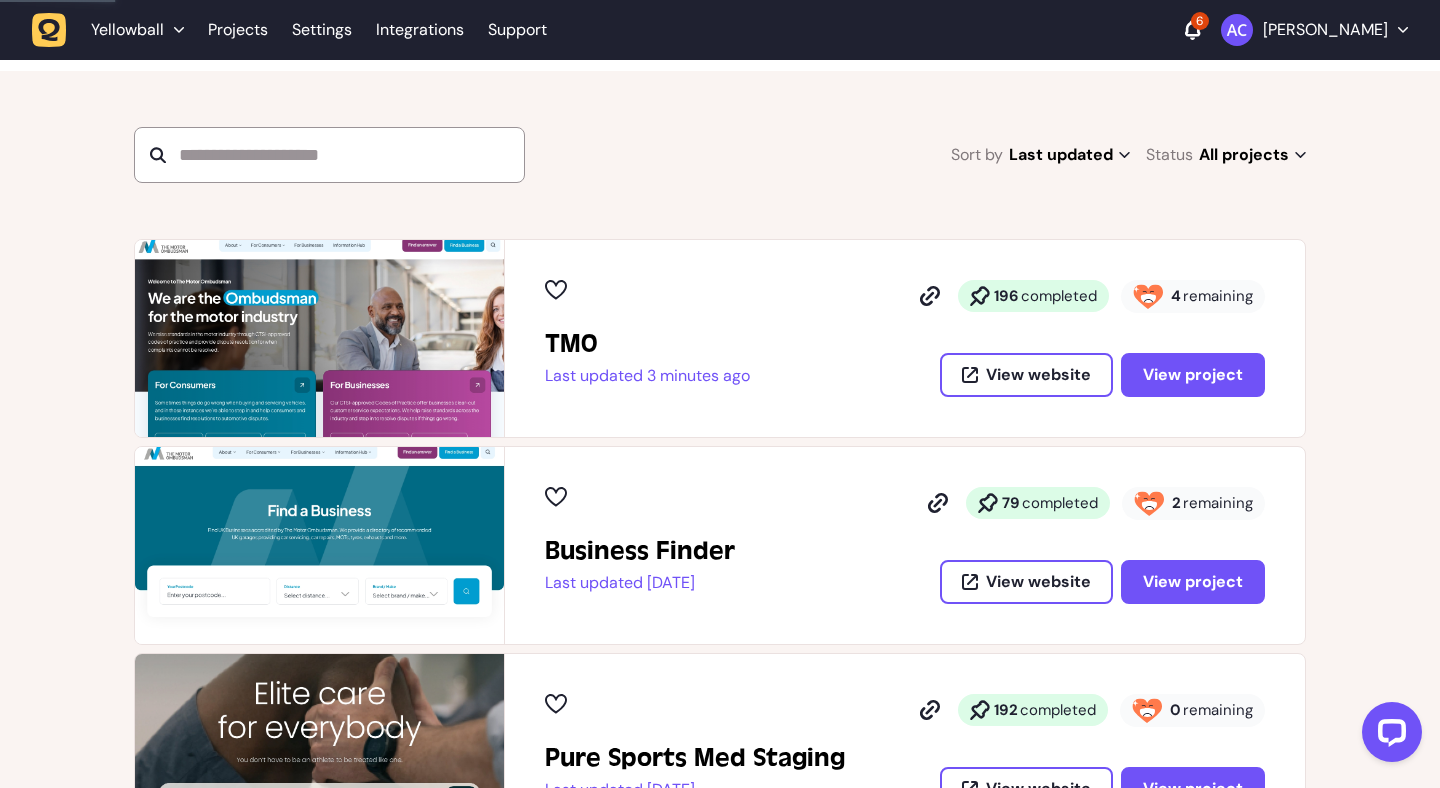 scroll, scrollTop: 0, scrollLeft: 0, axis: both 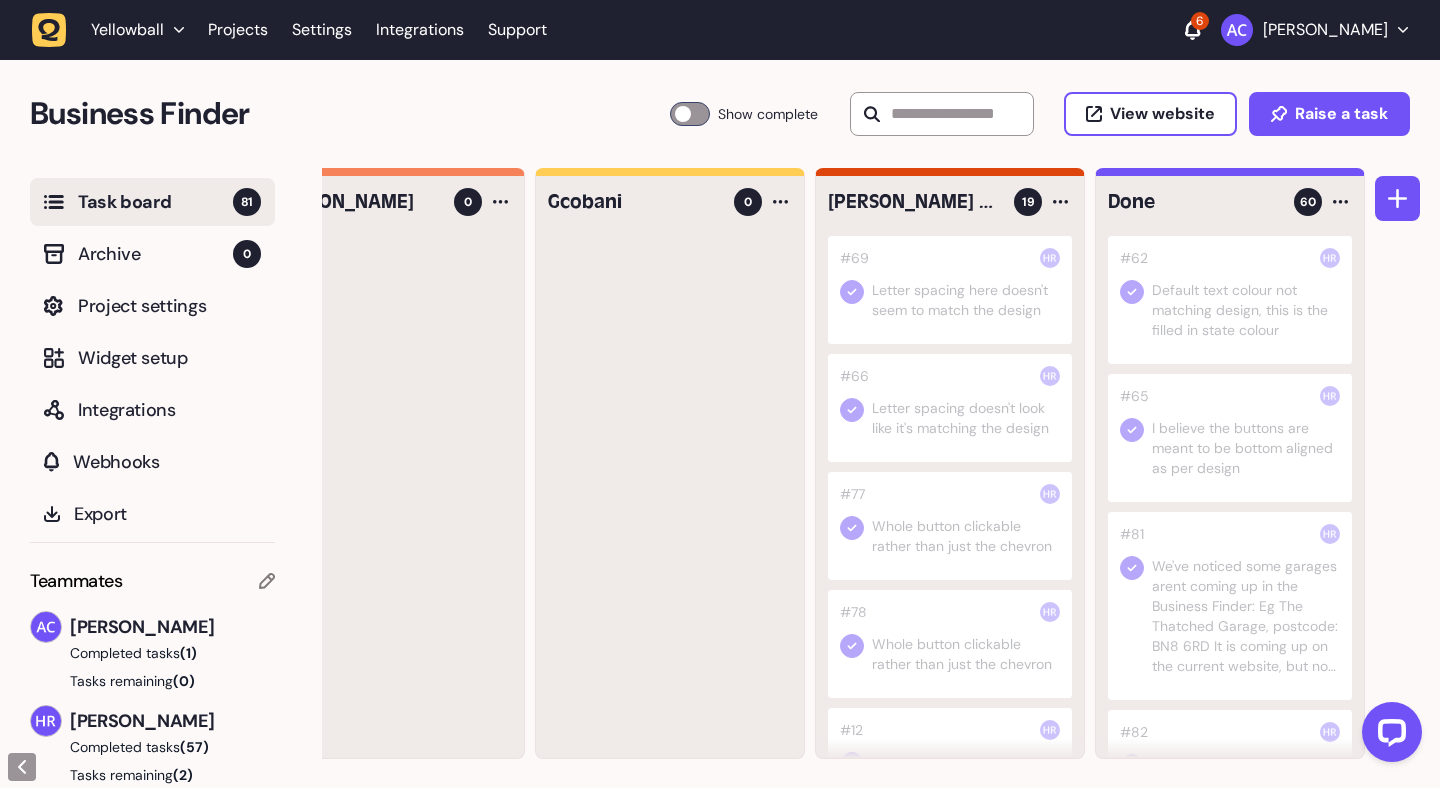 click 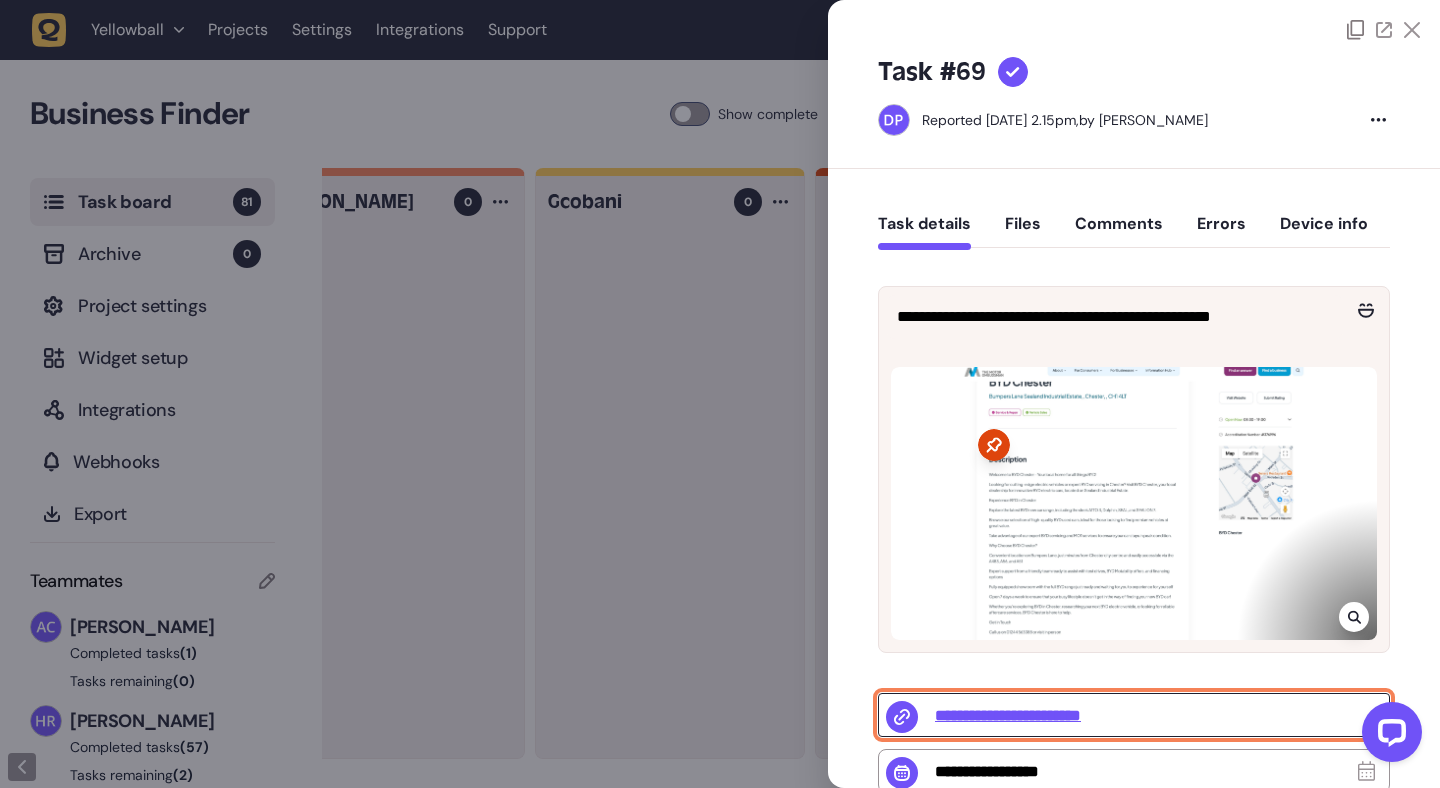 click on "**********" 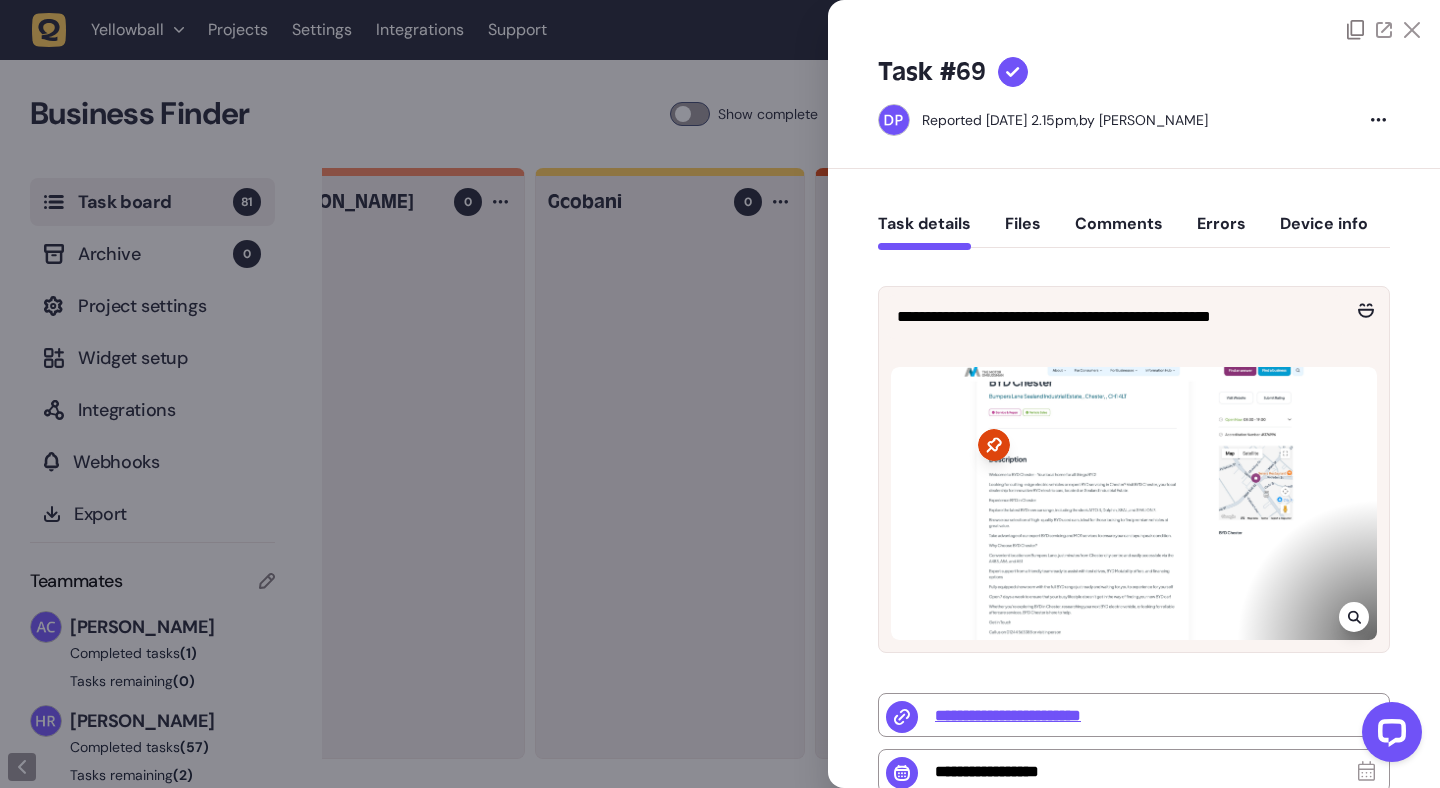 click 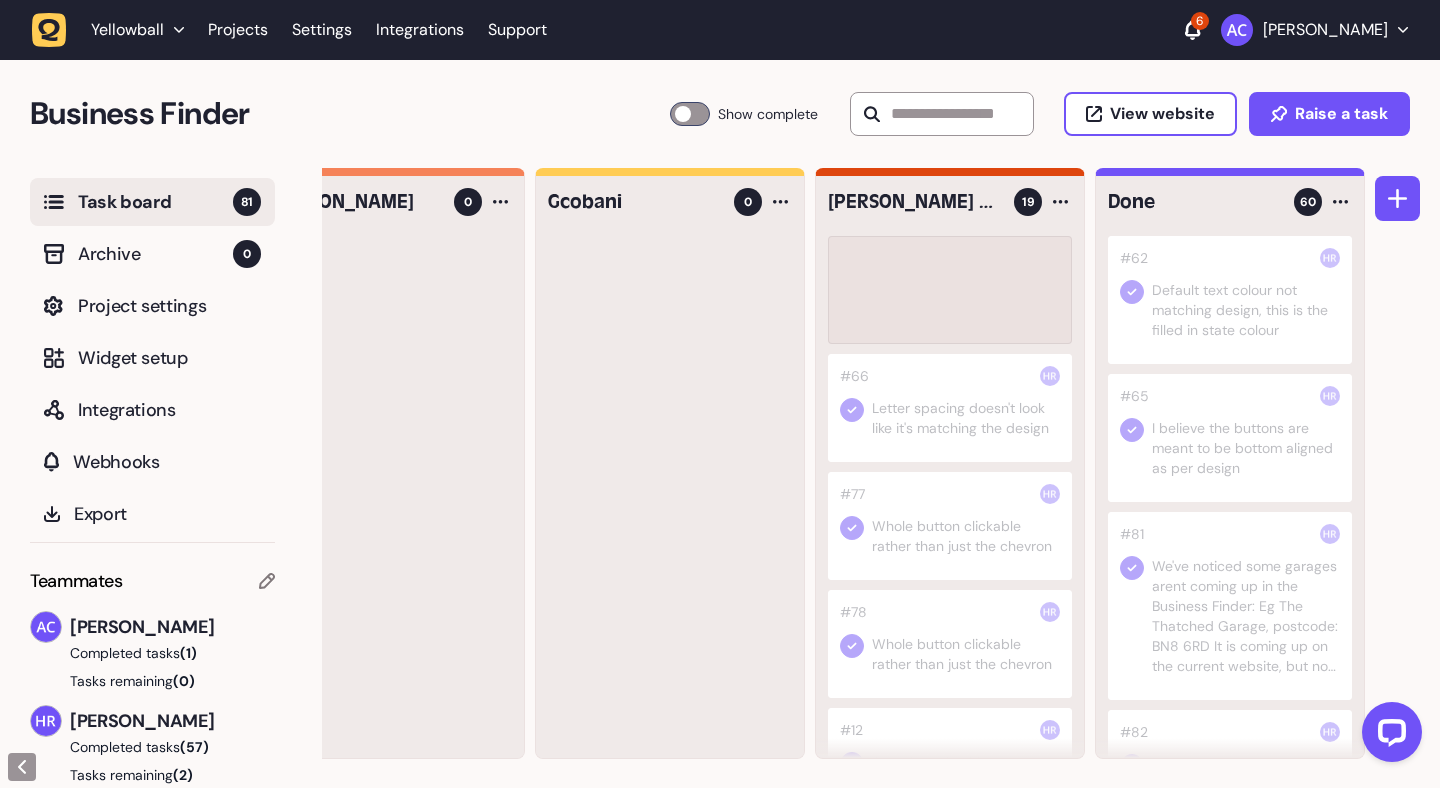 type 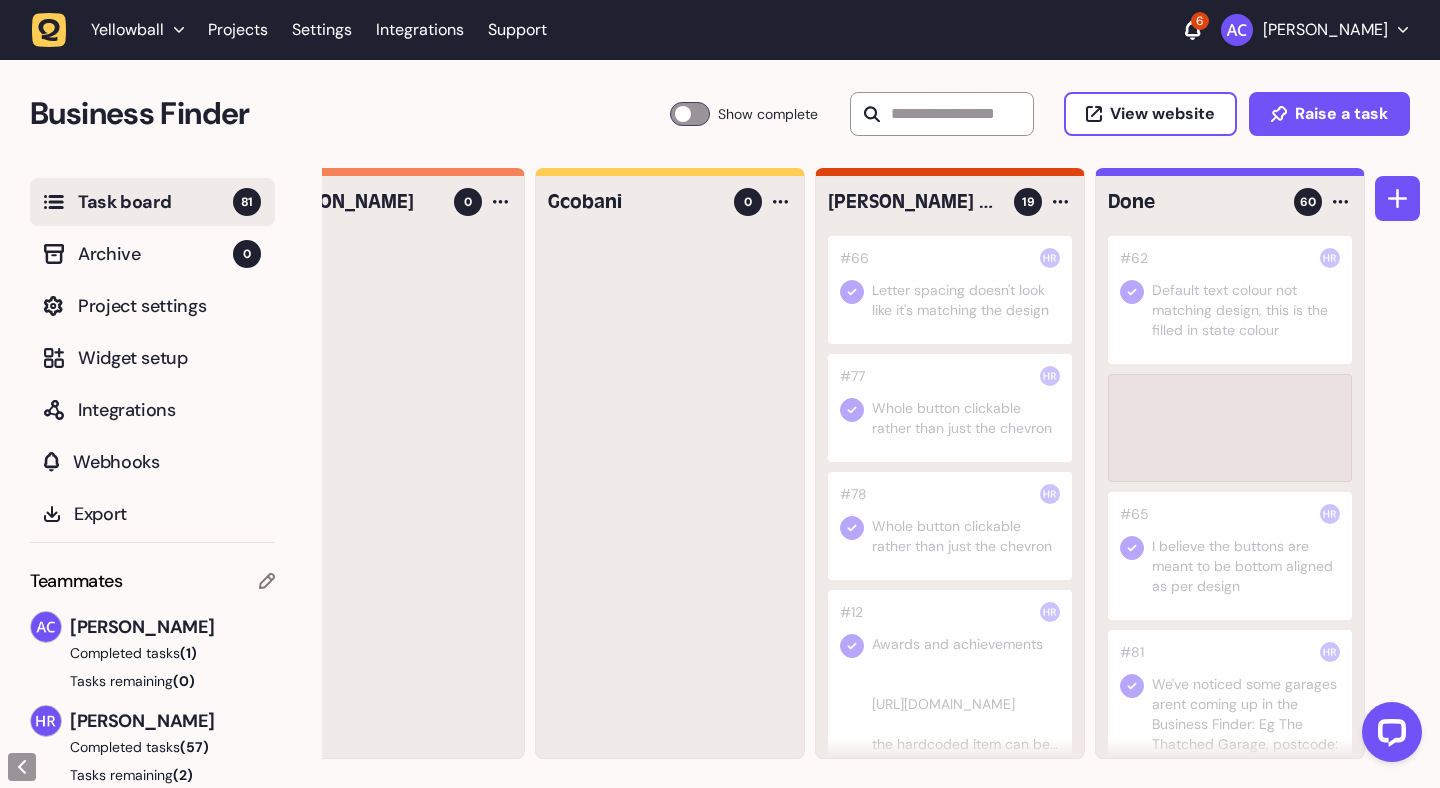 drag, startPoint x: 932, startPoint y: 305, endPoint x: 1162, endPoint y: 302, distance: 230.01956 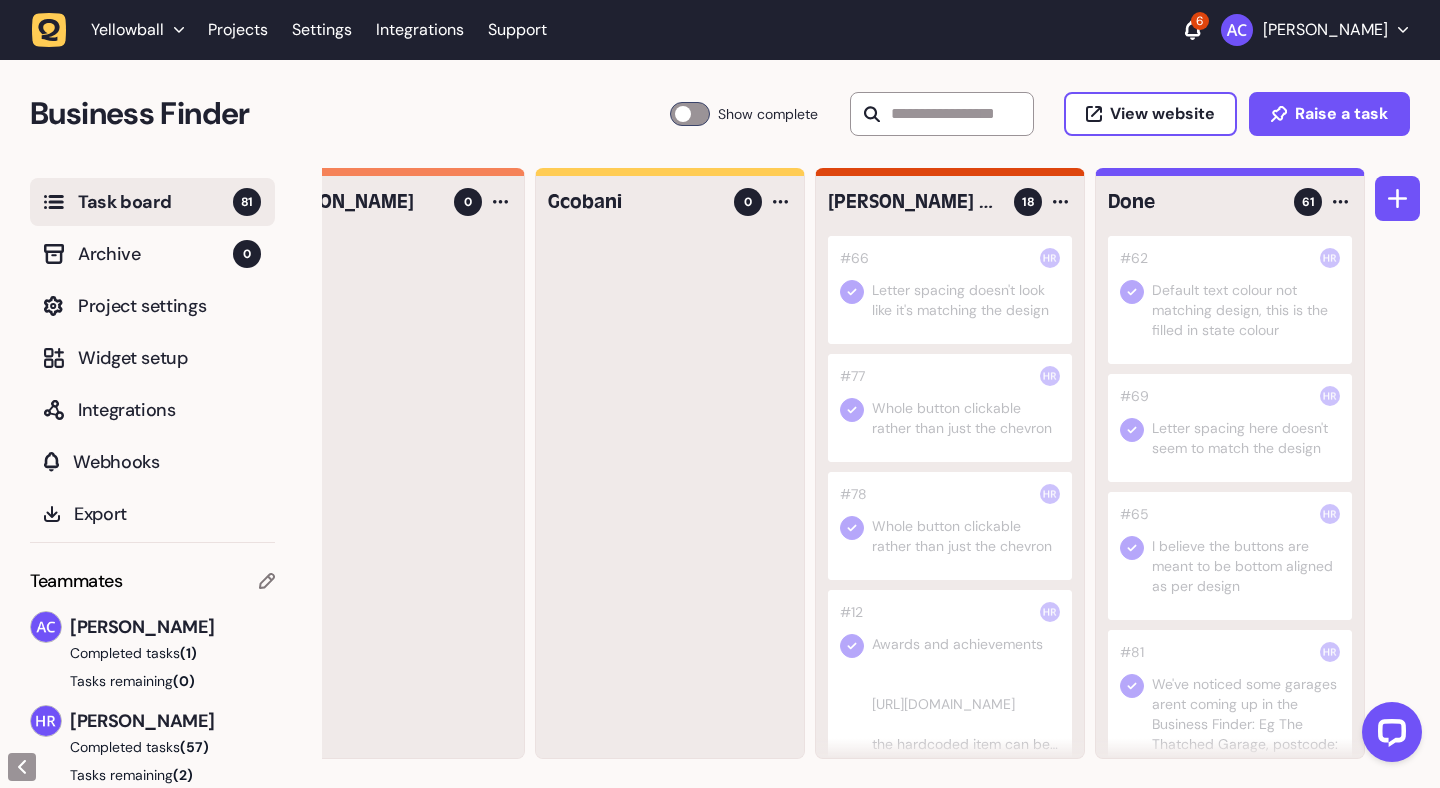 click 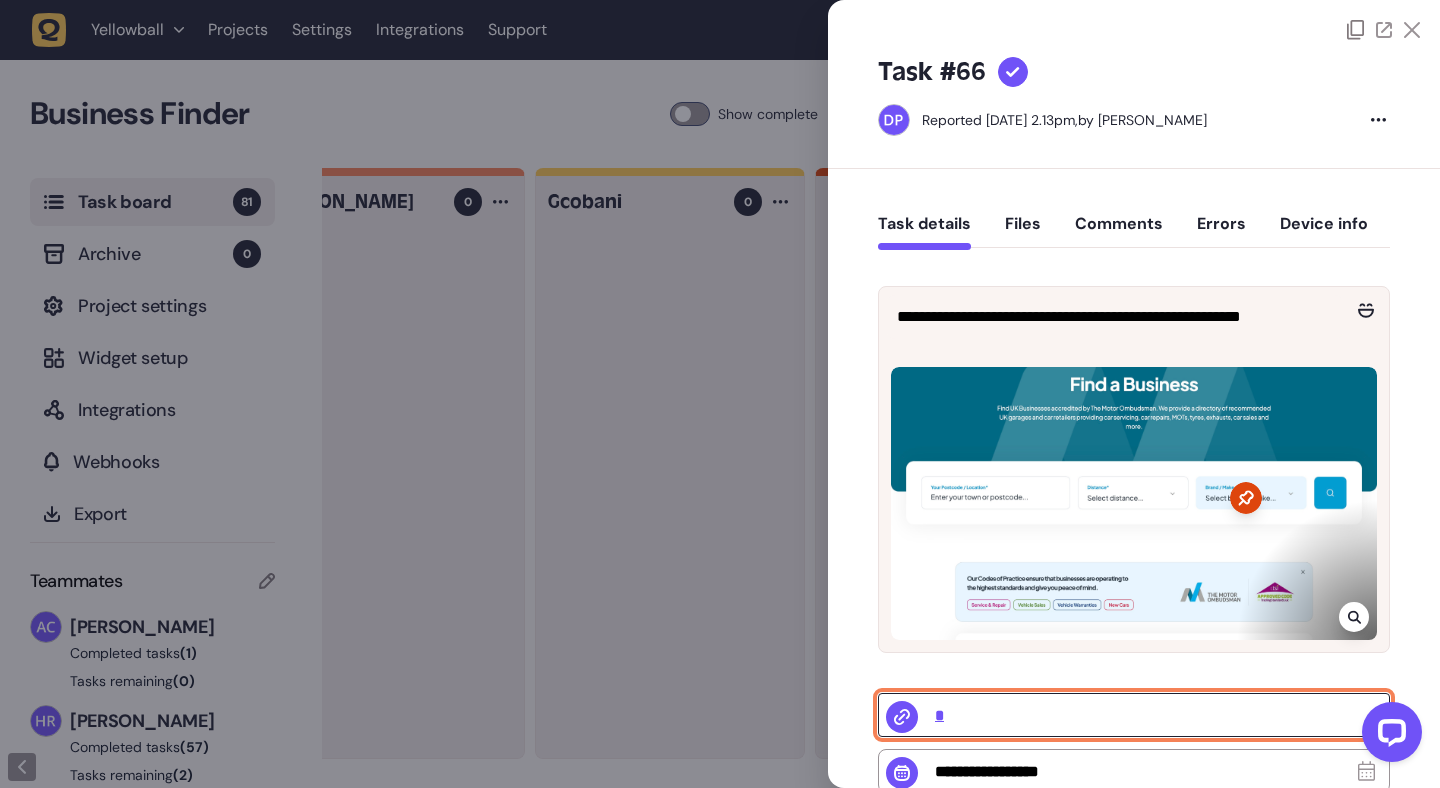 click on "*" 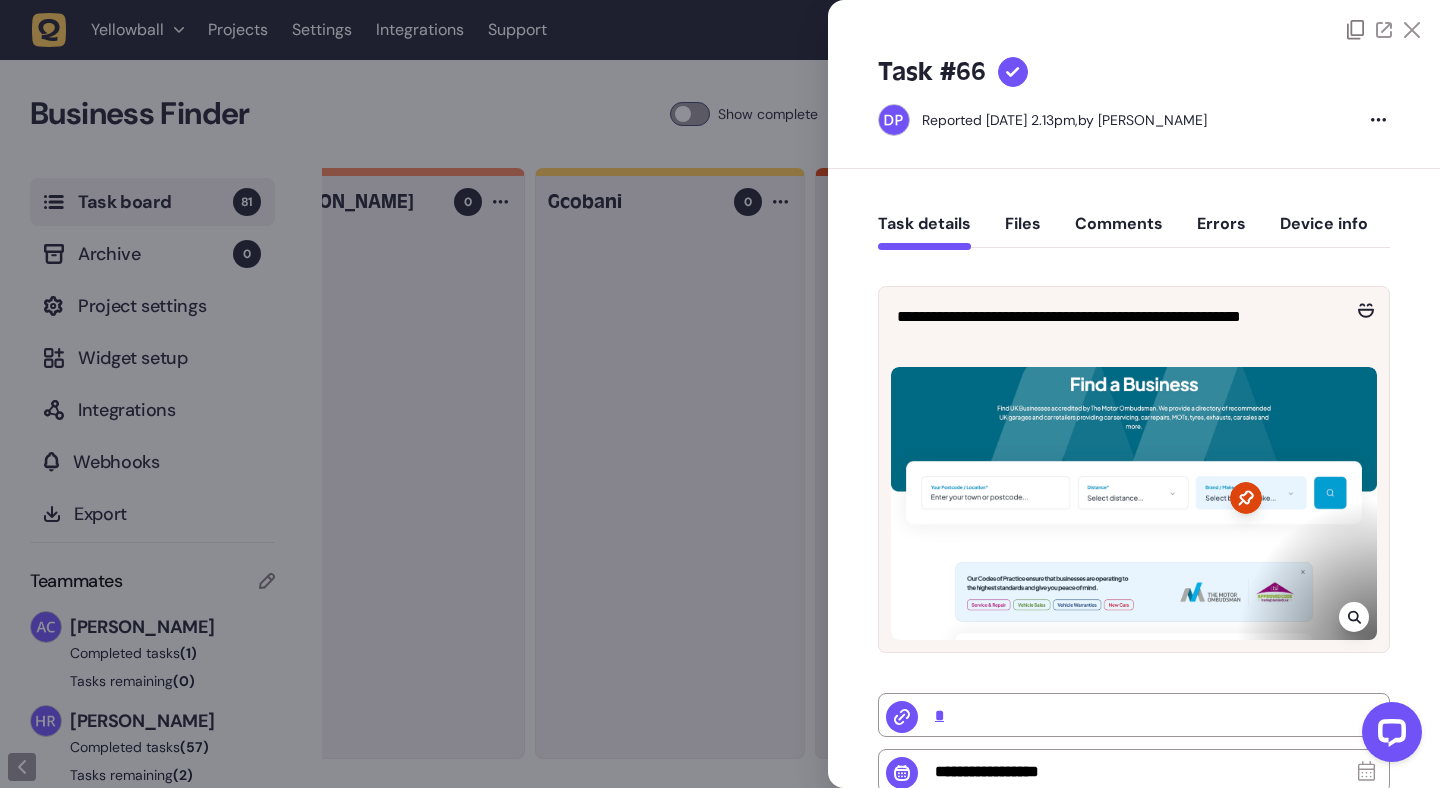 click 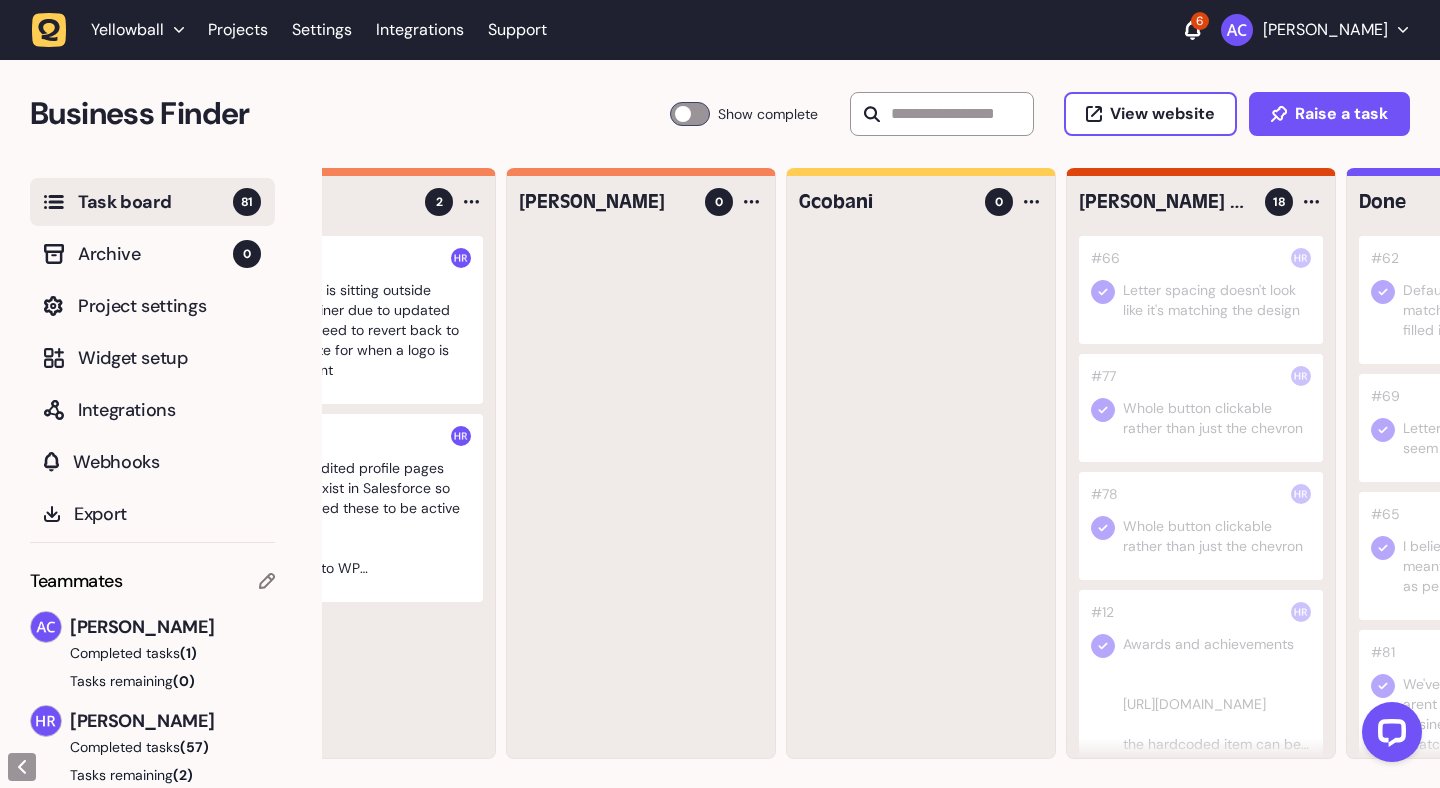 scroll, scrollTop: 0, scrollLeft: 347, axis: horizontal 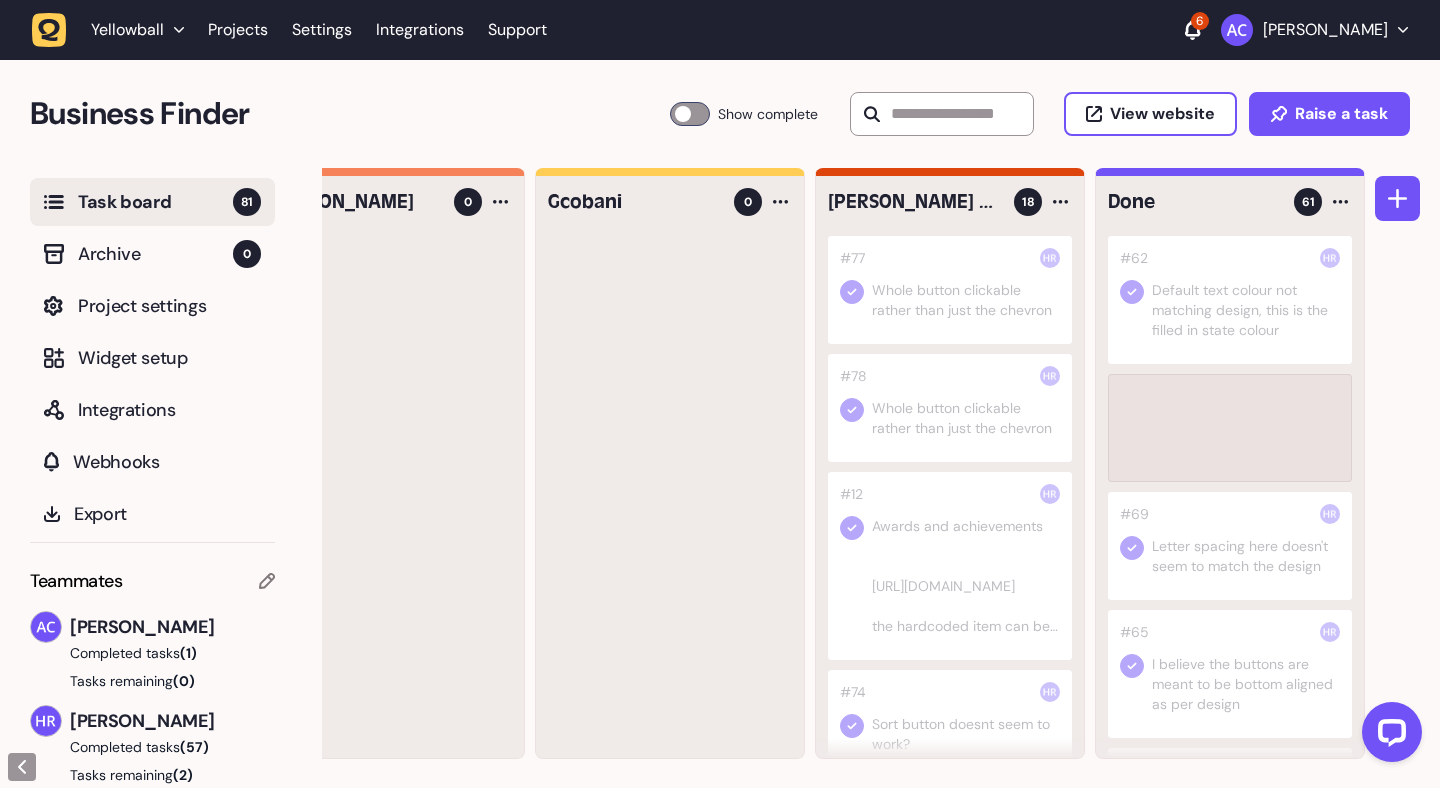 drag, startPoint x: 961, startPoint y: 309, endPoint x: 1192, endPoint y: 304, distance: 231.05411 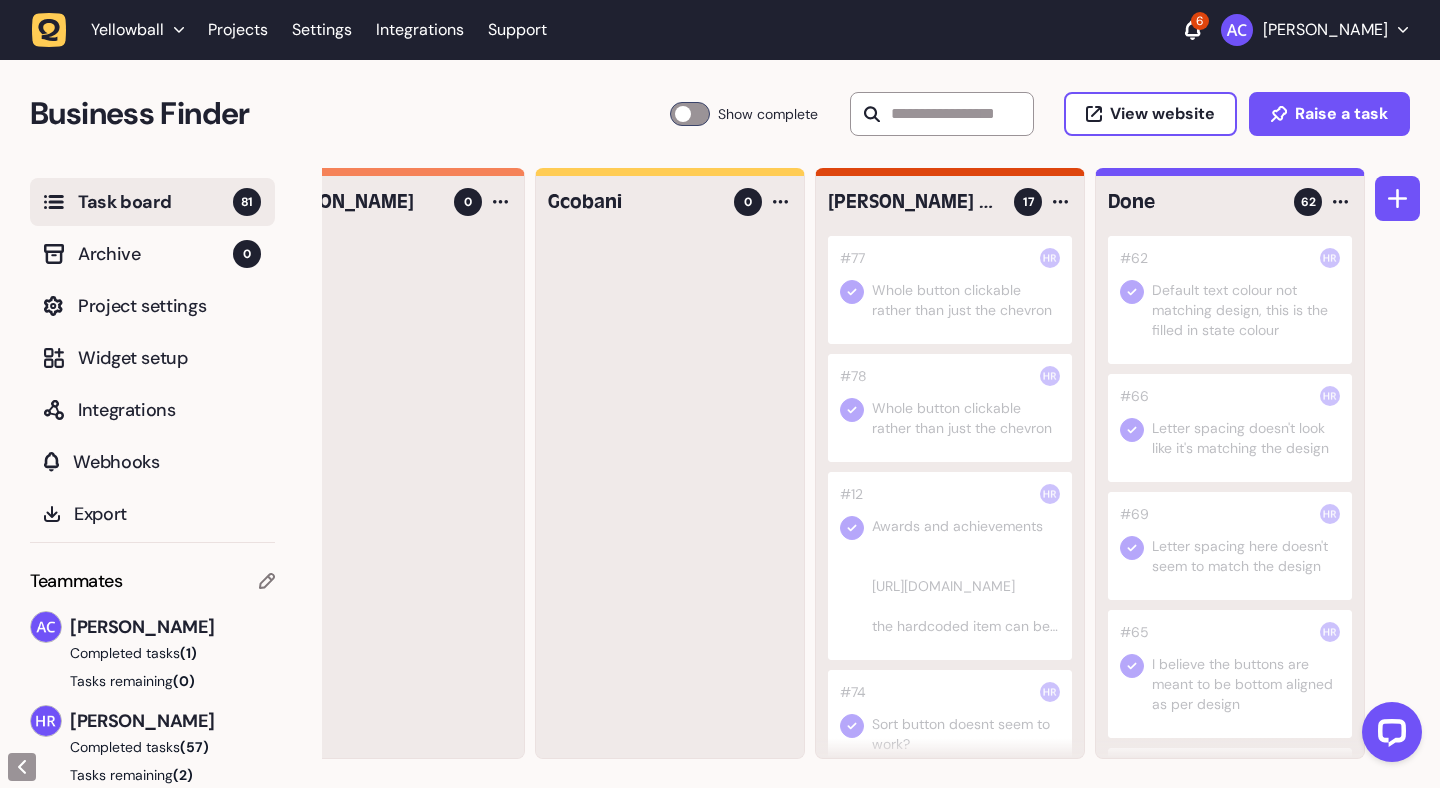 click 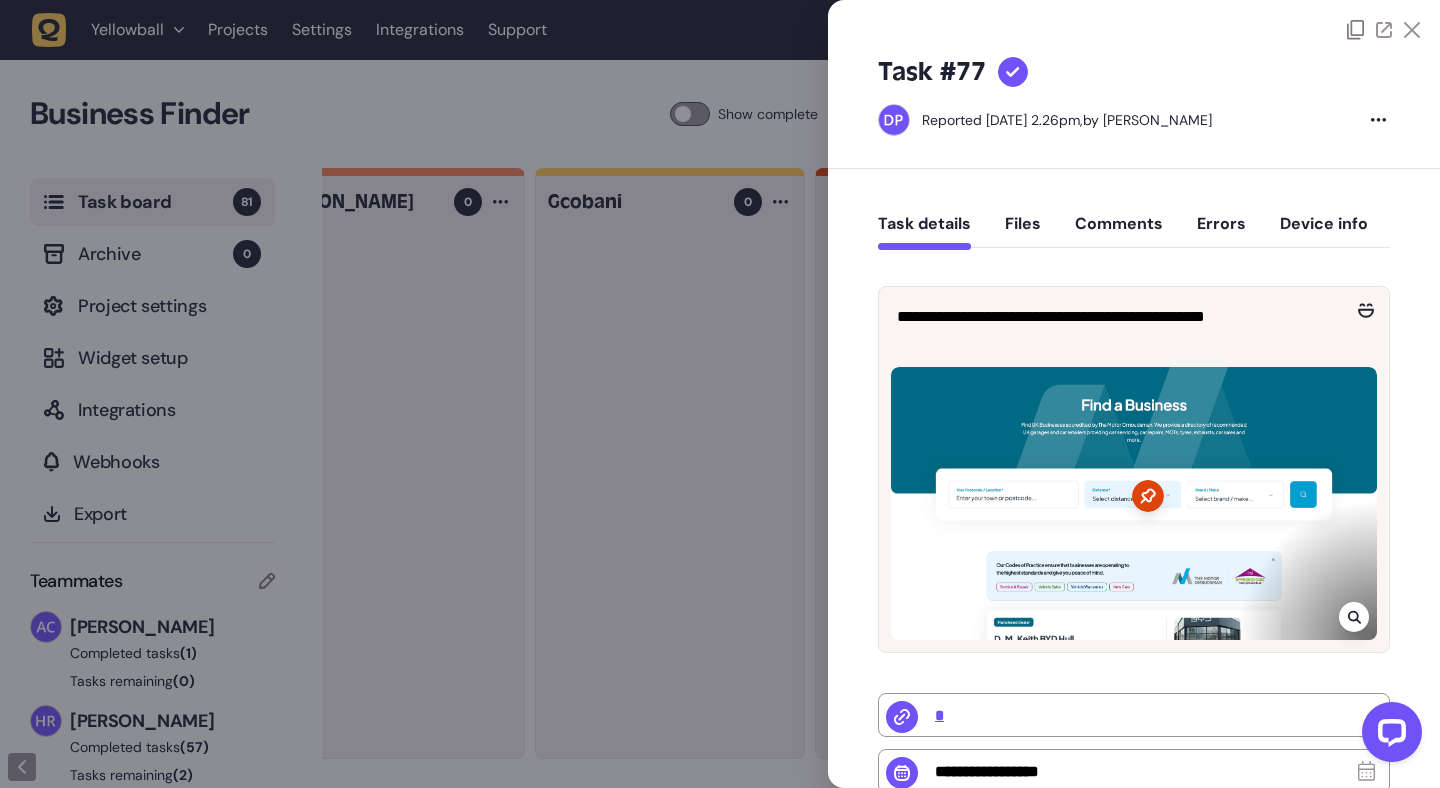click 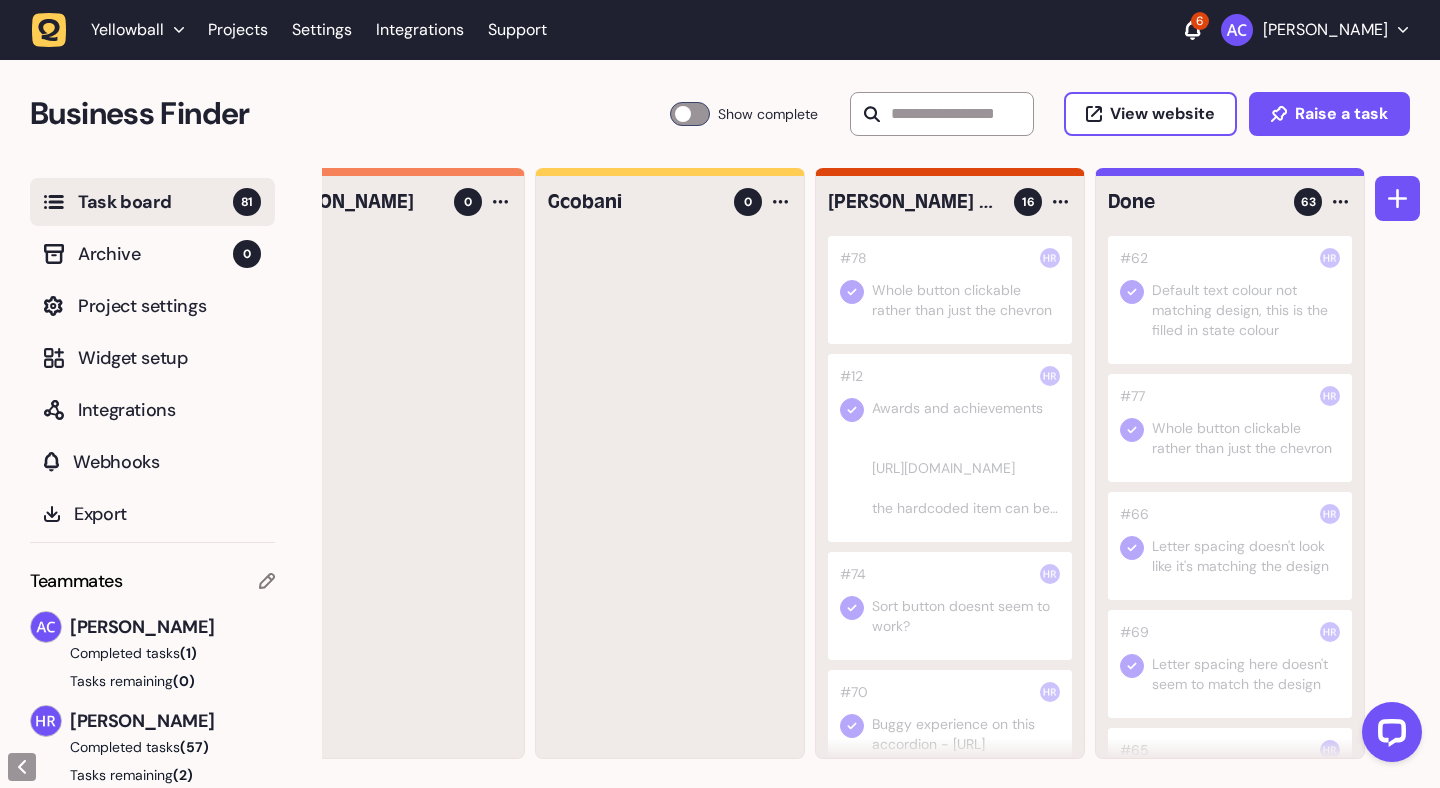 click 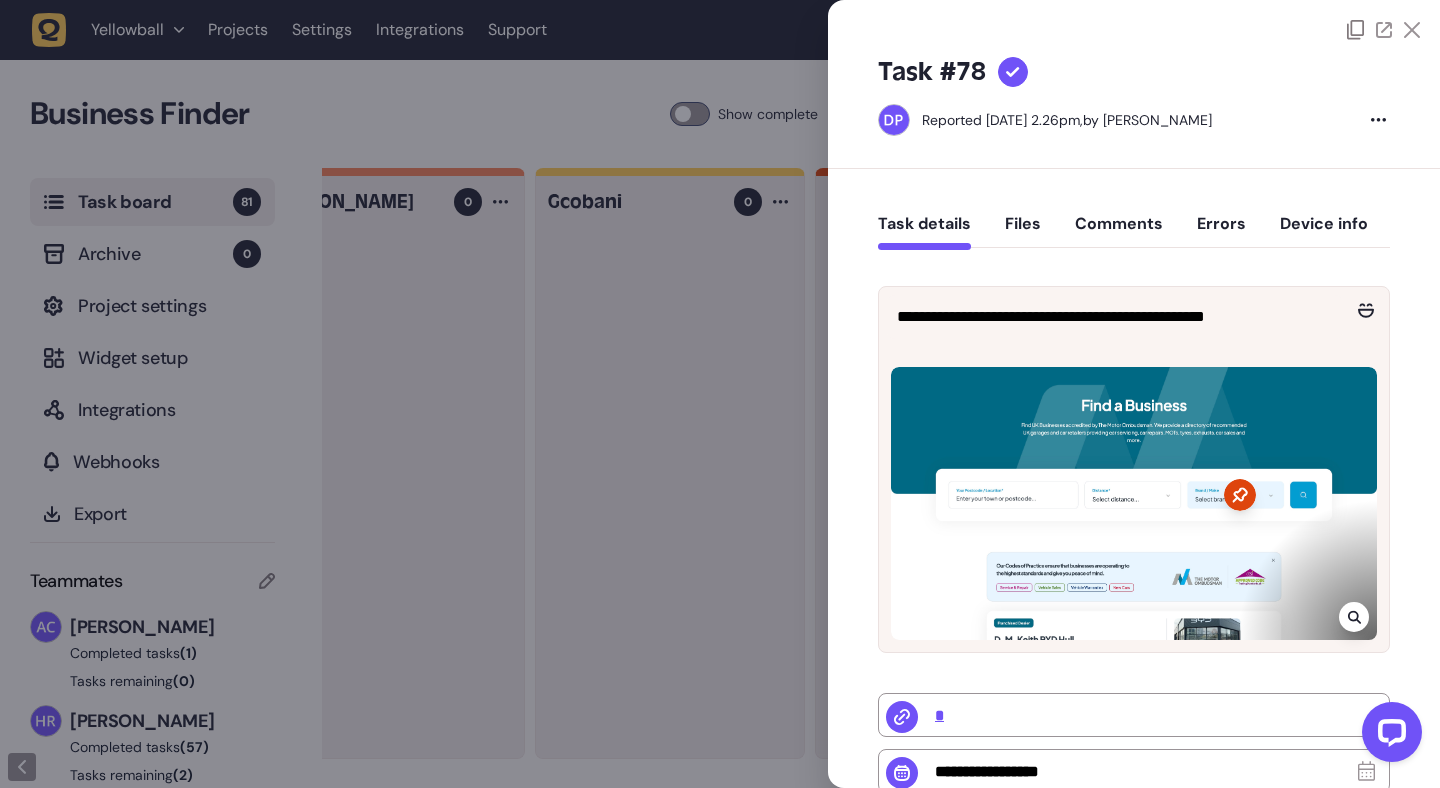 click 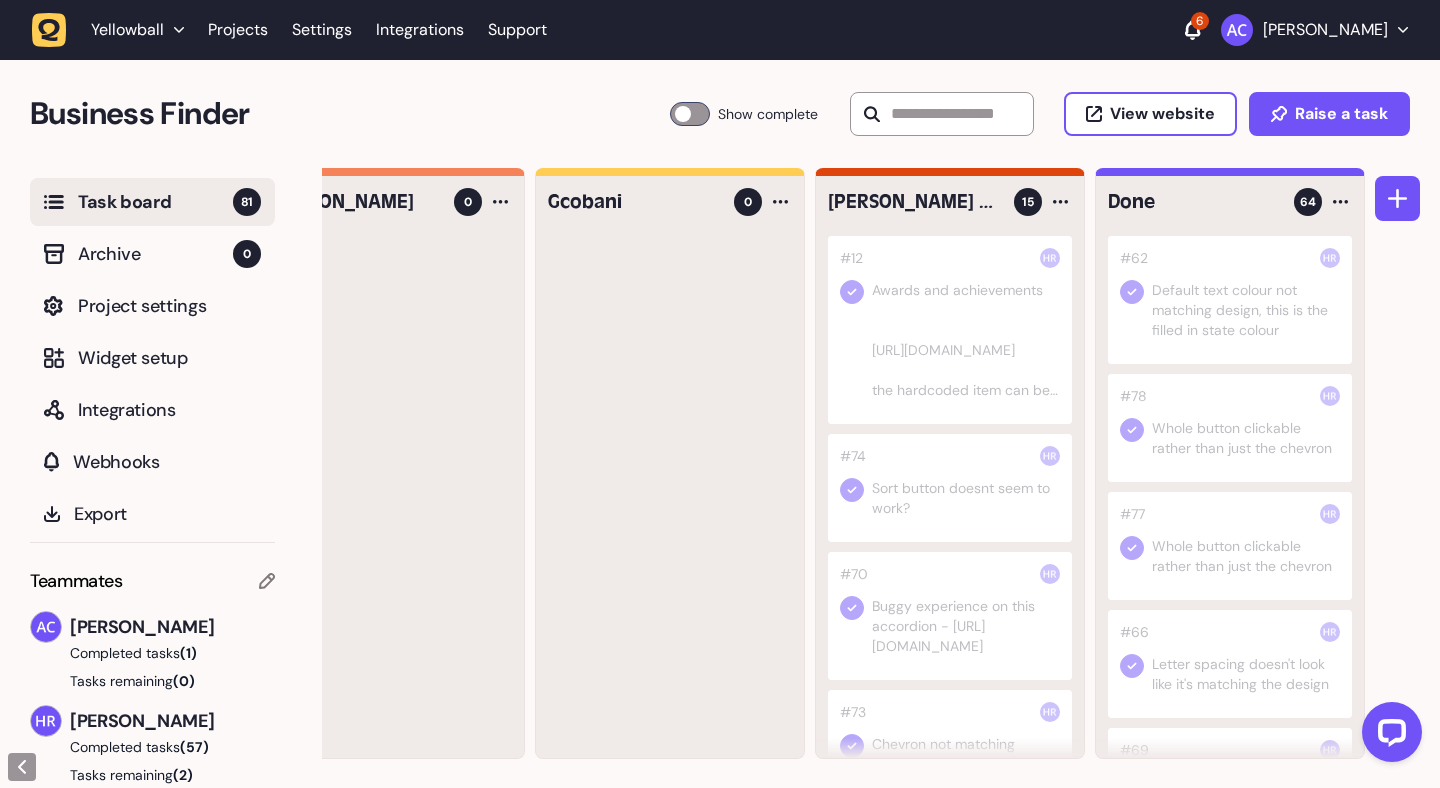 click 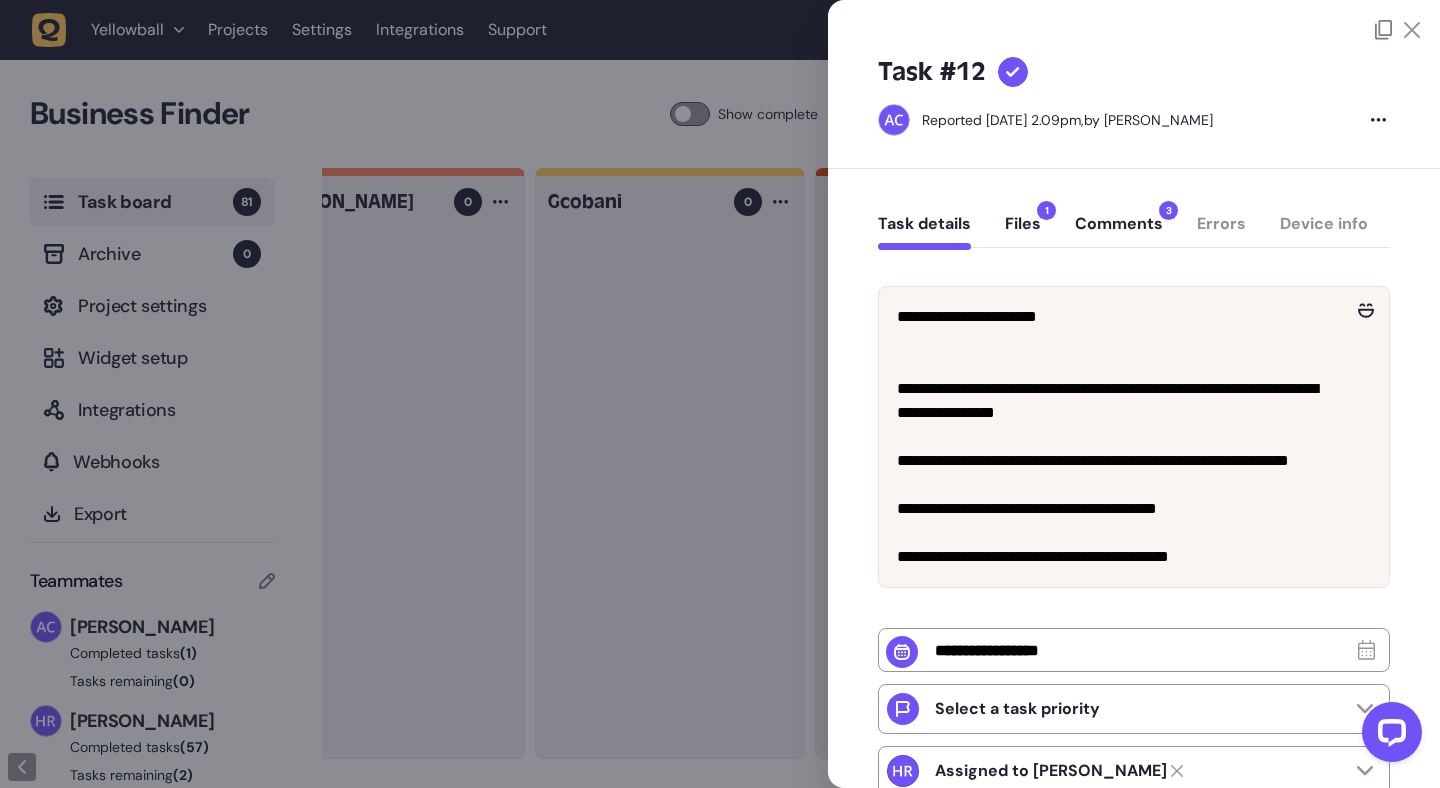 click 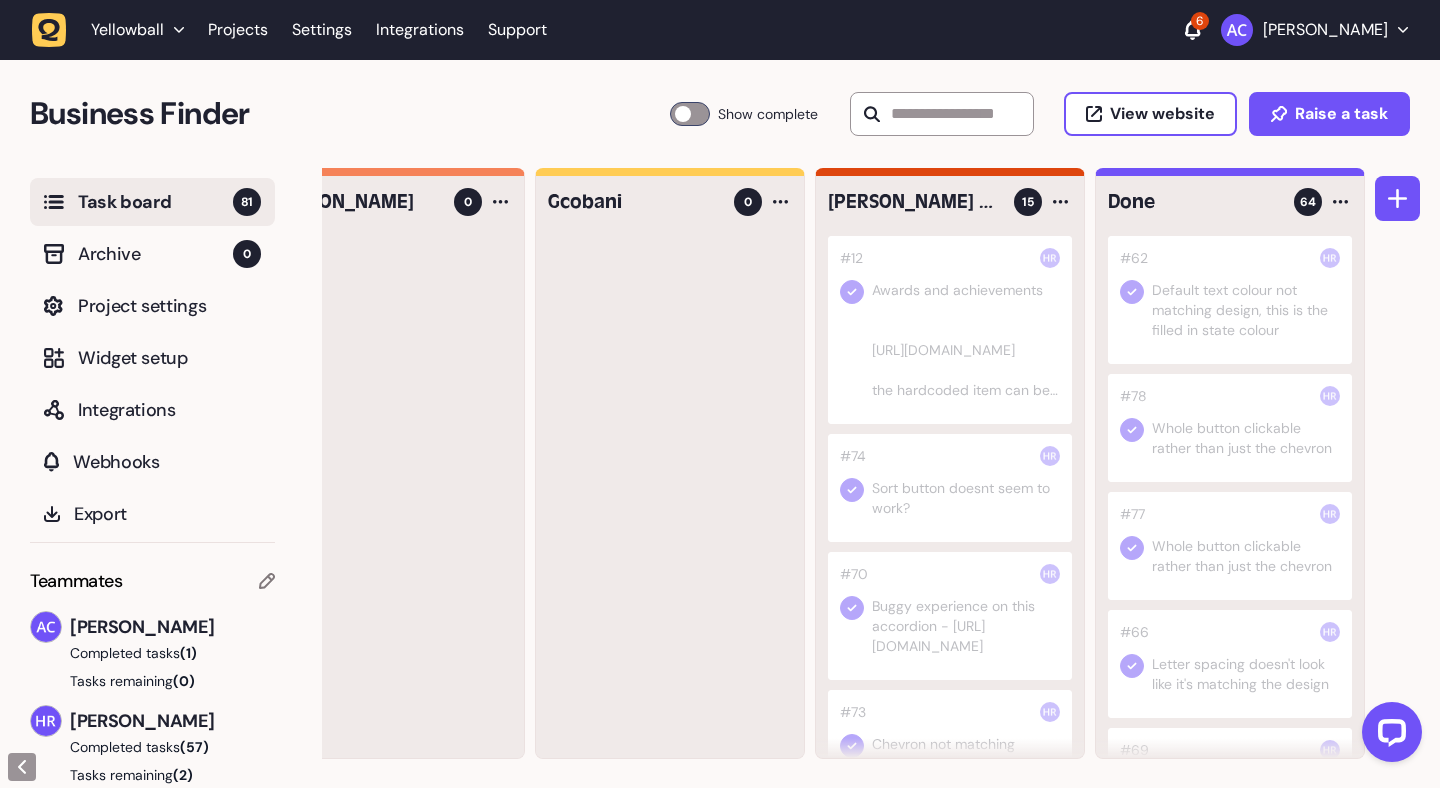 click 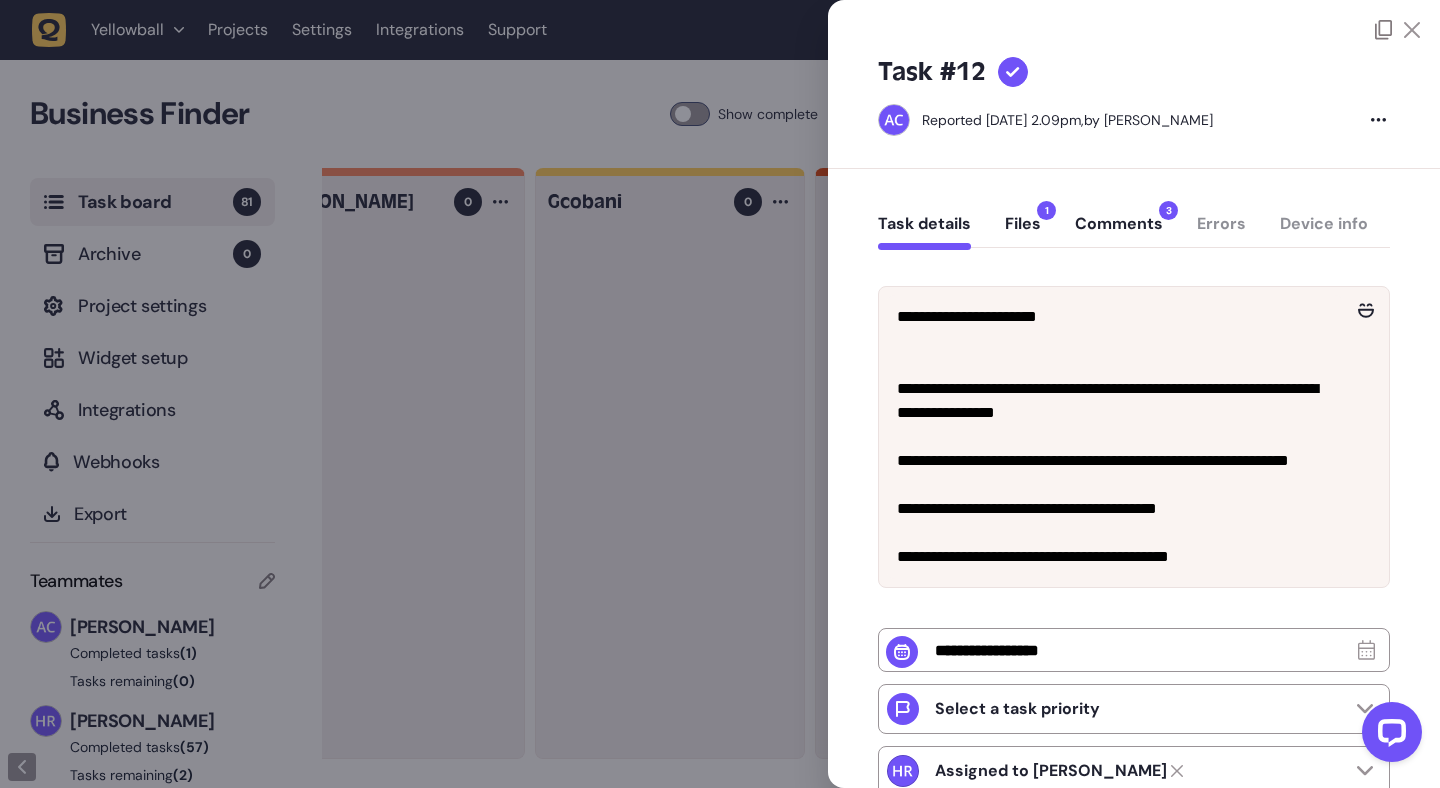 click on "Comments  3" 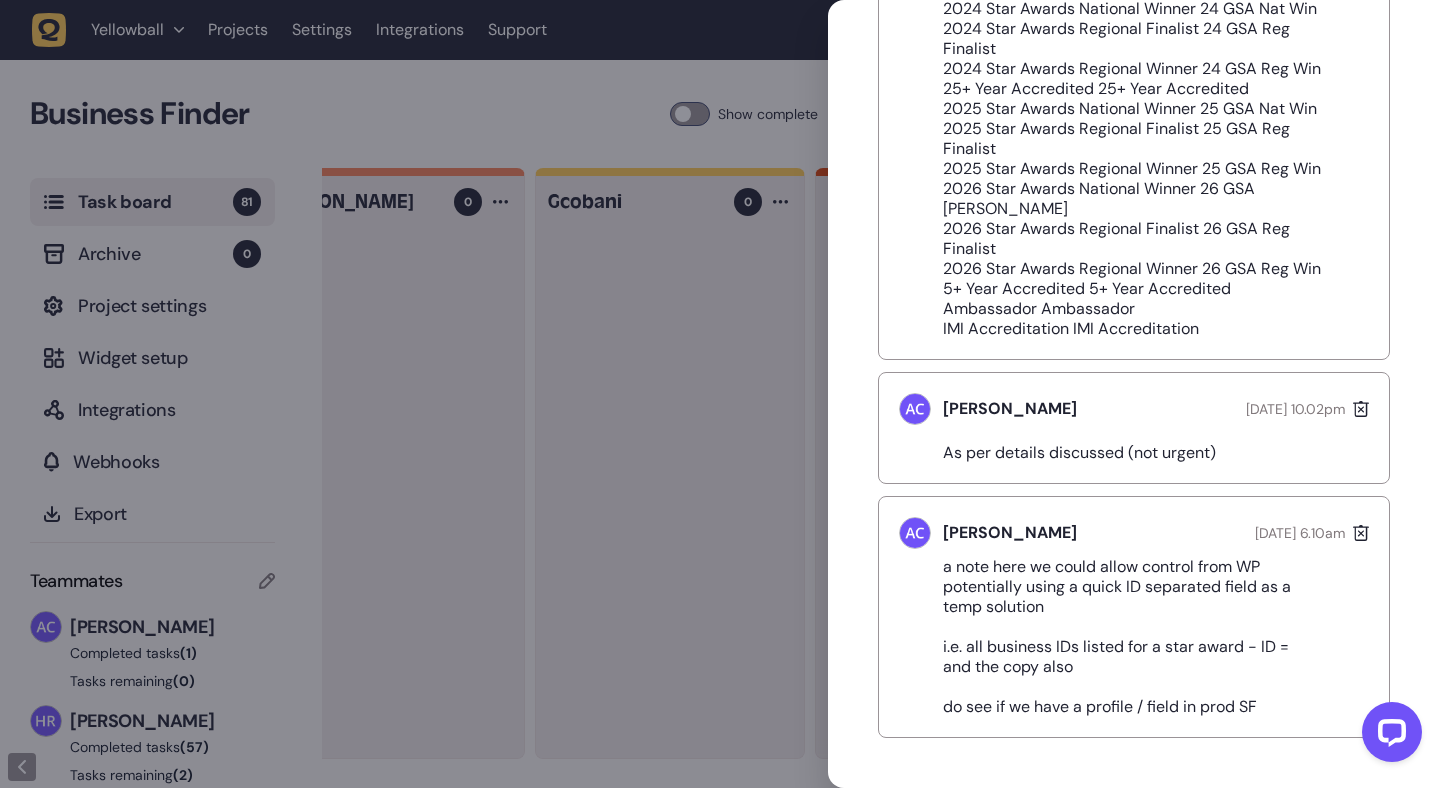 scroll, scrollTop: 972, scrollLeft: 0, axis: vertical 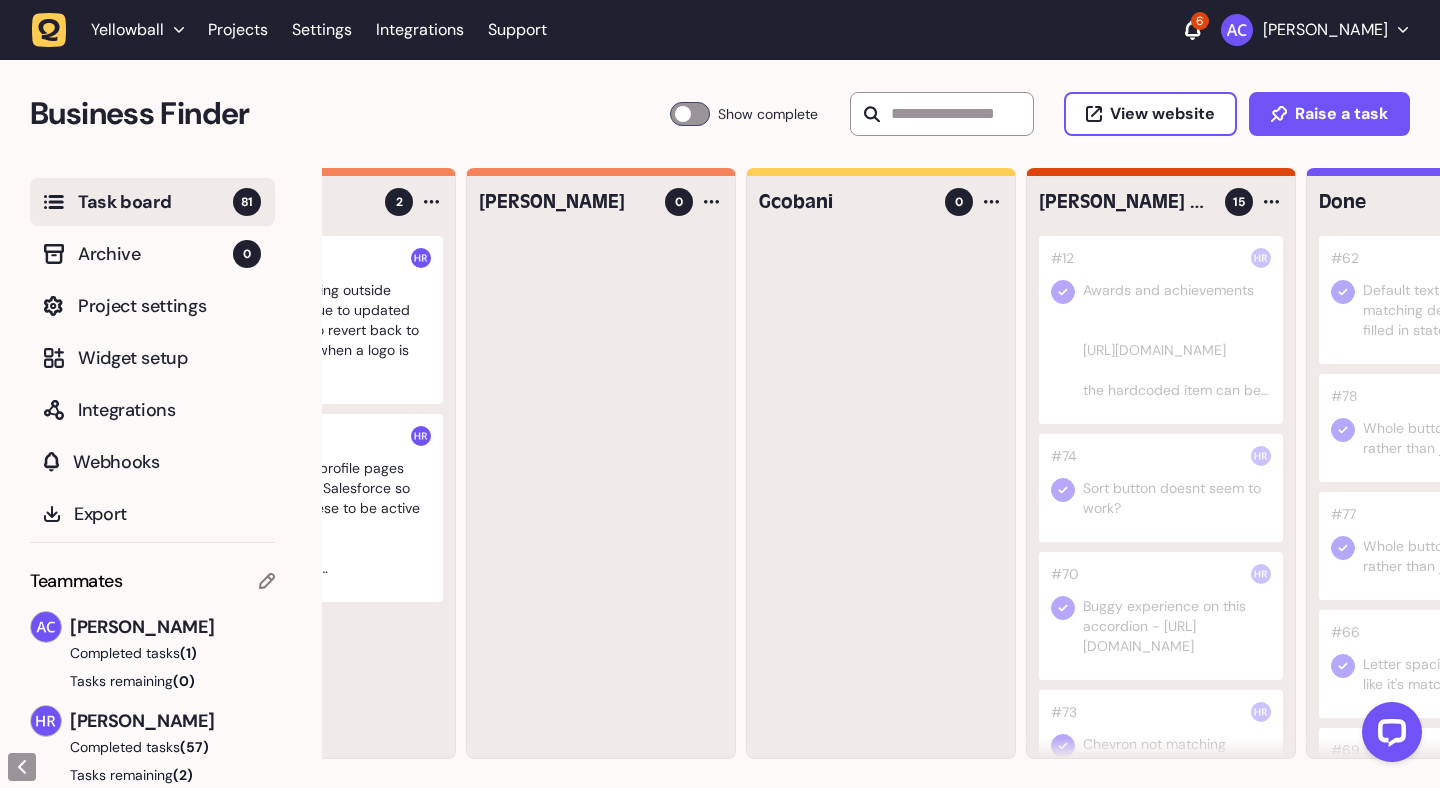 click 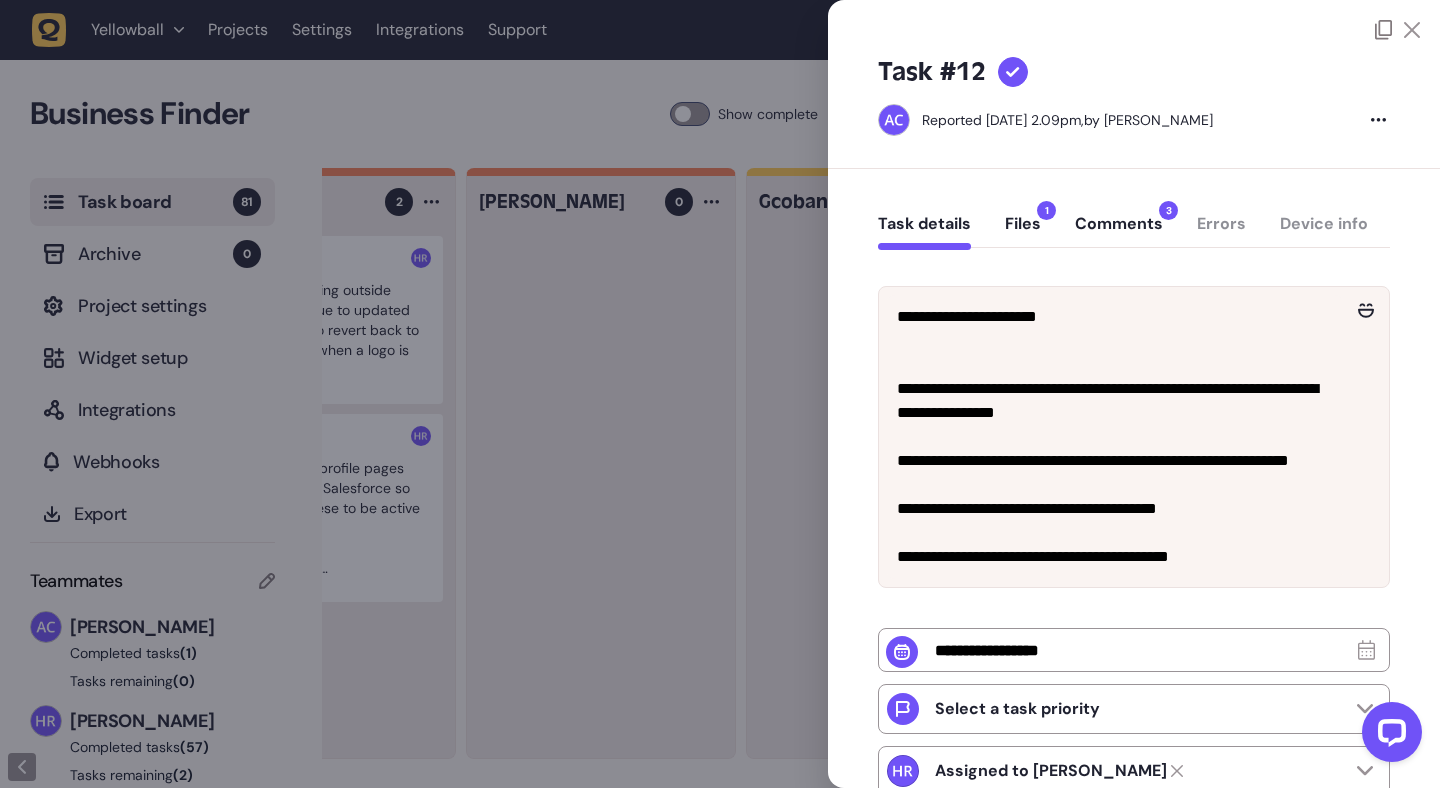 click on "Comments  3" 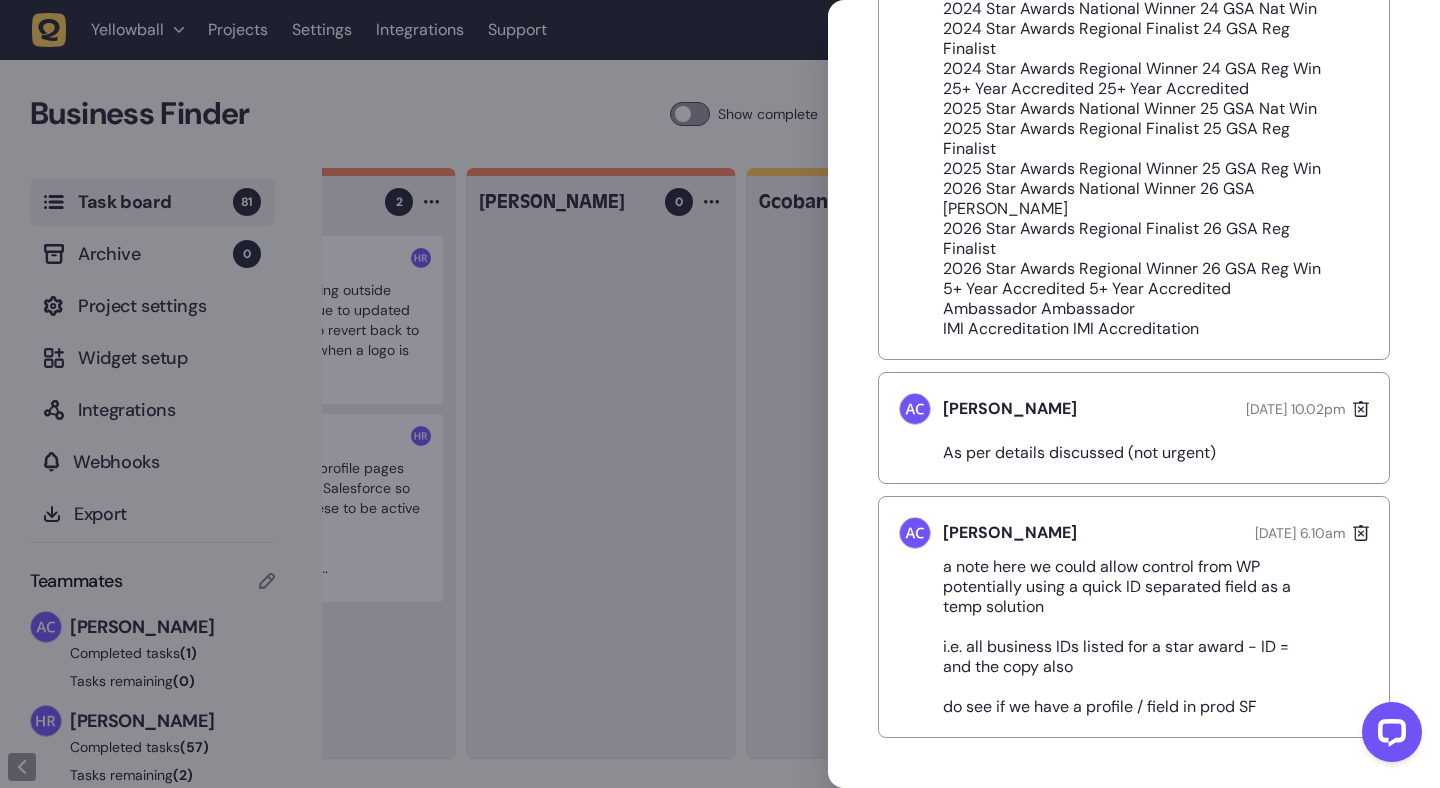 scroll, scrollTop: 962, scrollLeft: 0, axis: vertical 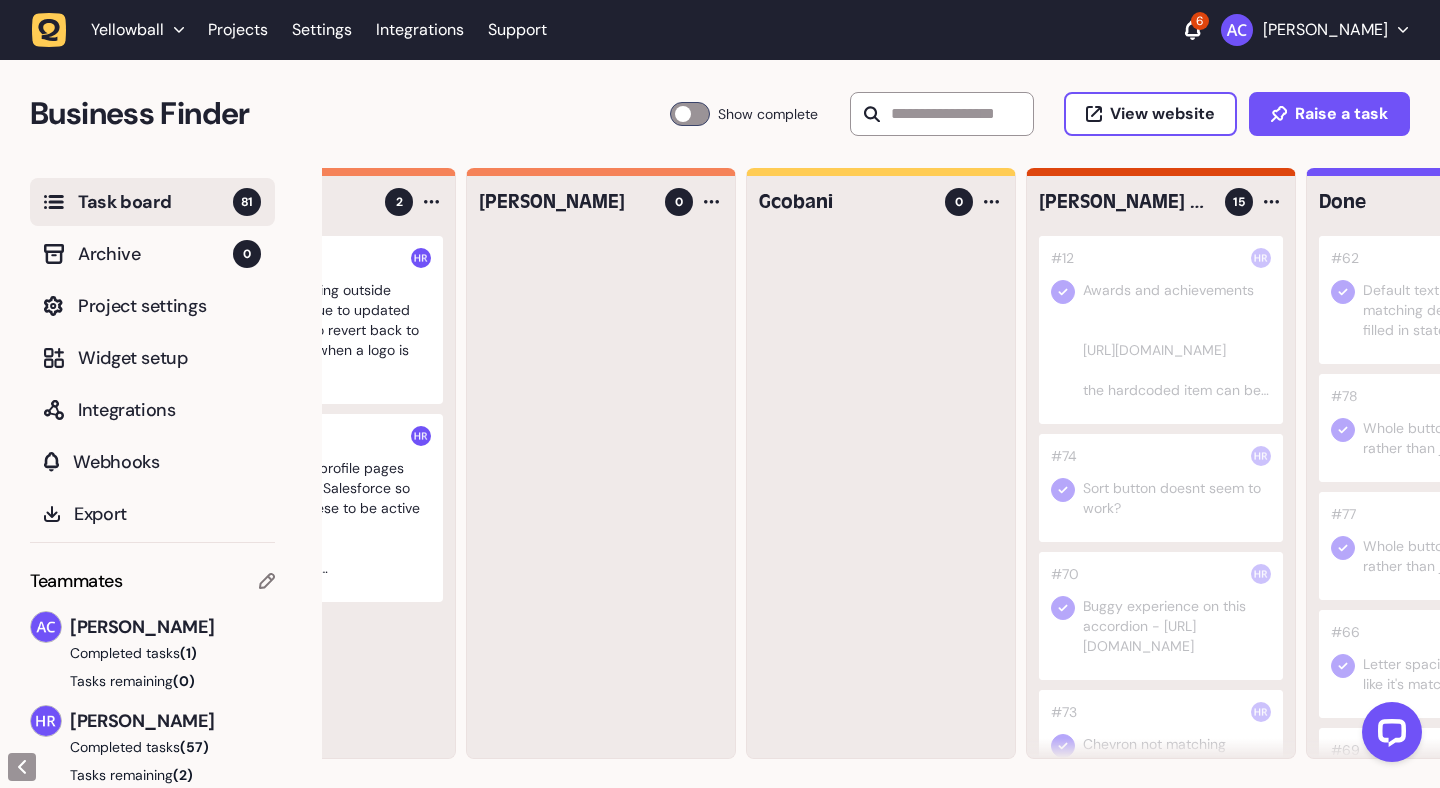 click 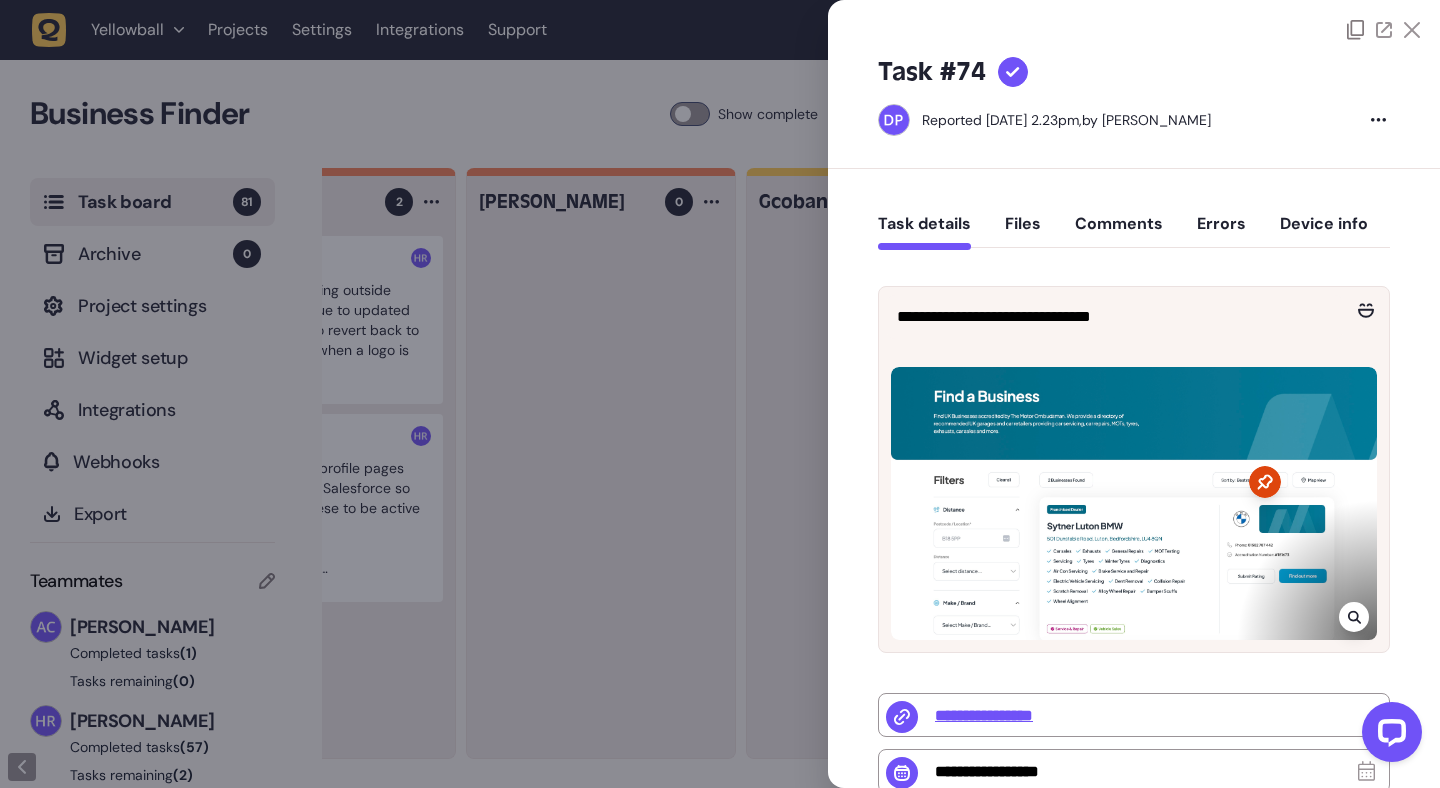 click 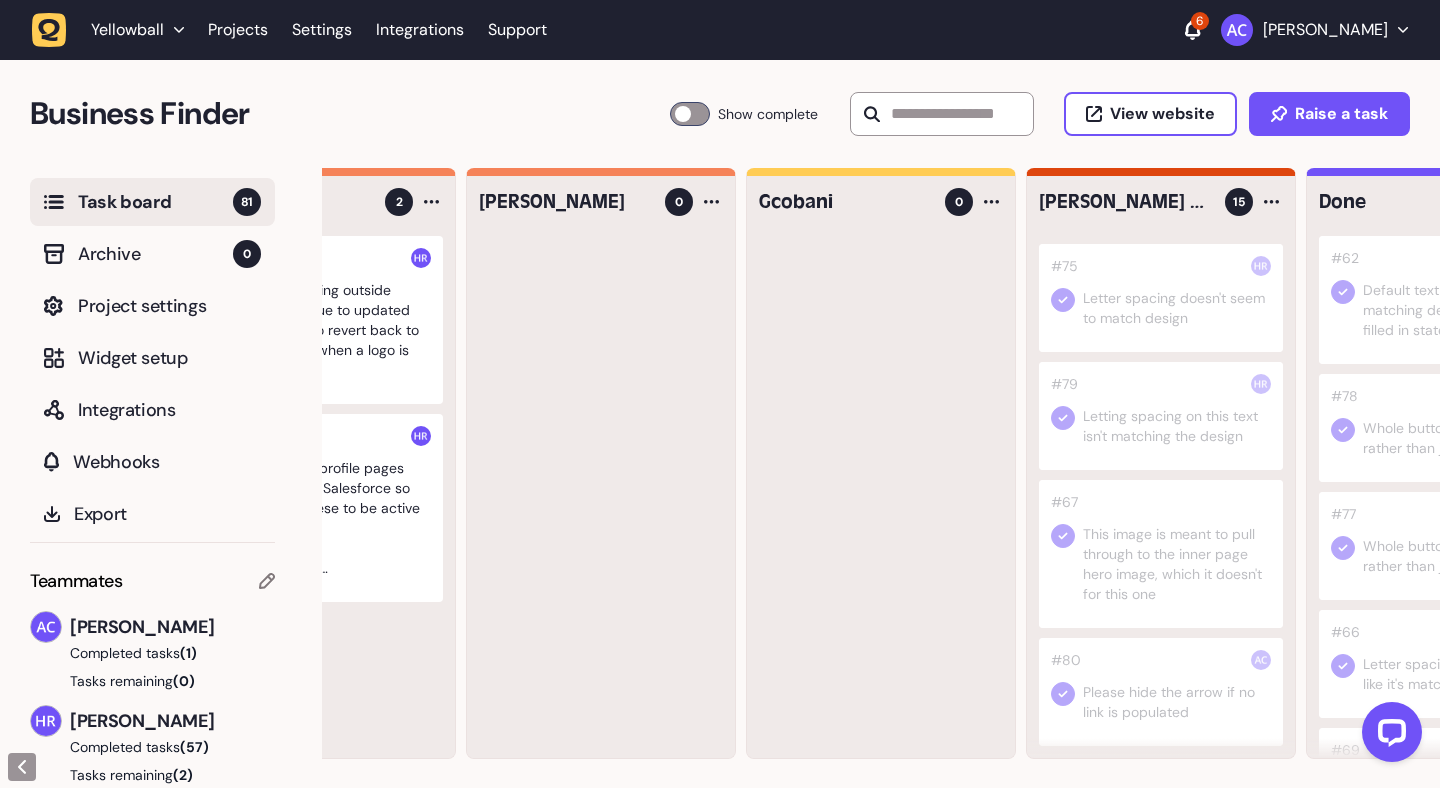 scroll, scrollTop: 1710, scrollLeft: 0, axis: vertical 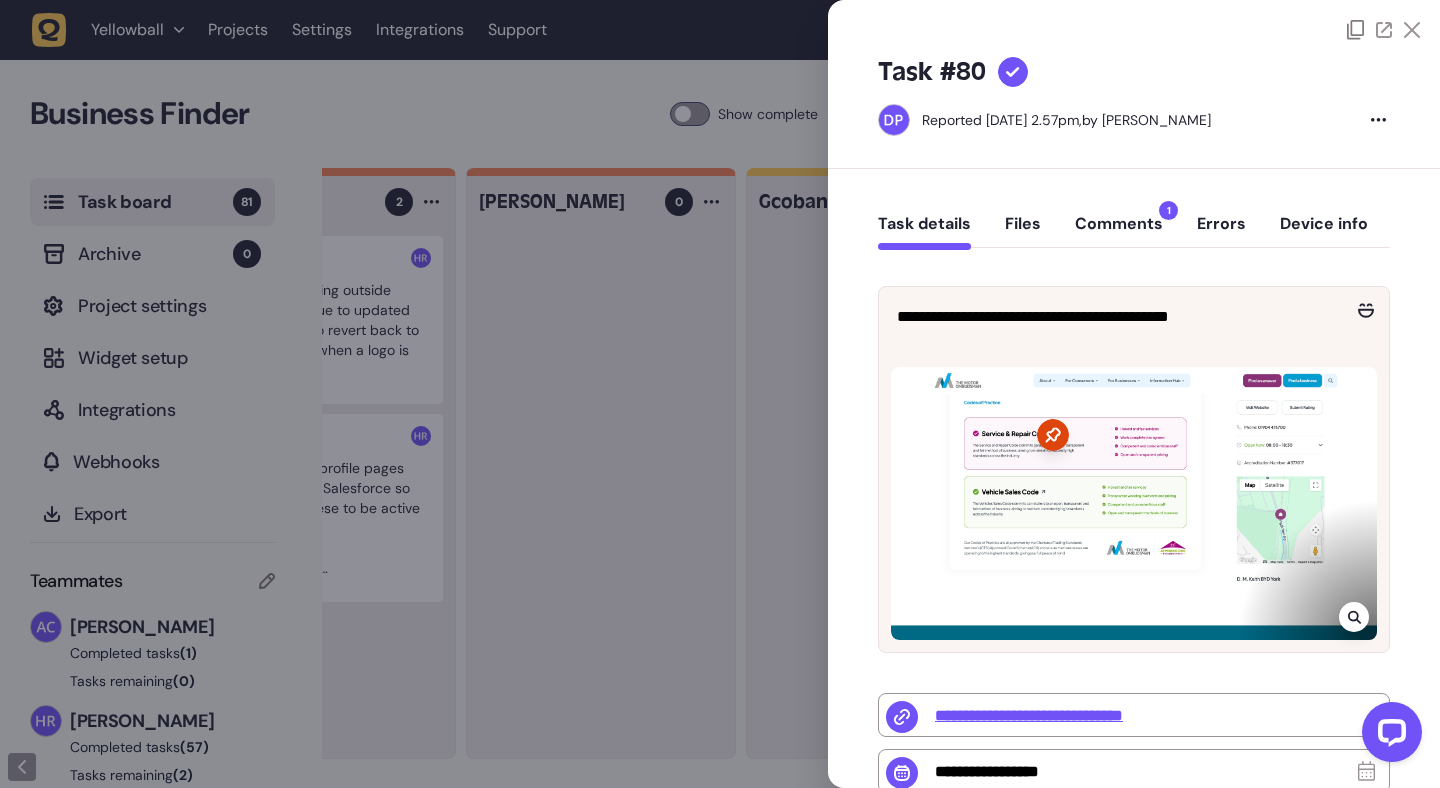 click 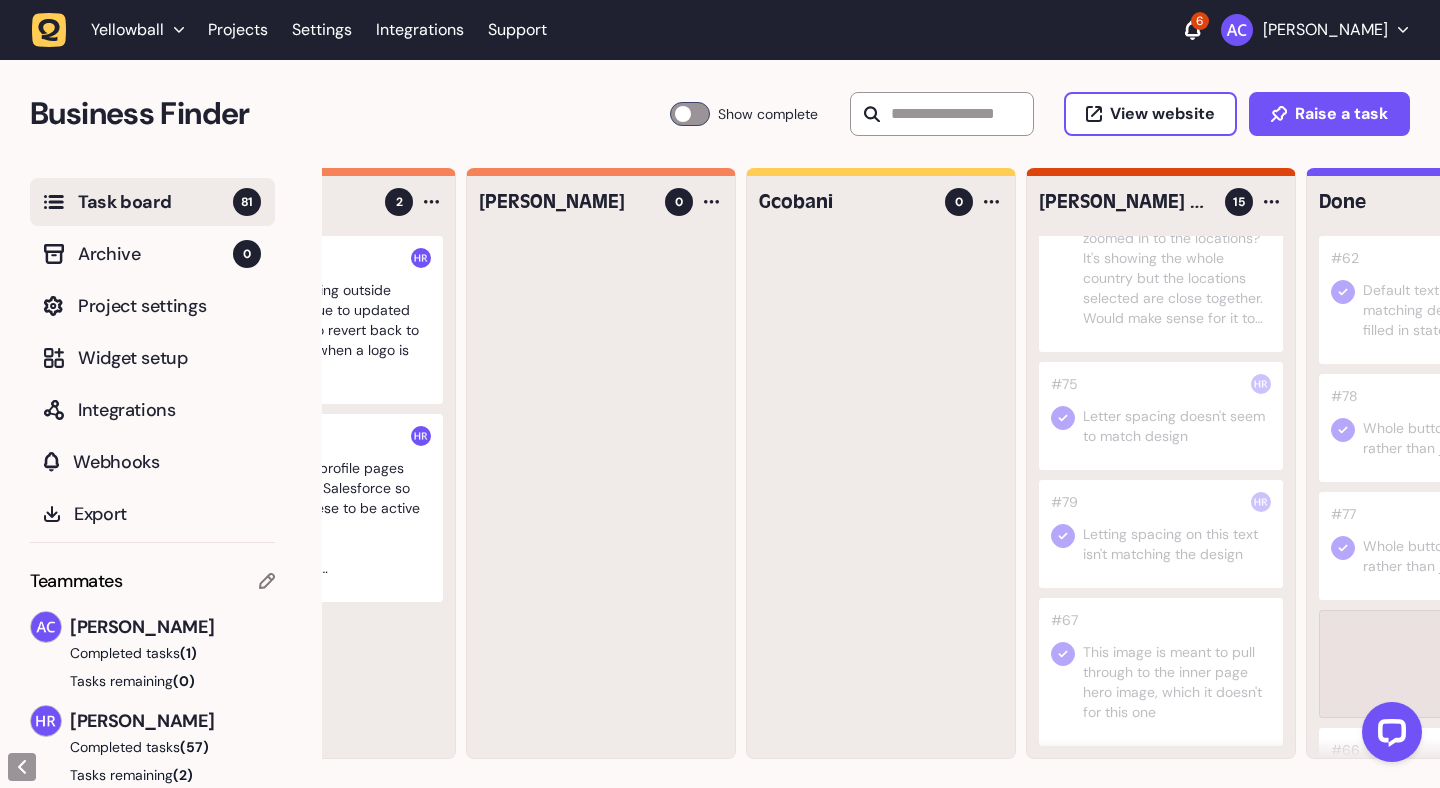 scroll, scrollTop: 1592, scrollLeft: 0, axis: vertical 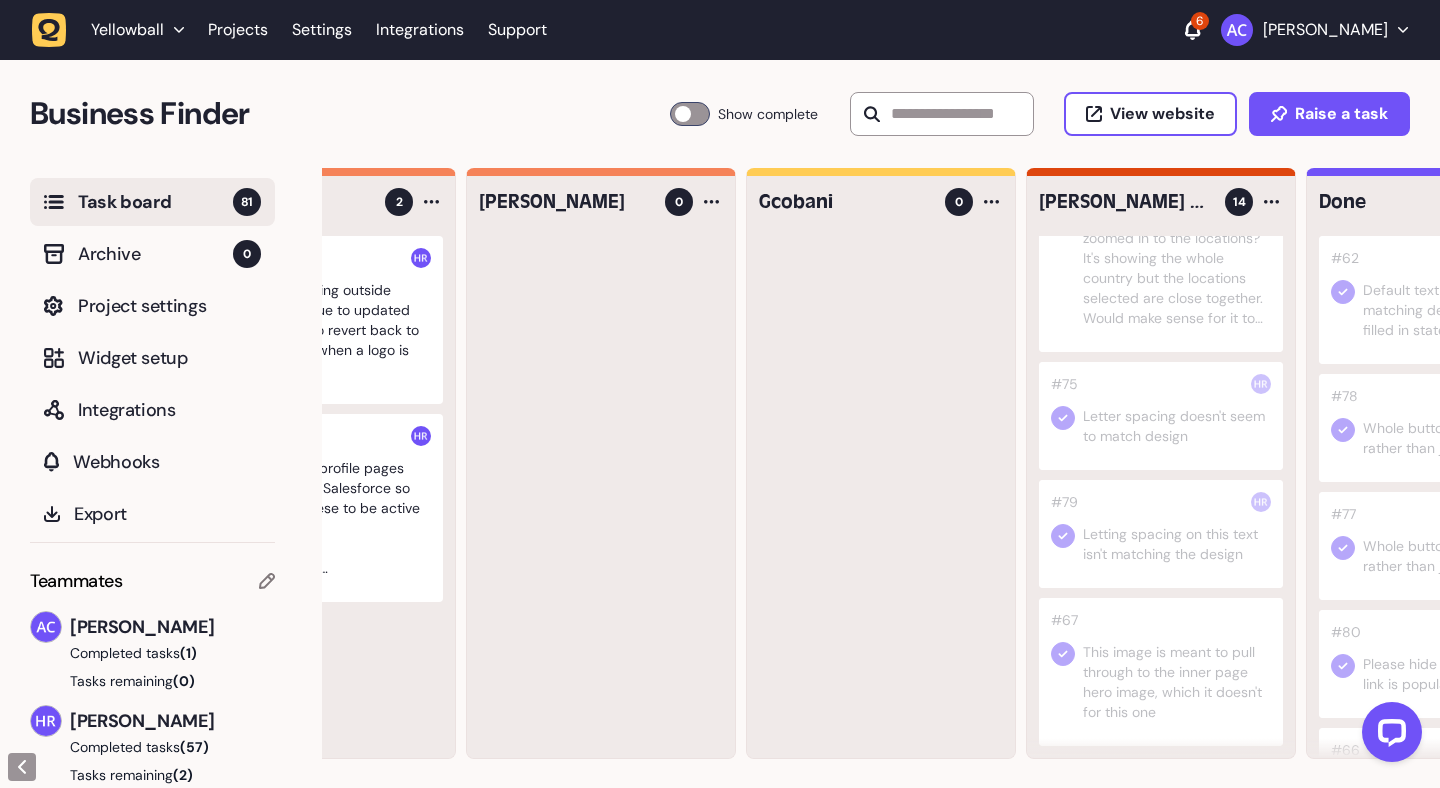click 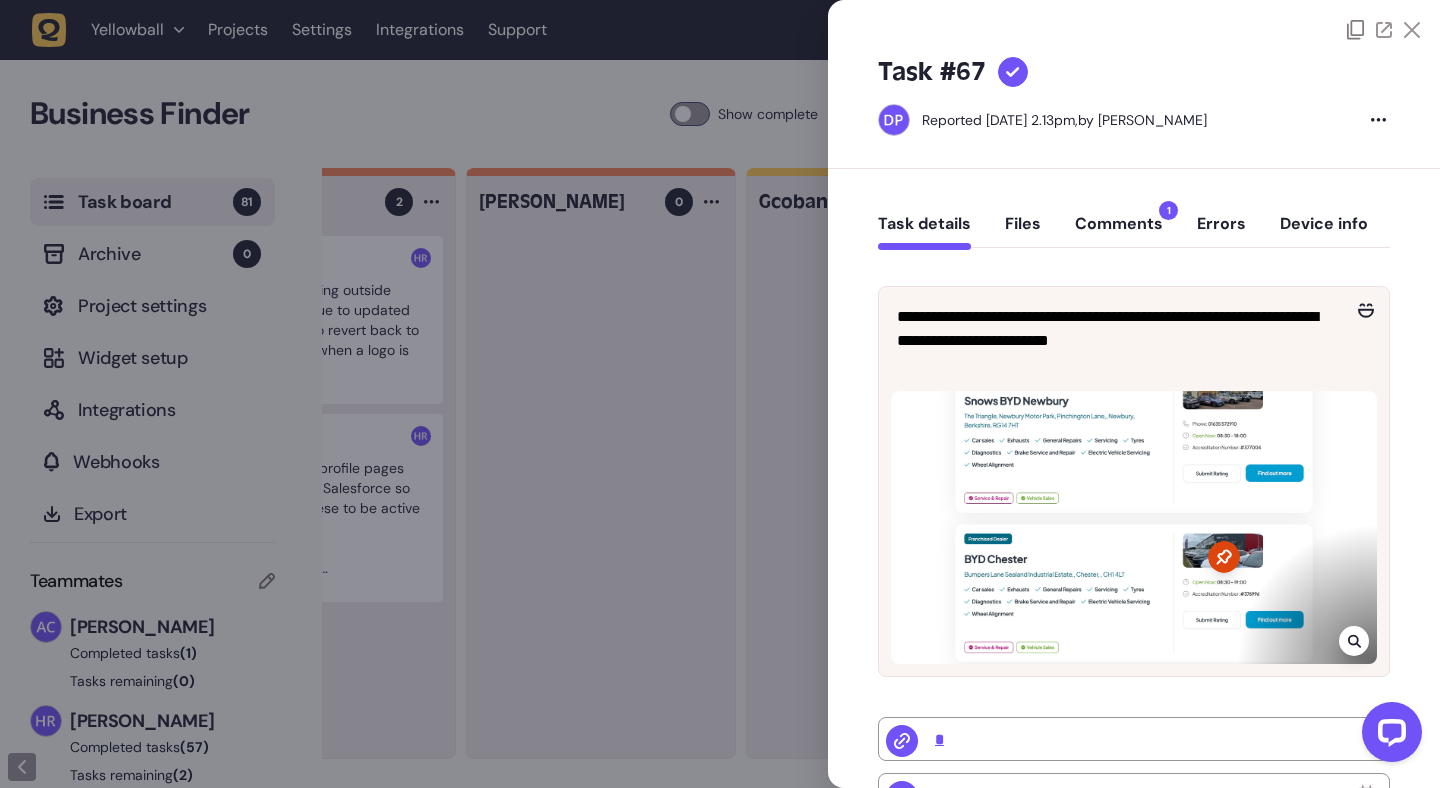 click on "Comments  1" 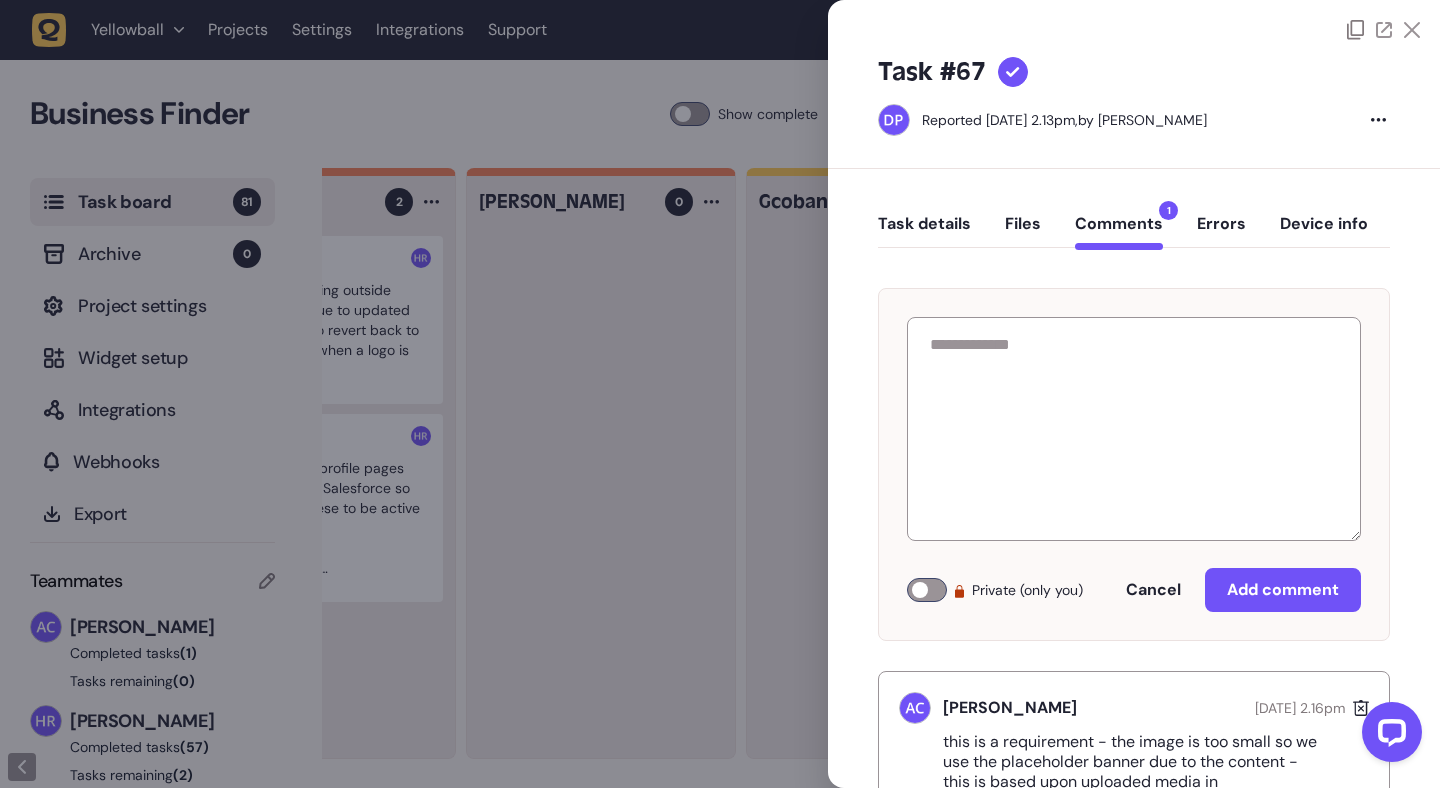 click on "Task details   Files   Comments  1  Errors   Device info  Private (only you) Cancel Add comment [PERSON_NAME] [DATE] 2.16pm this is a requirement - the image is too small so we use the placeholder banner due to the content - this is based upon uploaded media in SF" 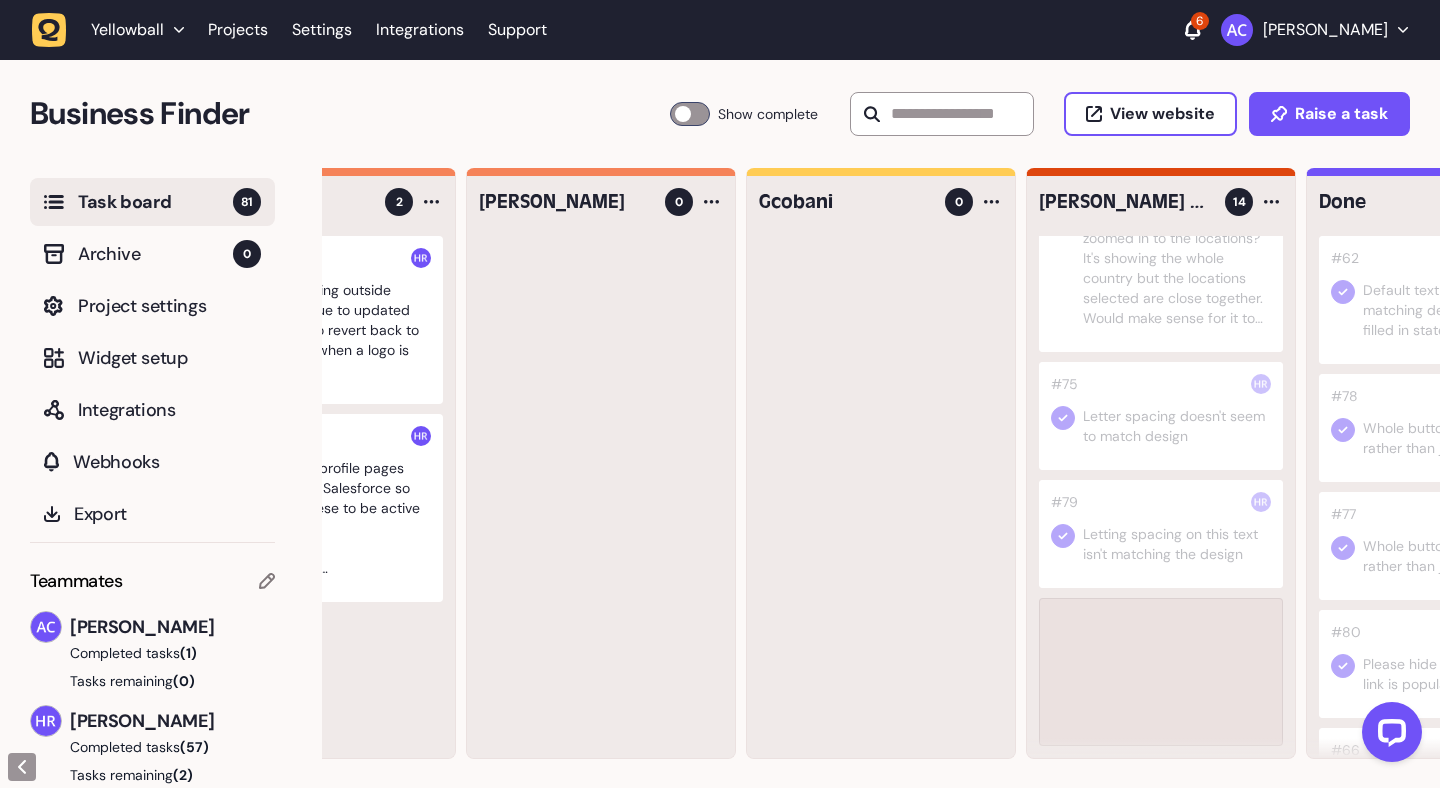scroll, scrollTop: 1434, scrollLeft: 0, axis: vertical 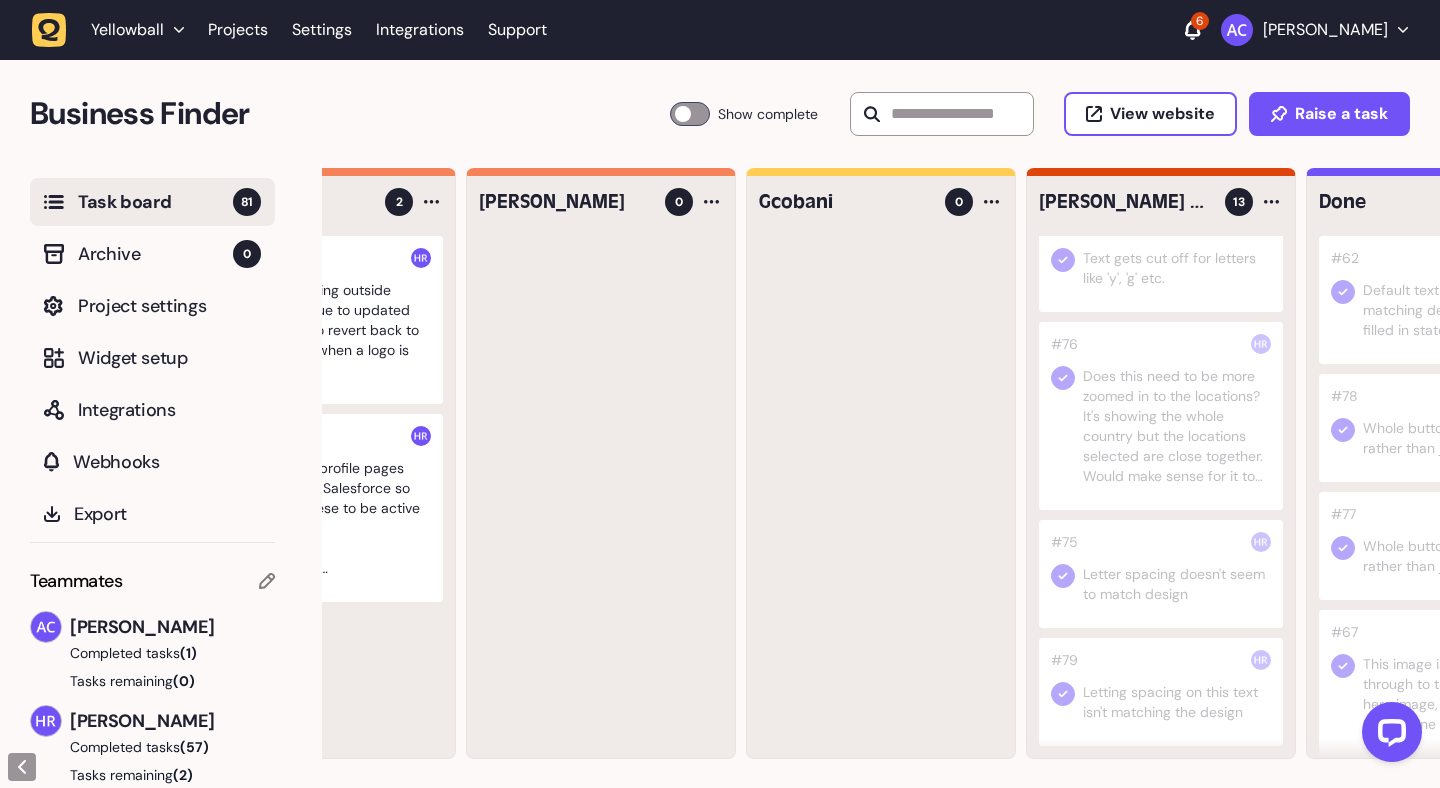 click 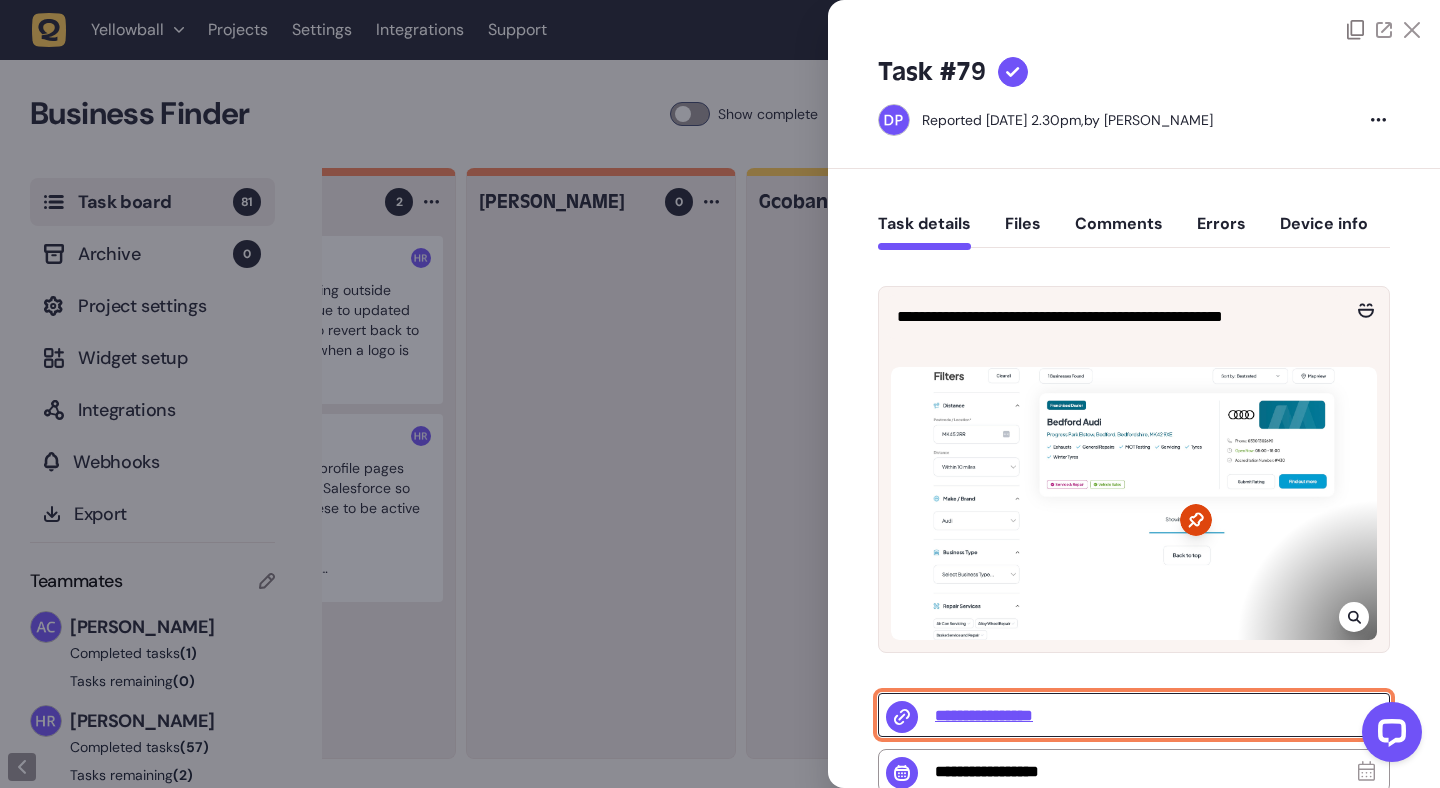 click on "**********" 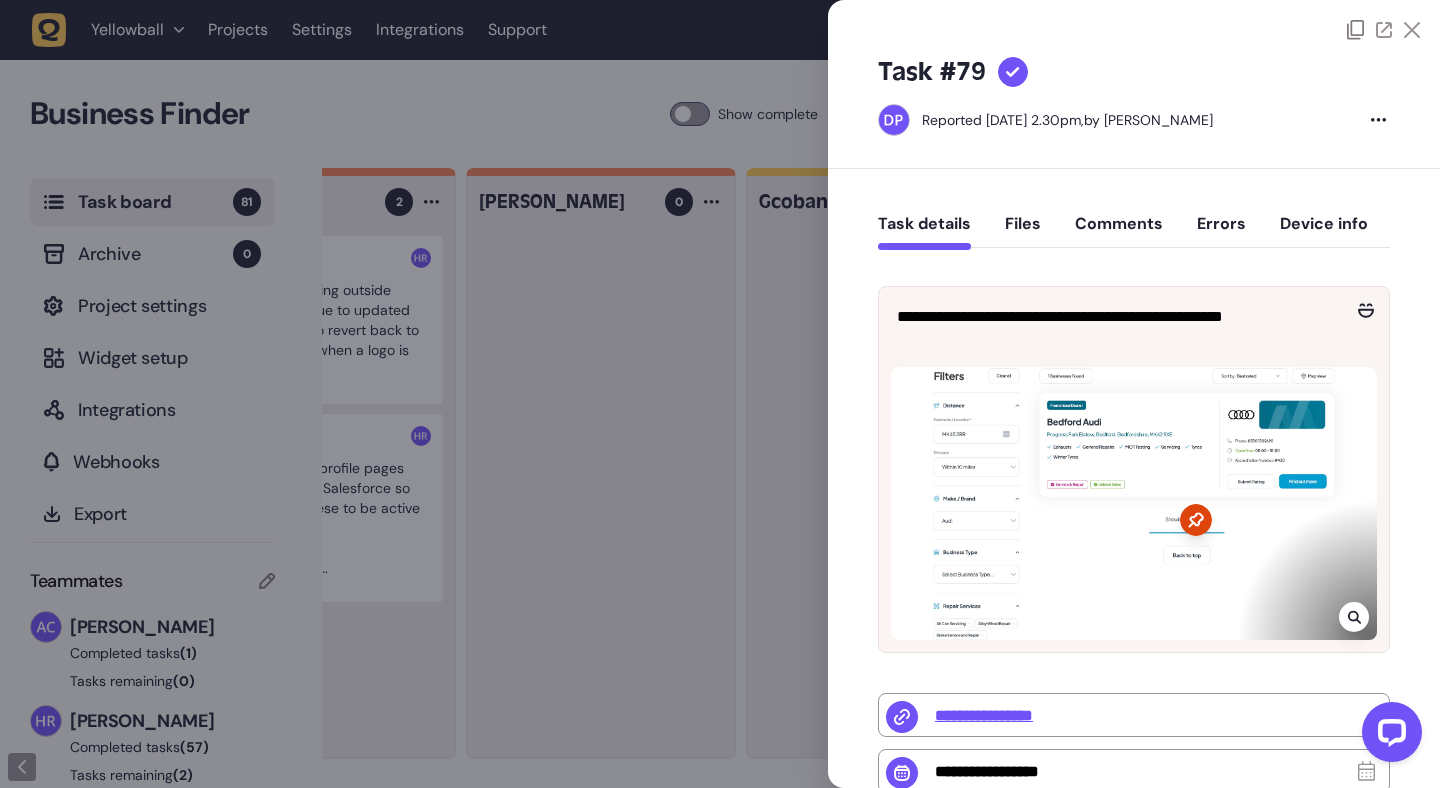 click 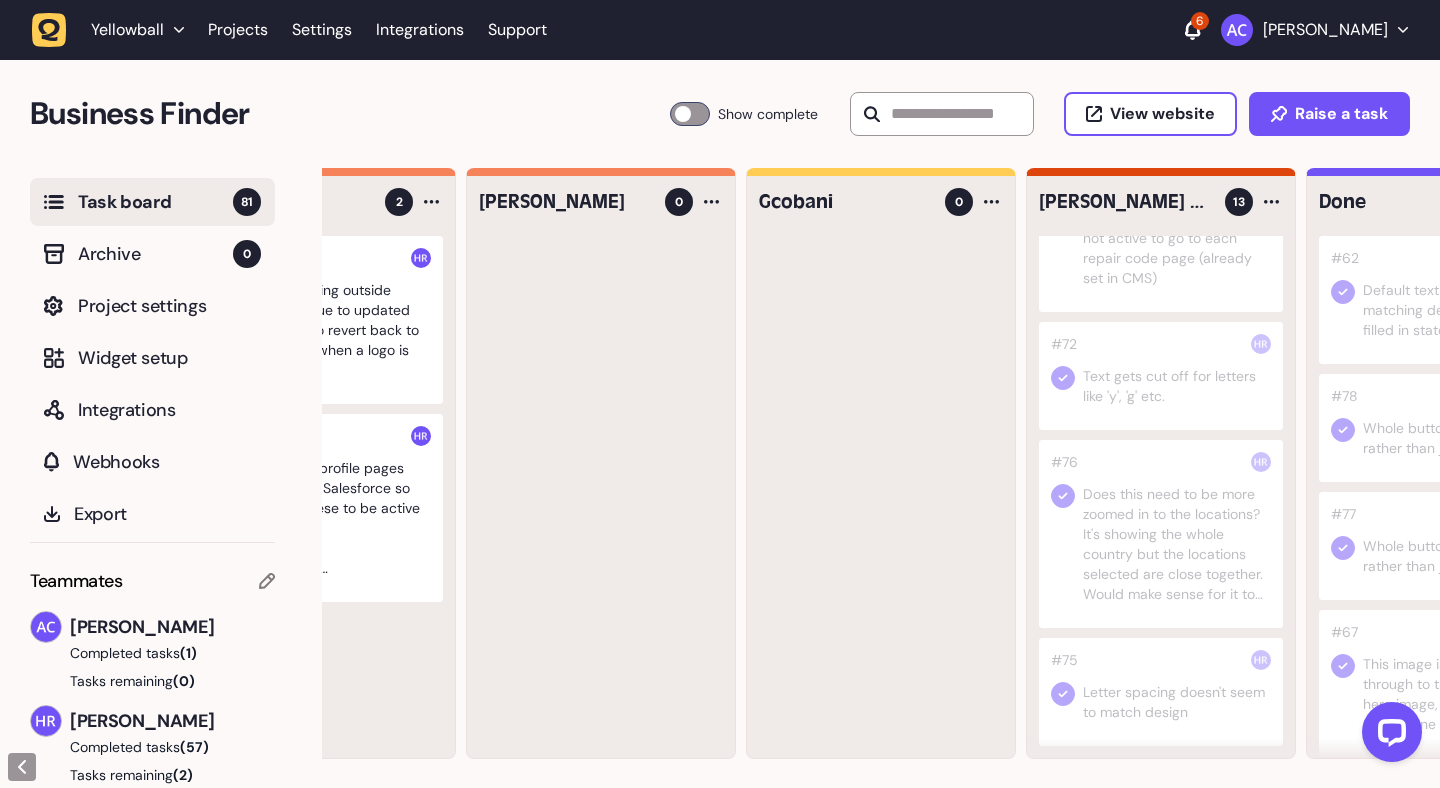 scroll, scrollTop: 1316, scrollLeft: 0, axis: vertical 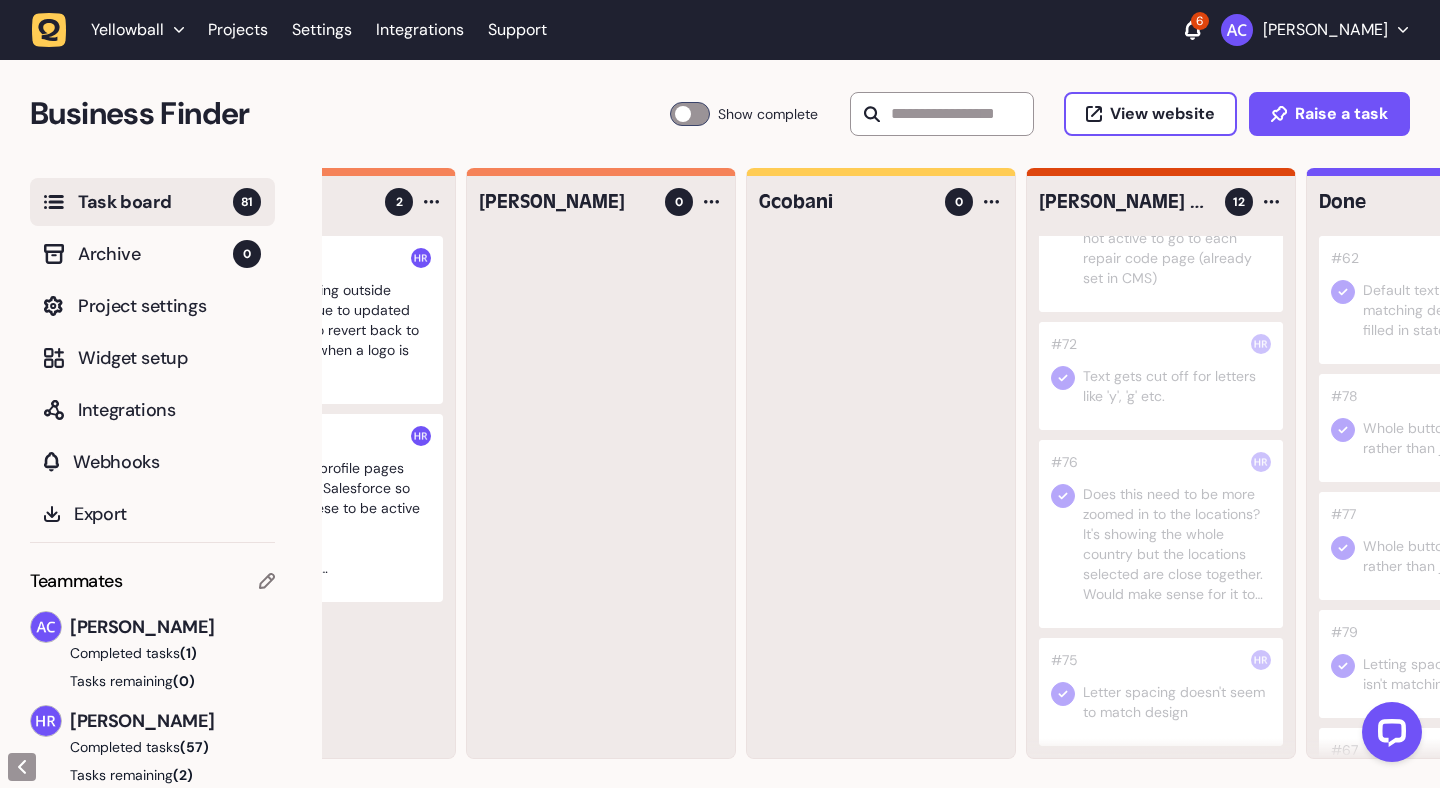 click 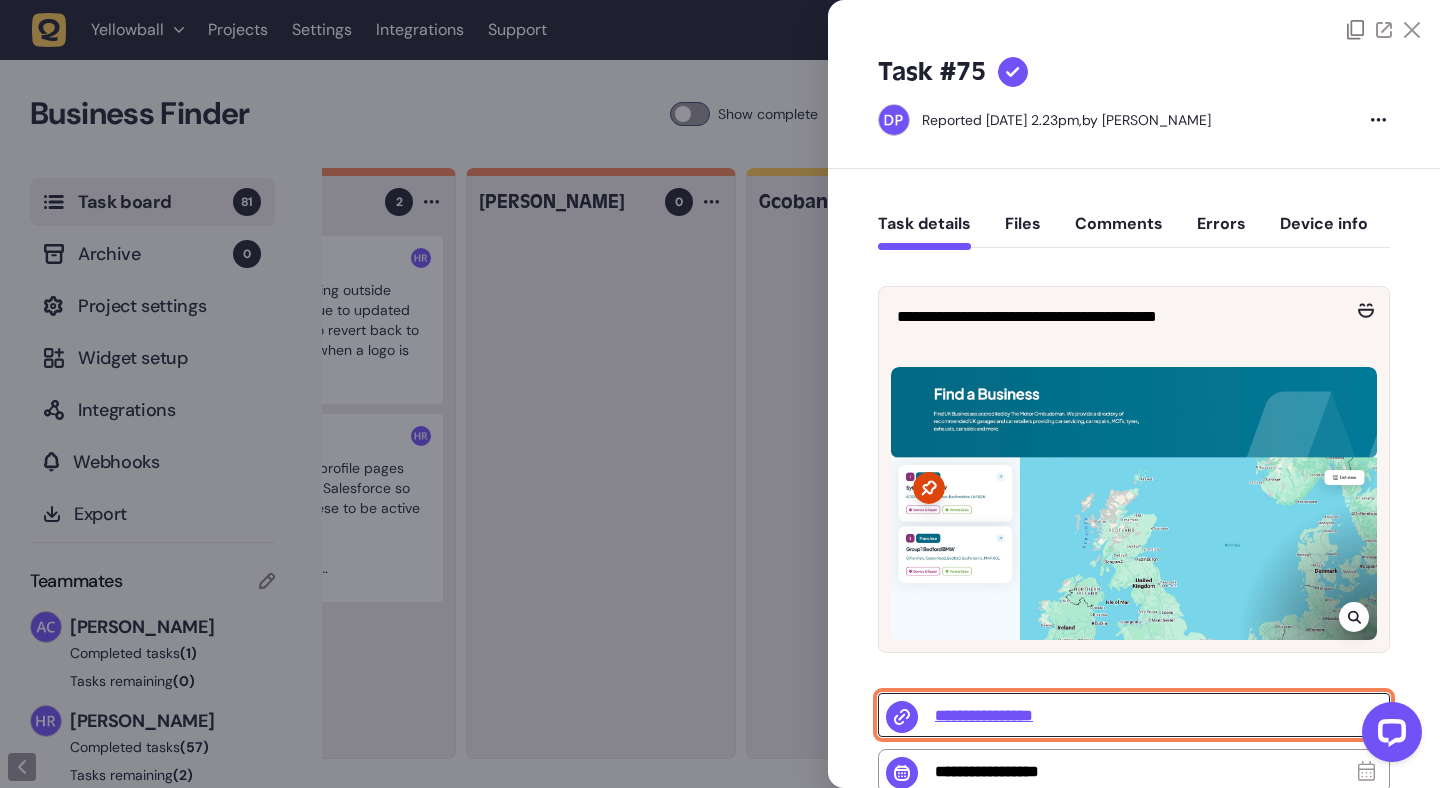 click on "**********" 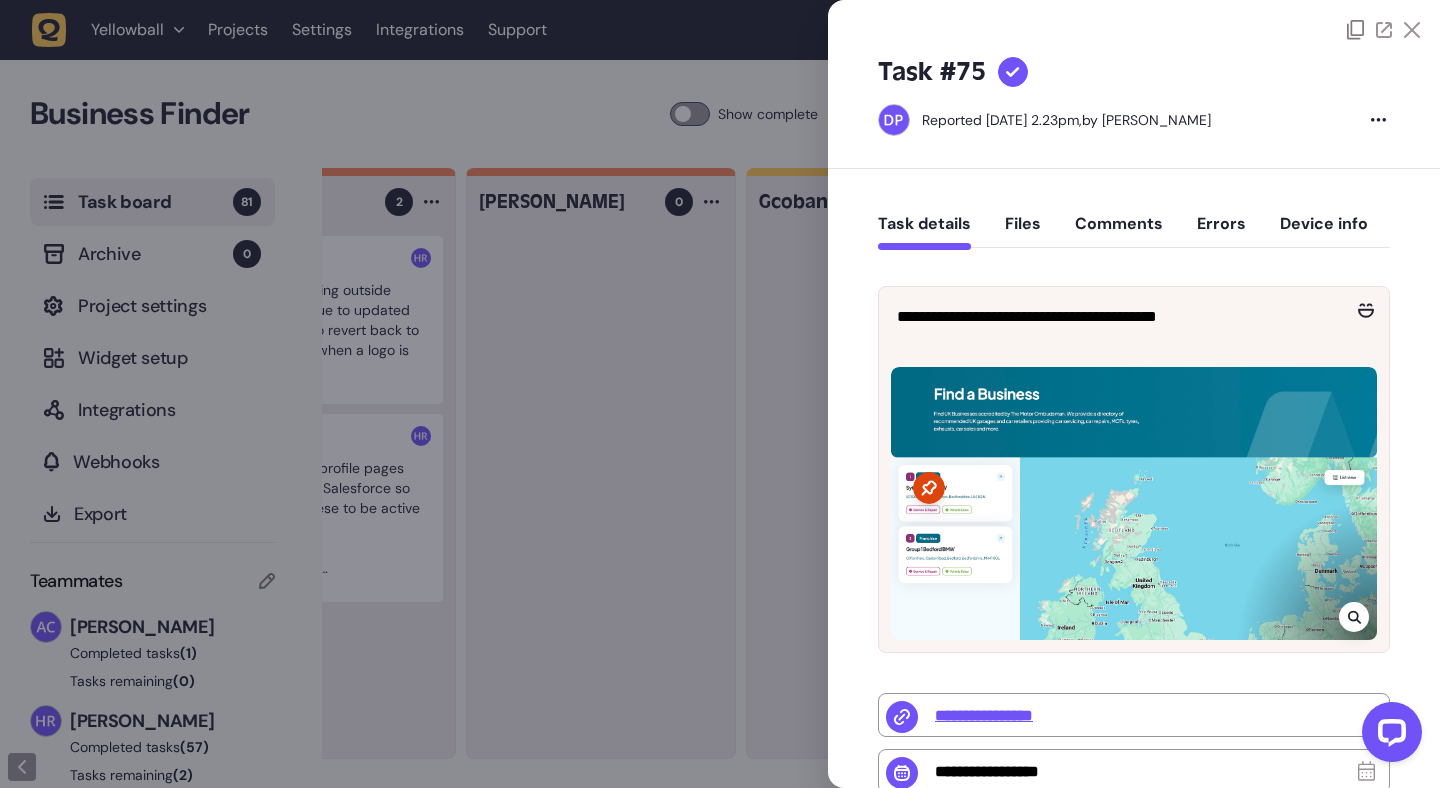 click 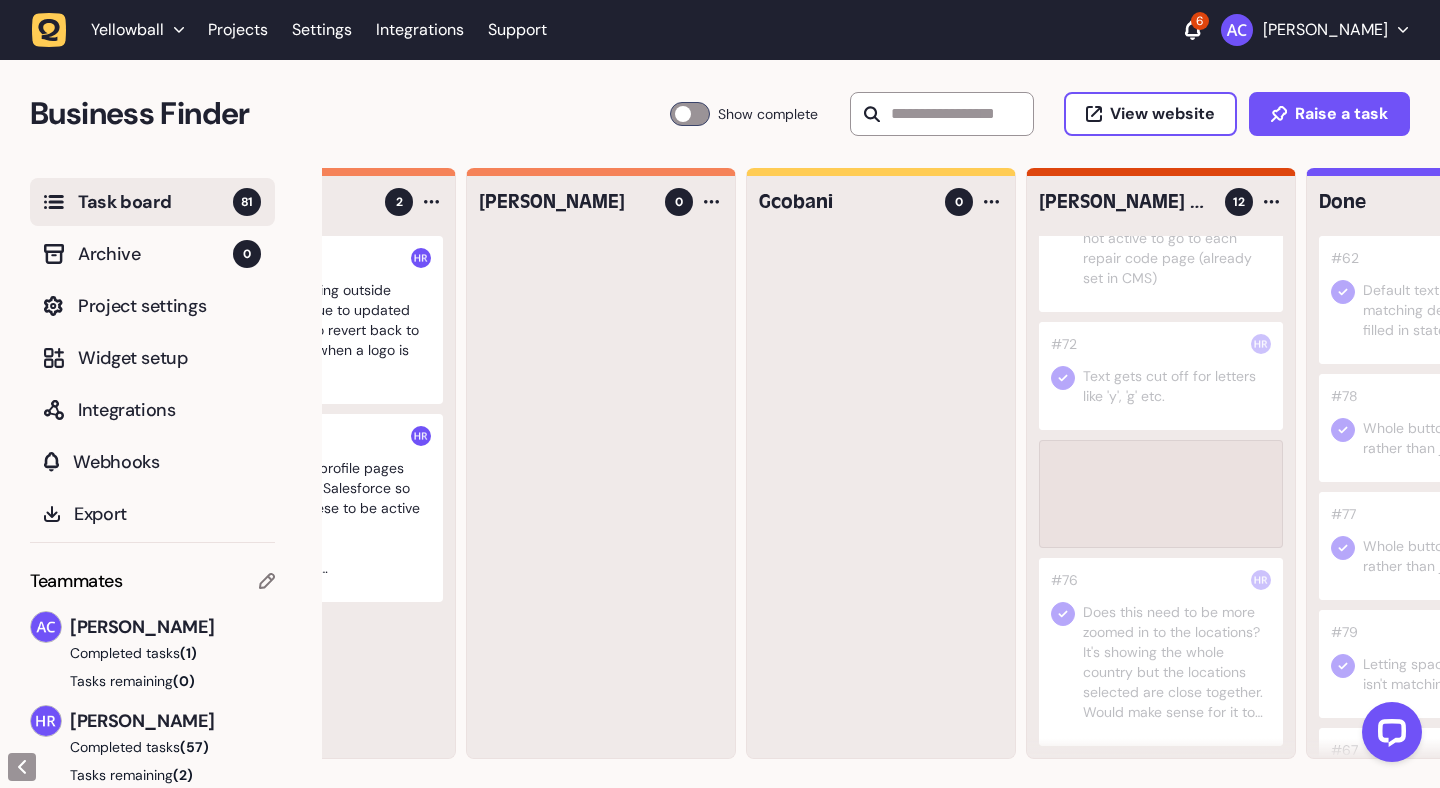 scroll, scrollTop: 1198, scrollLeft: 0, axis: vertical 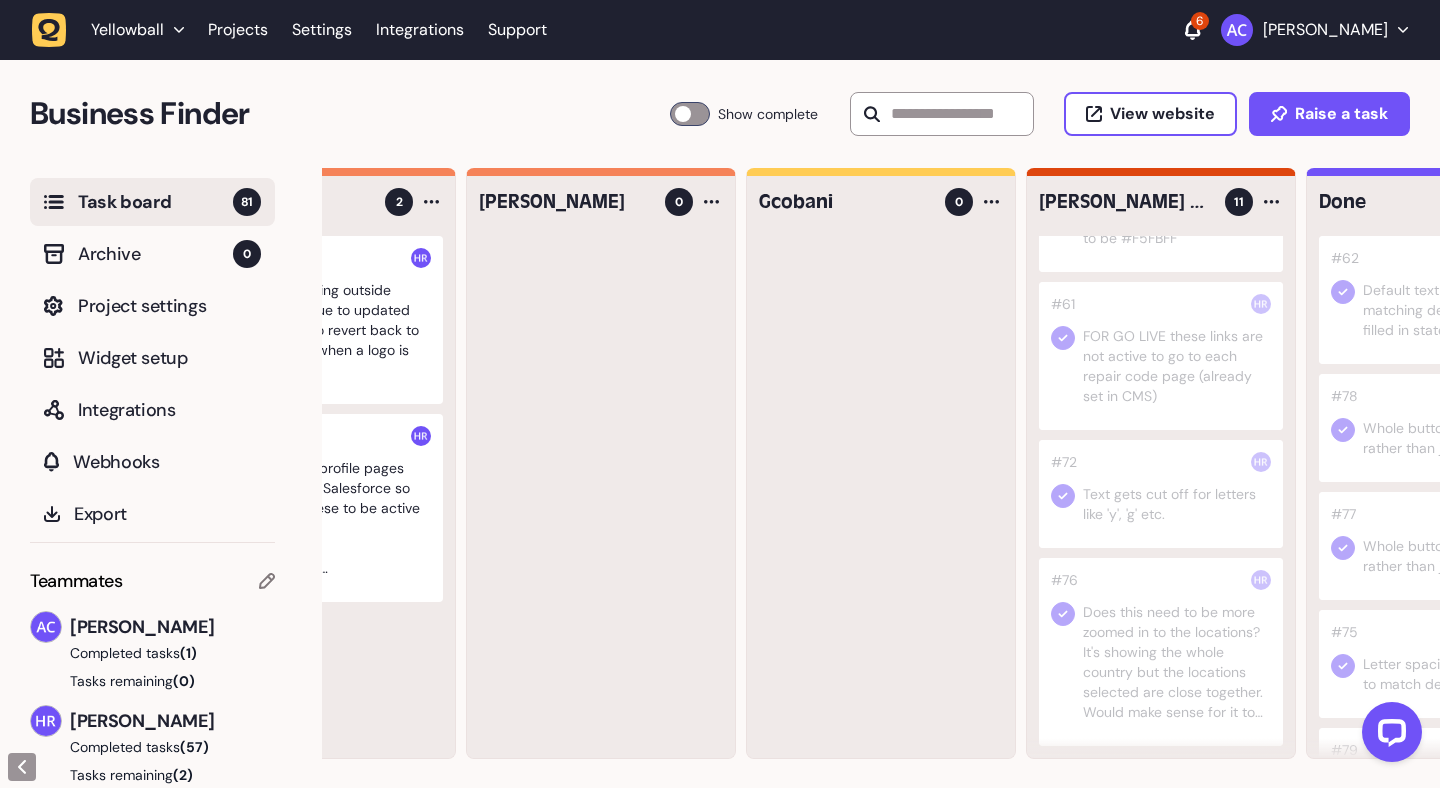 click 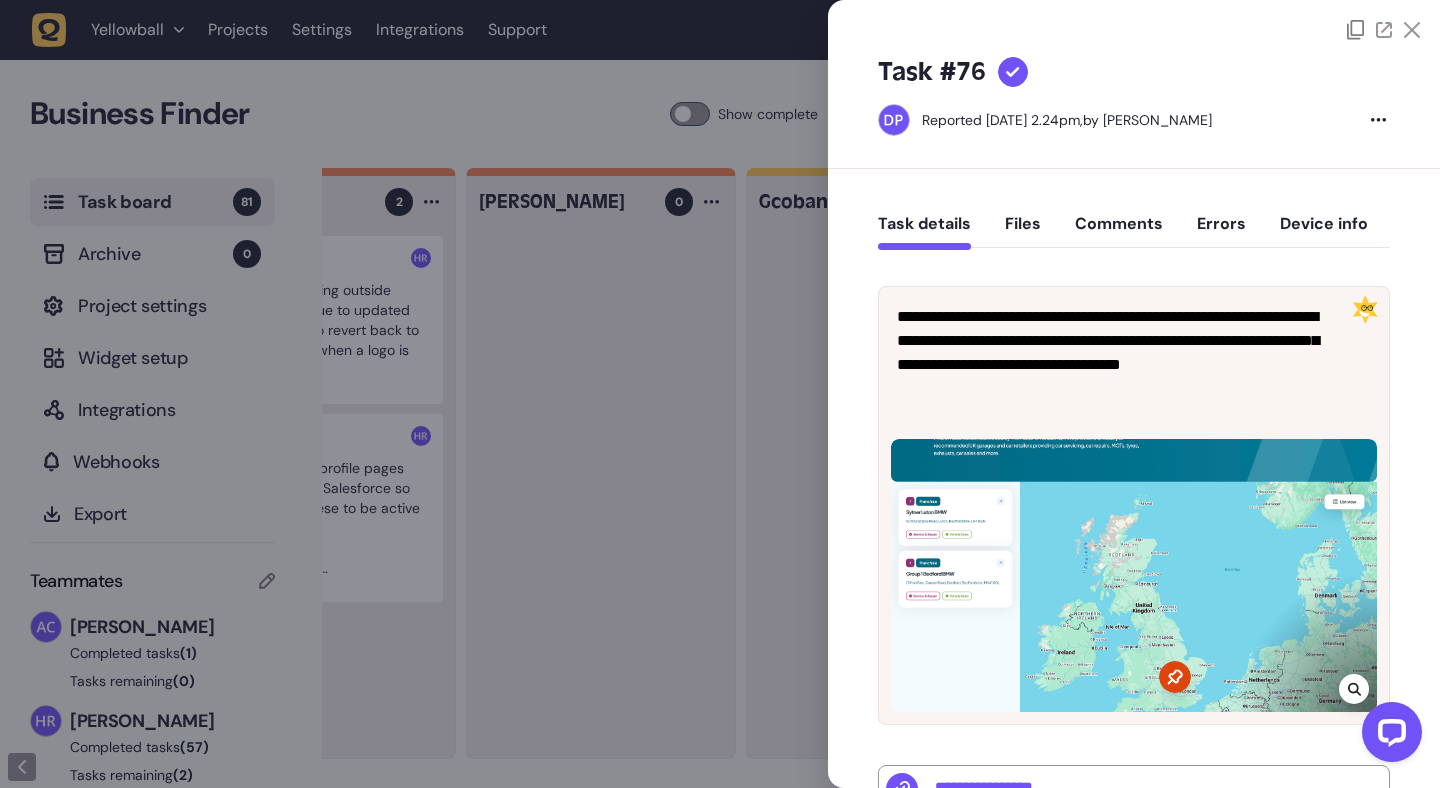 click 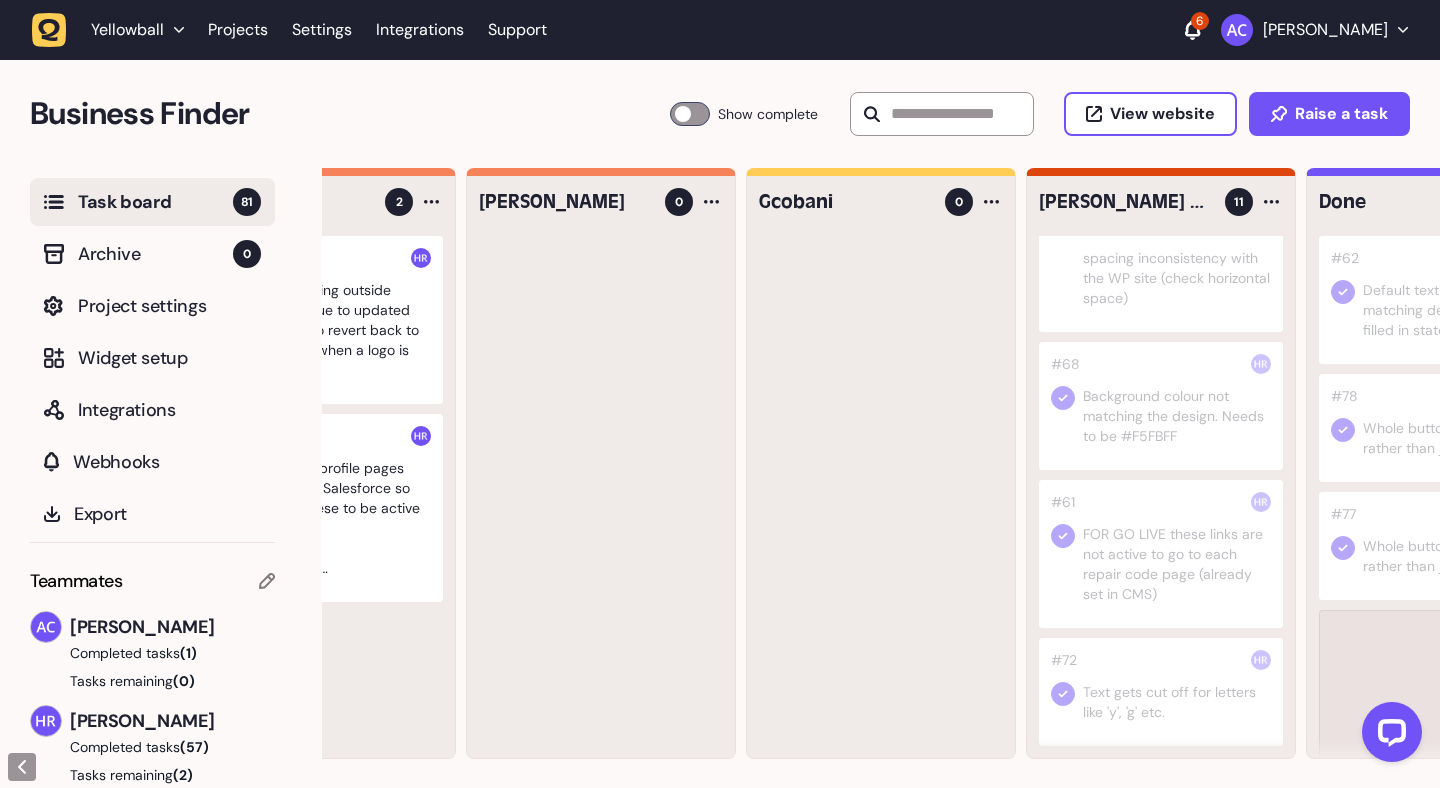 scroll, scrollTop: 1000, scrollLeft: 0, axis: vertical 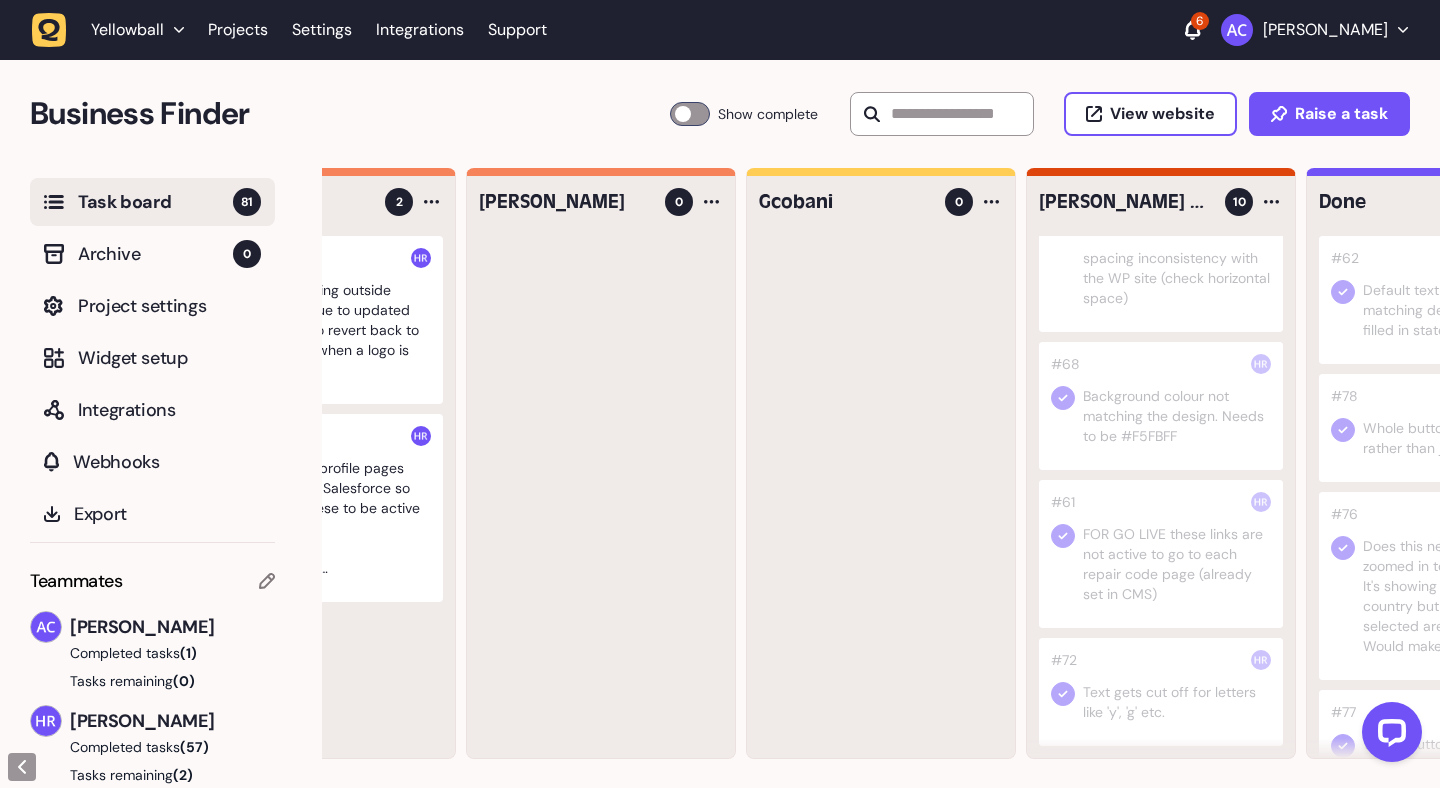 click 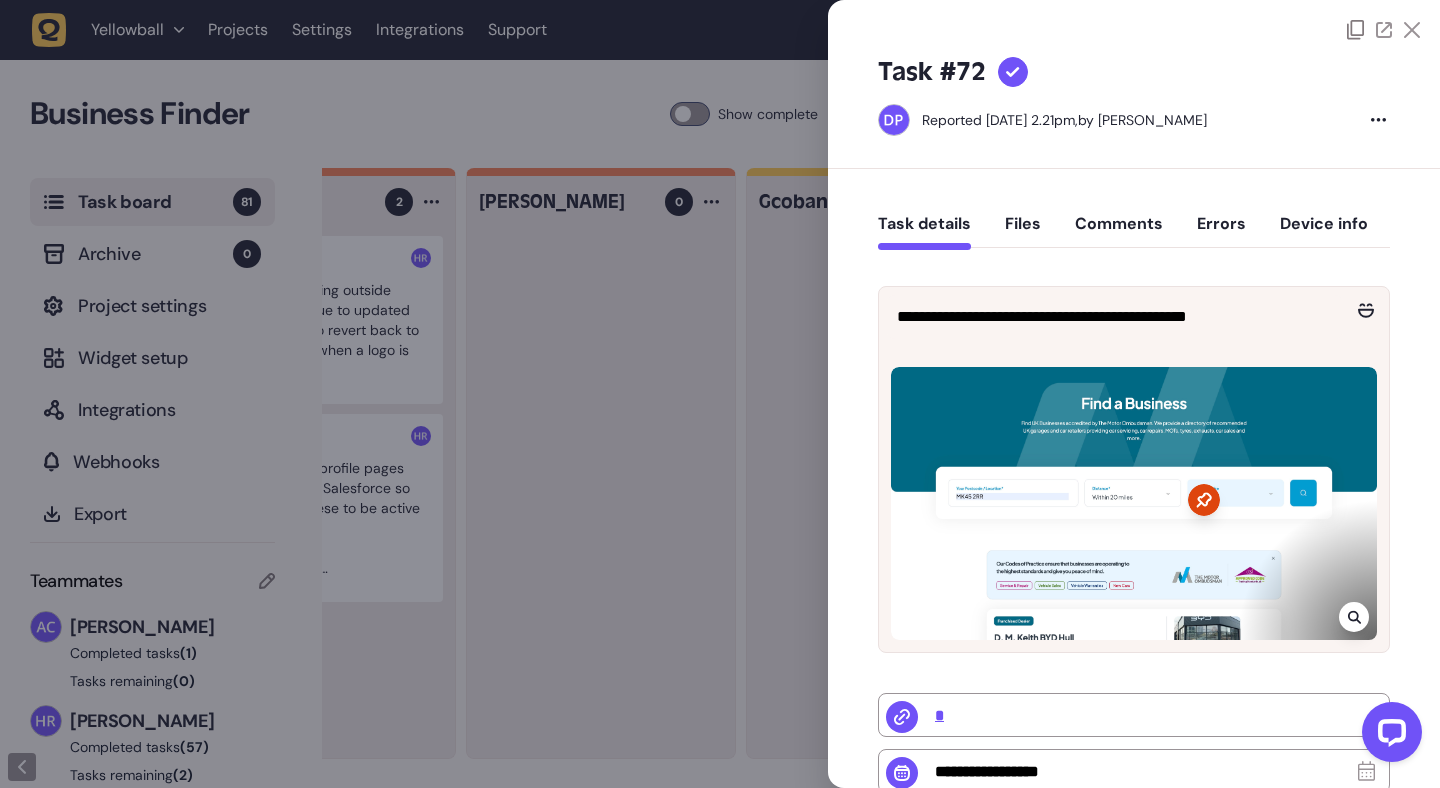 click 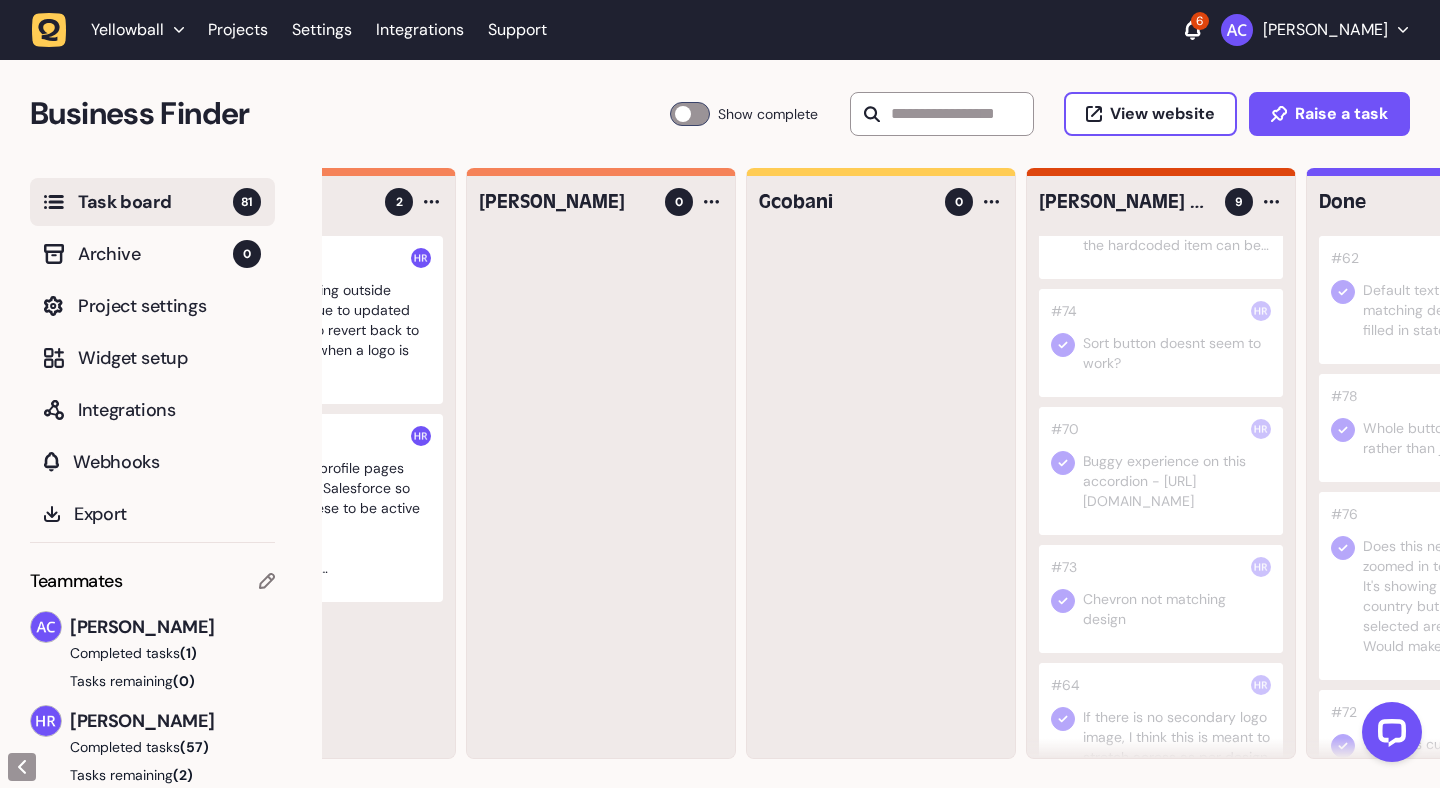 scroll, scrollTop: 0, scrollLeft: 0, axis: both 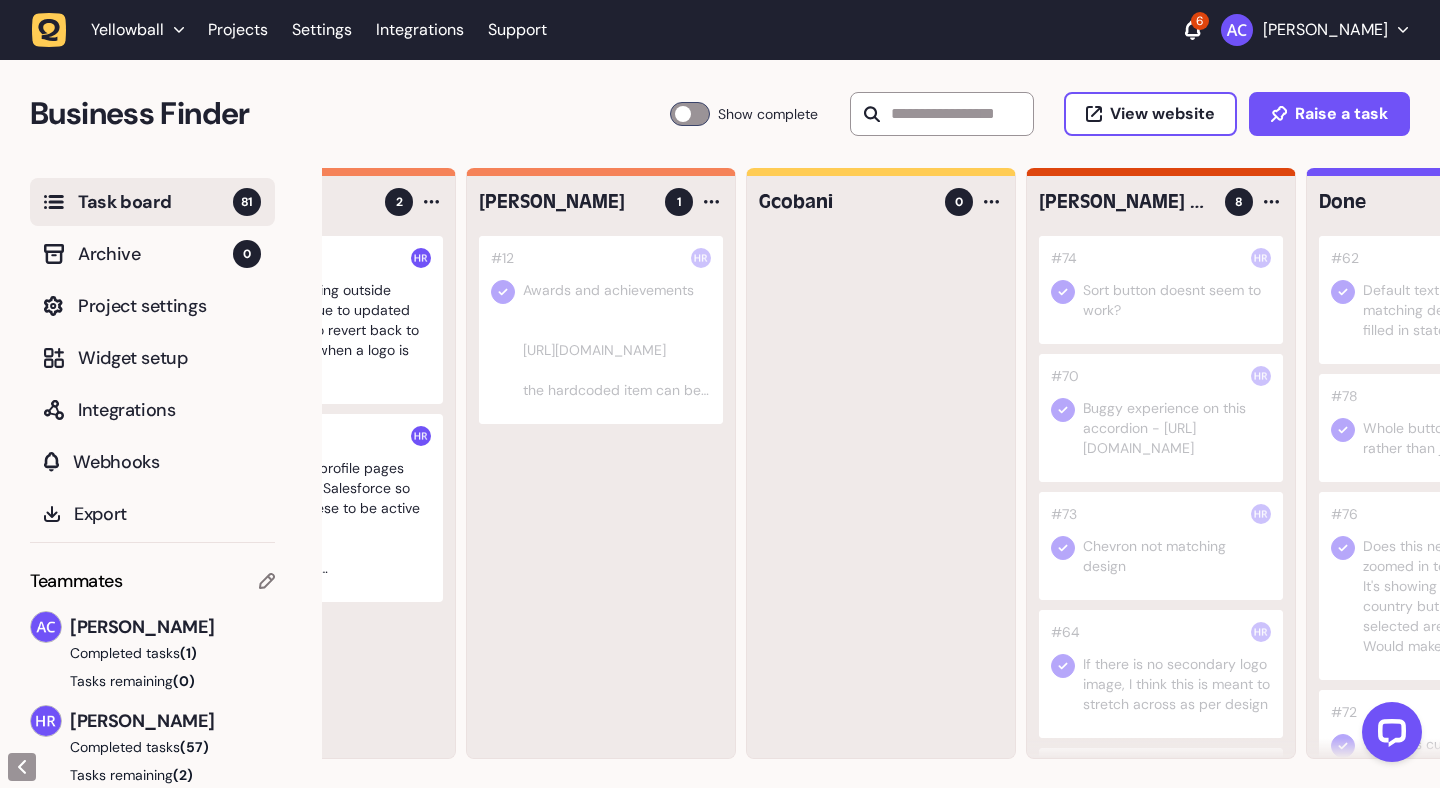 click 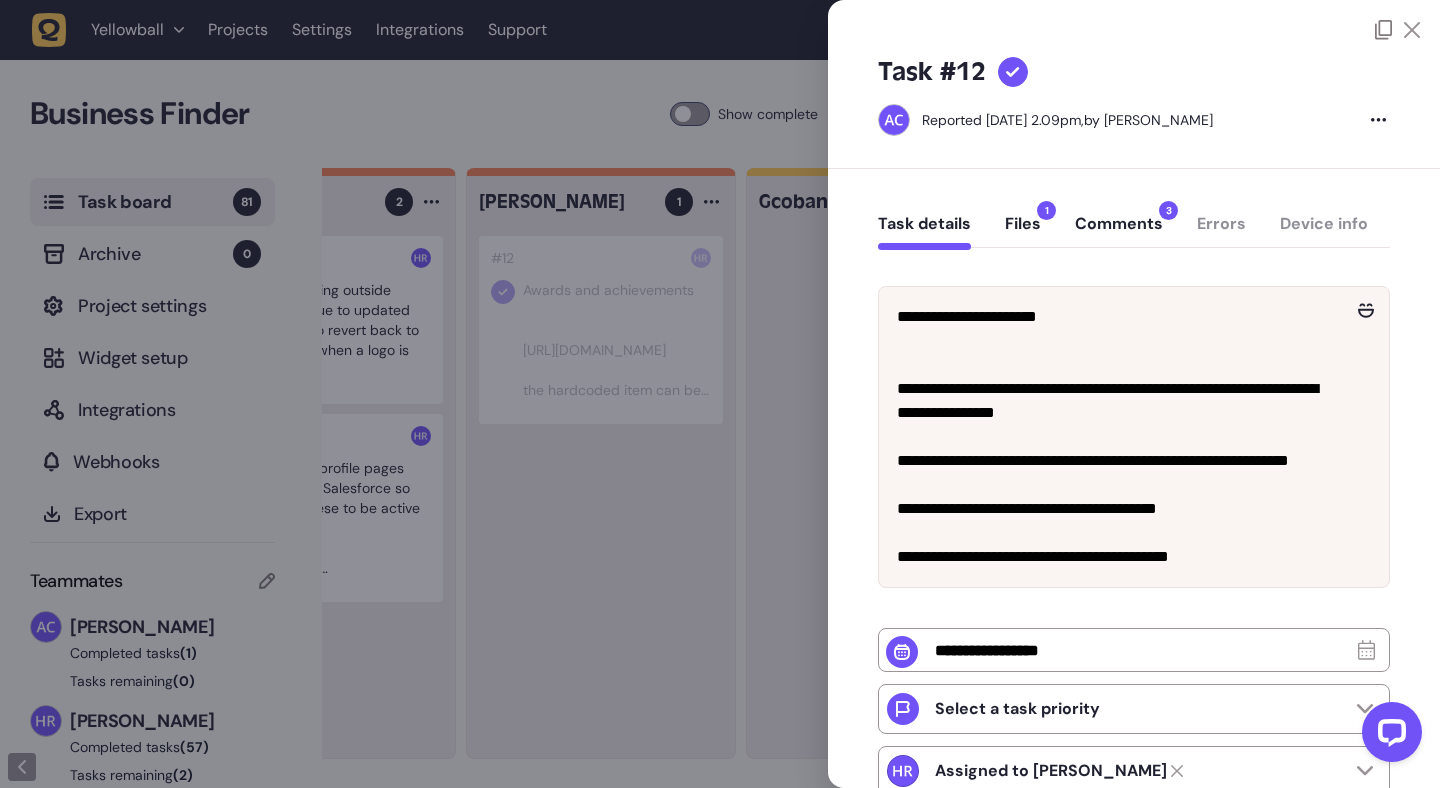 click on "Comments  3" 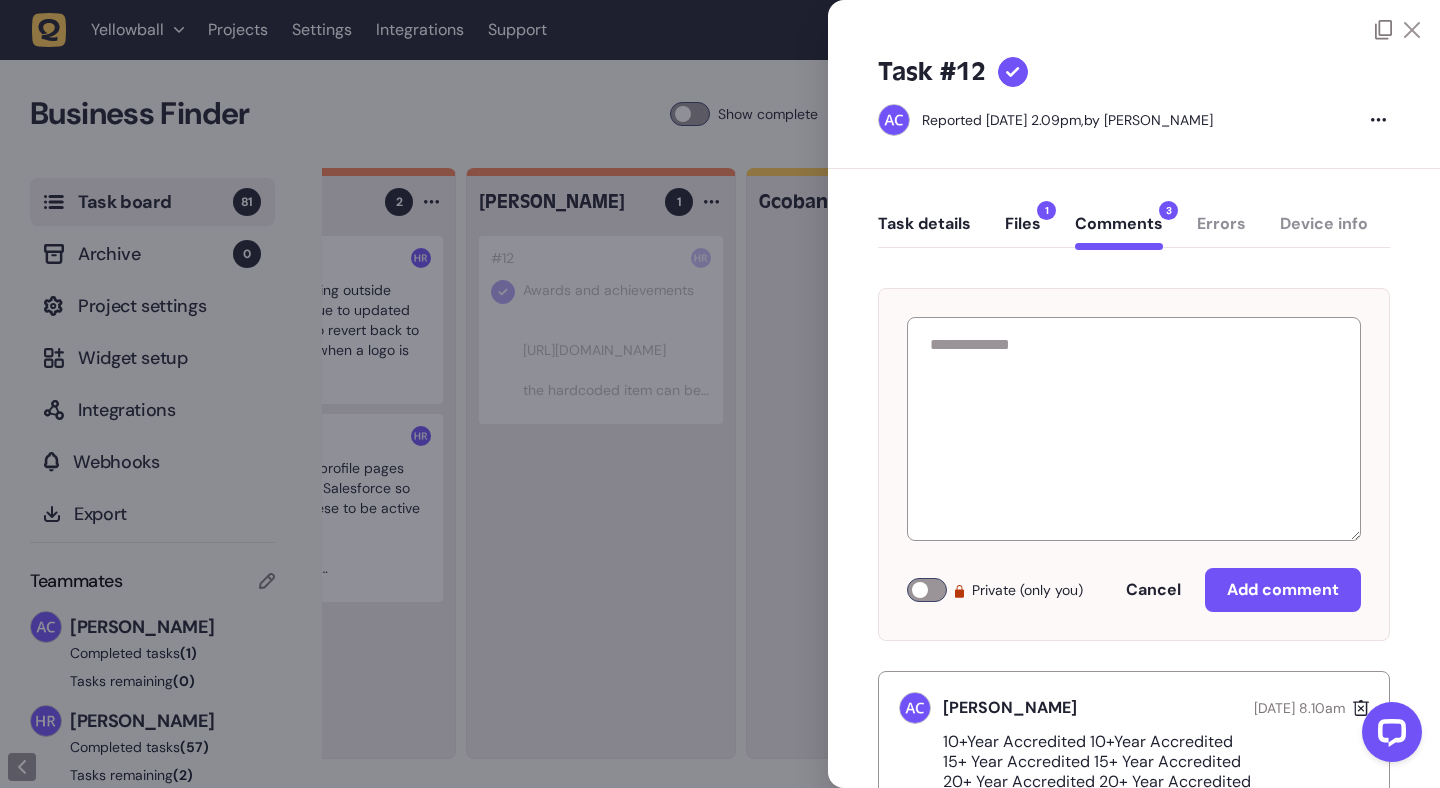 click 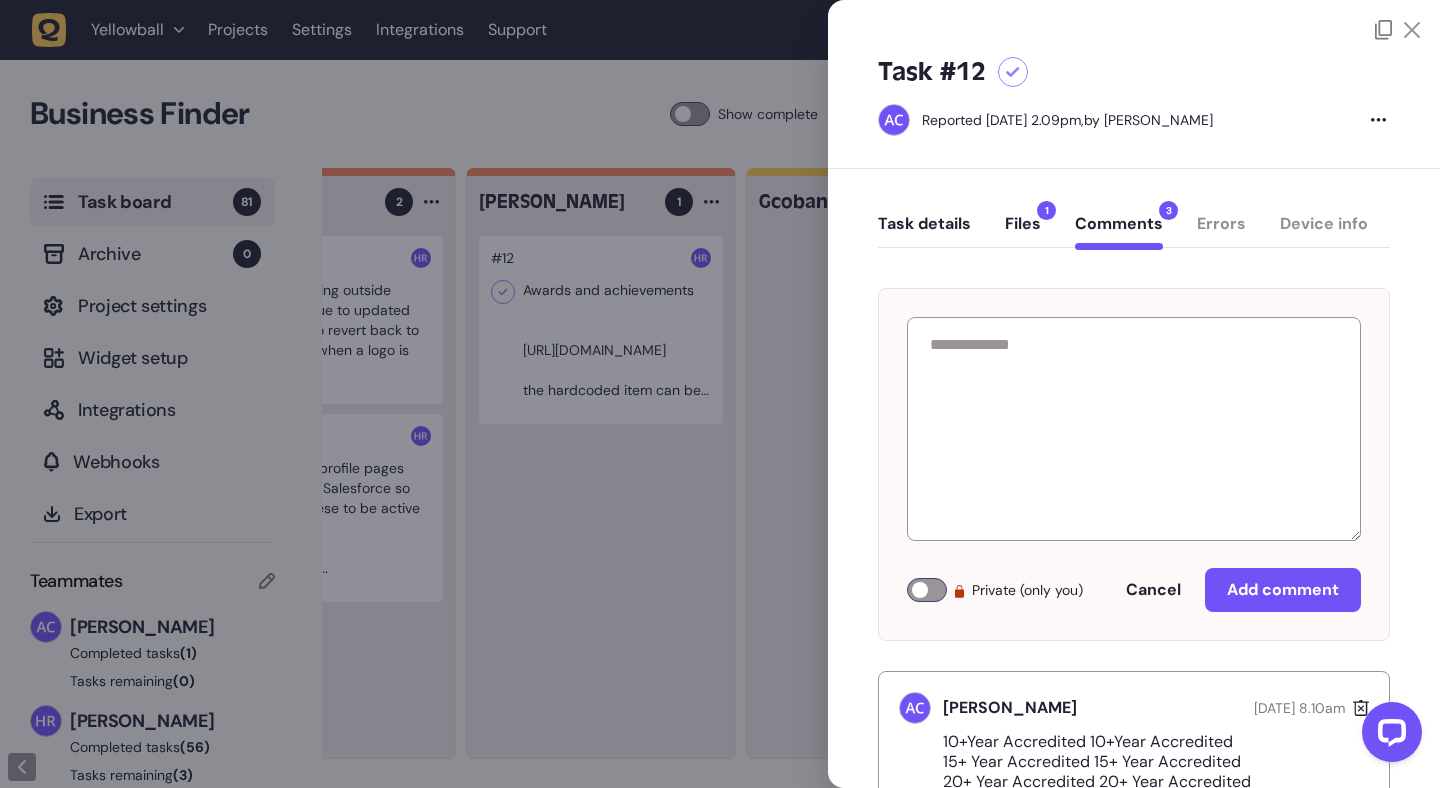 click 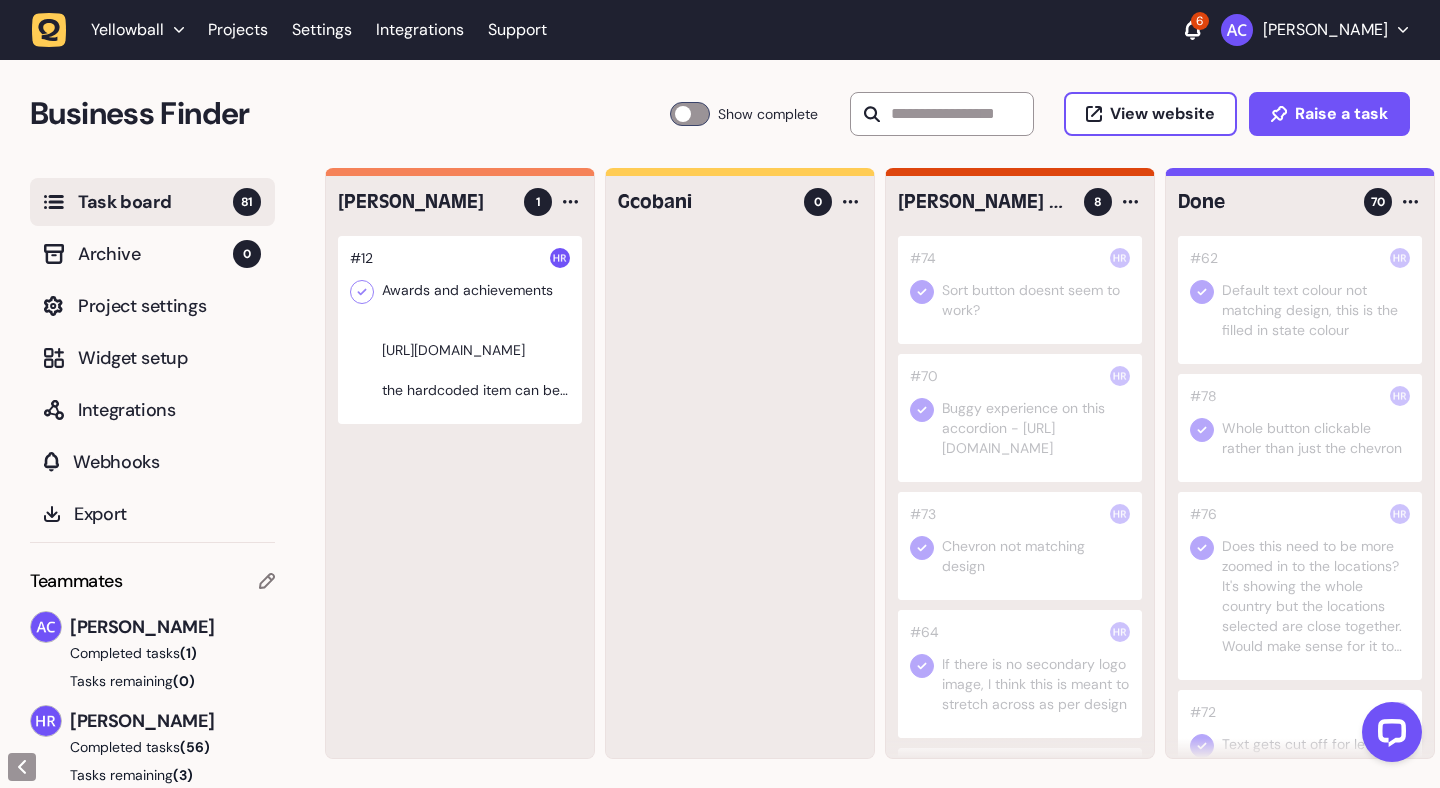 scroll, scrollTop: 0, scrollLeft: 347, axis: horizontal 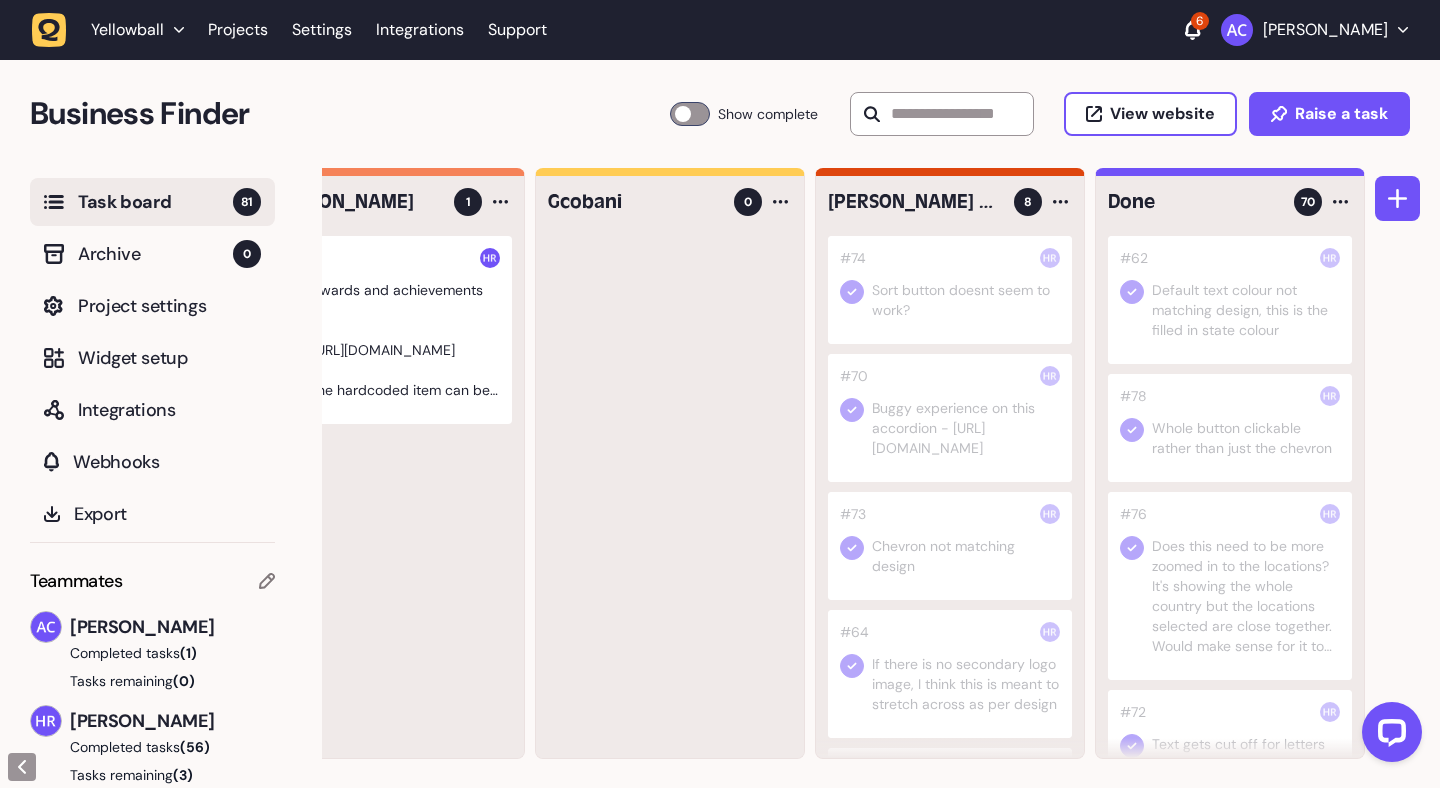 click 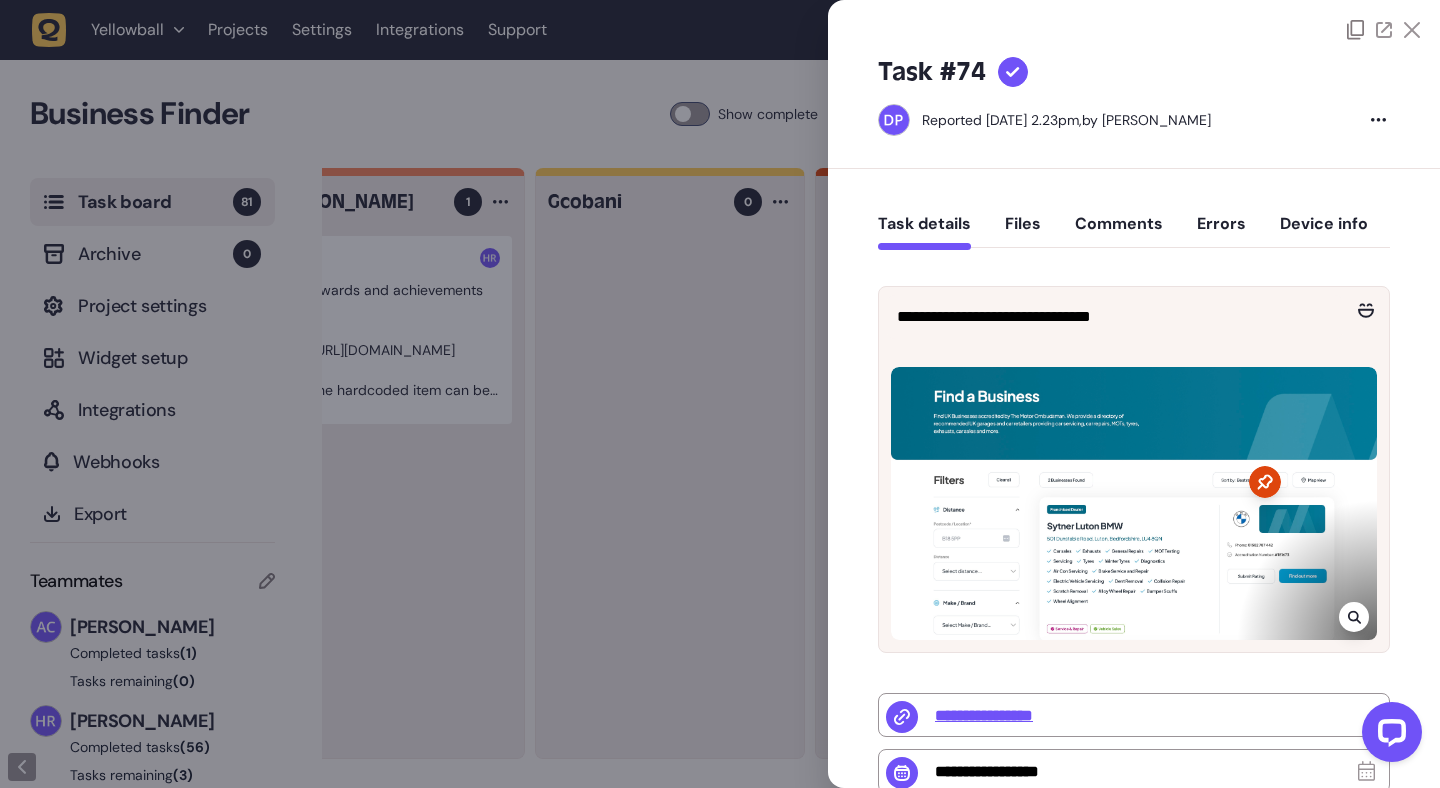 click 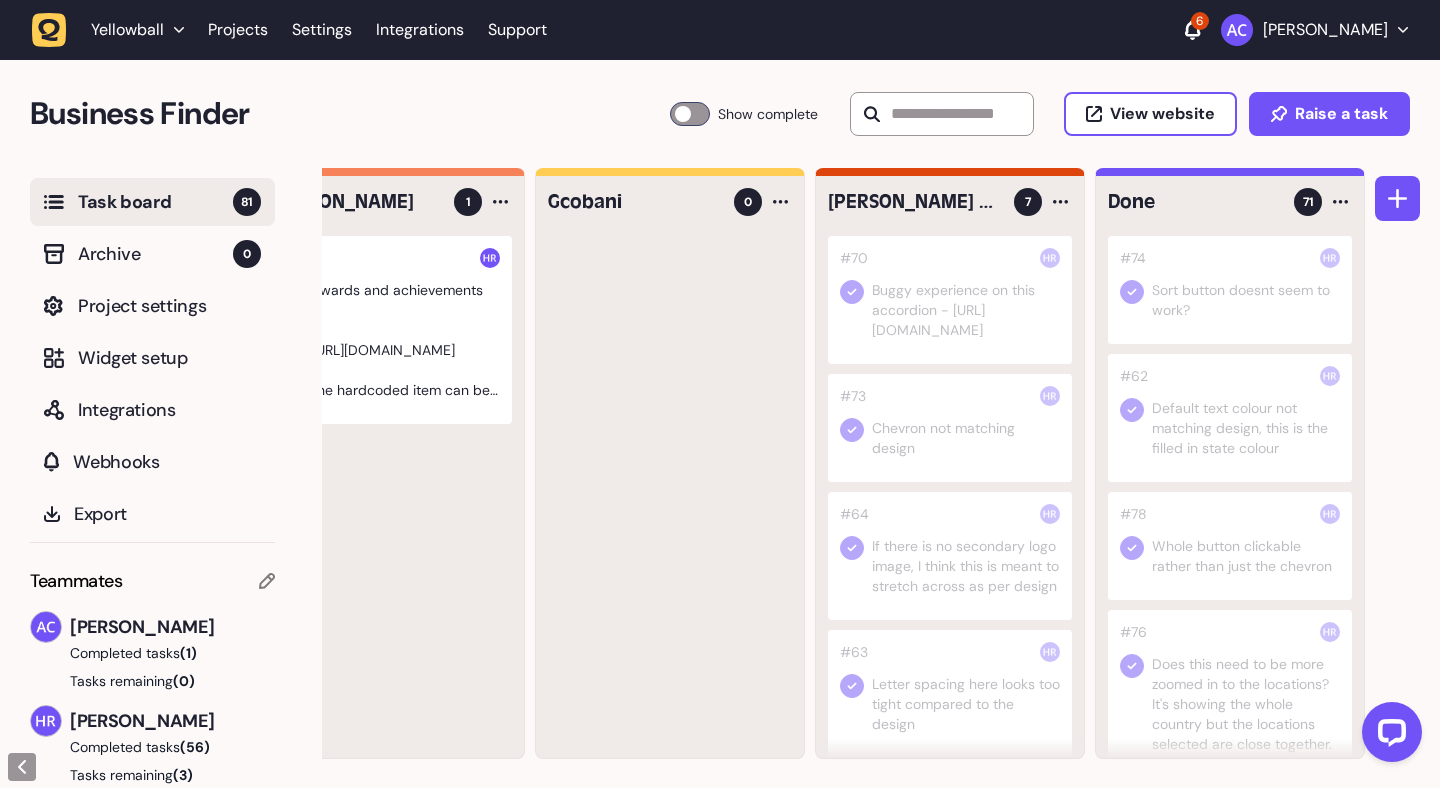 click 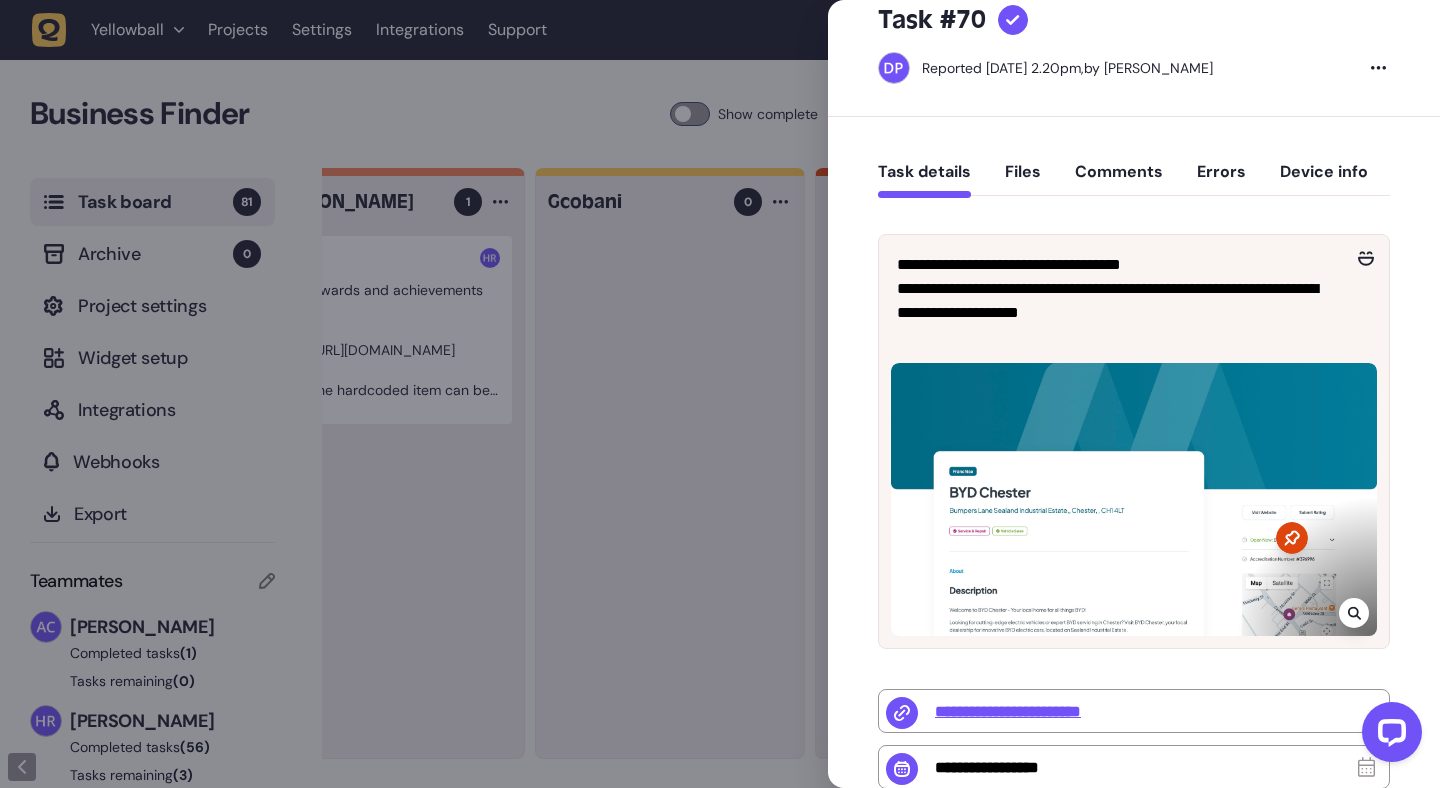 scroll, scrollTop: 207, scrollLeft: 0, axis: vertical 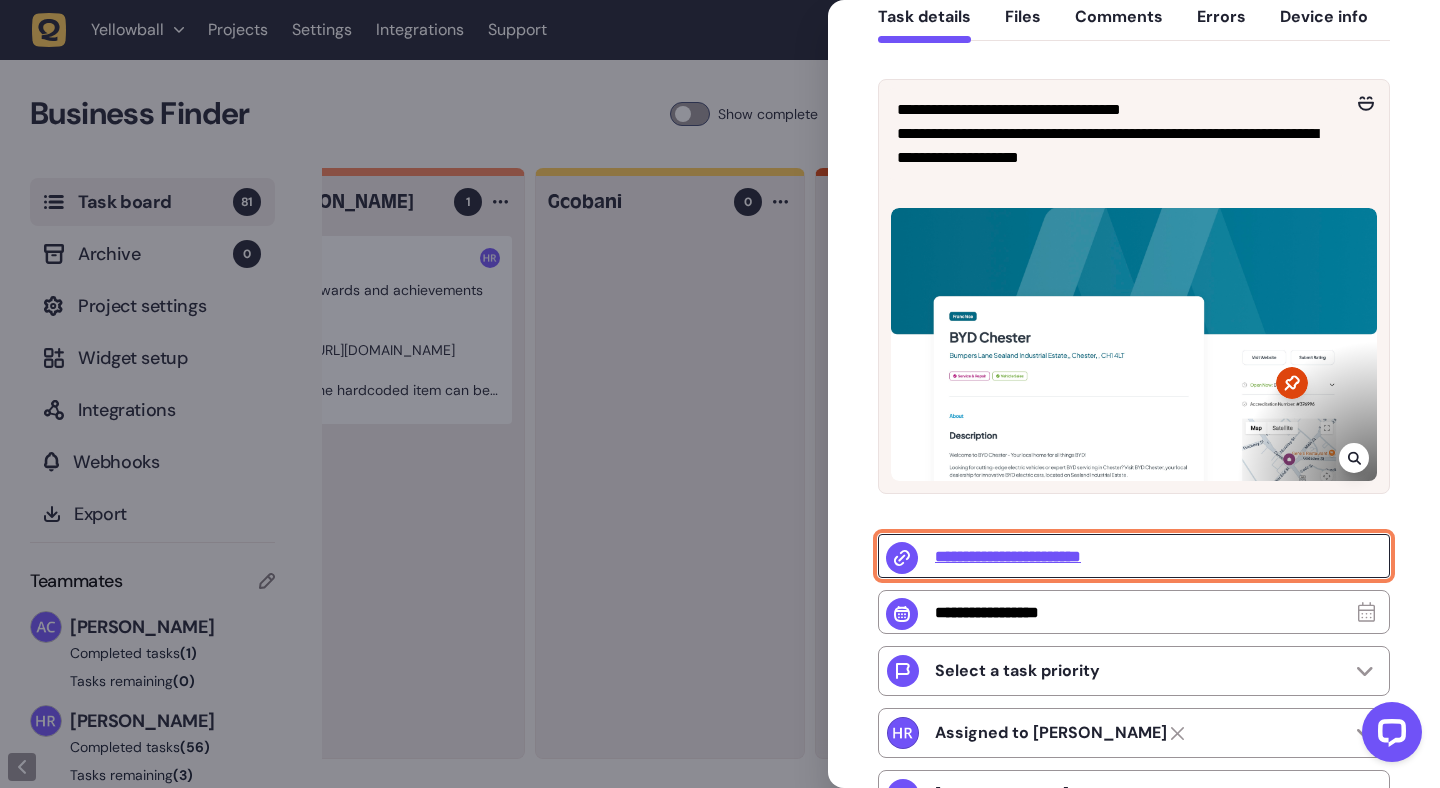 click on "**********" 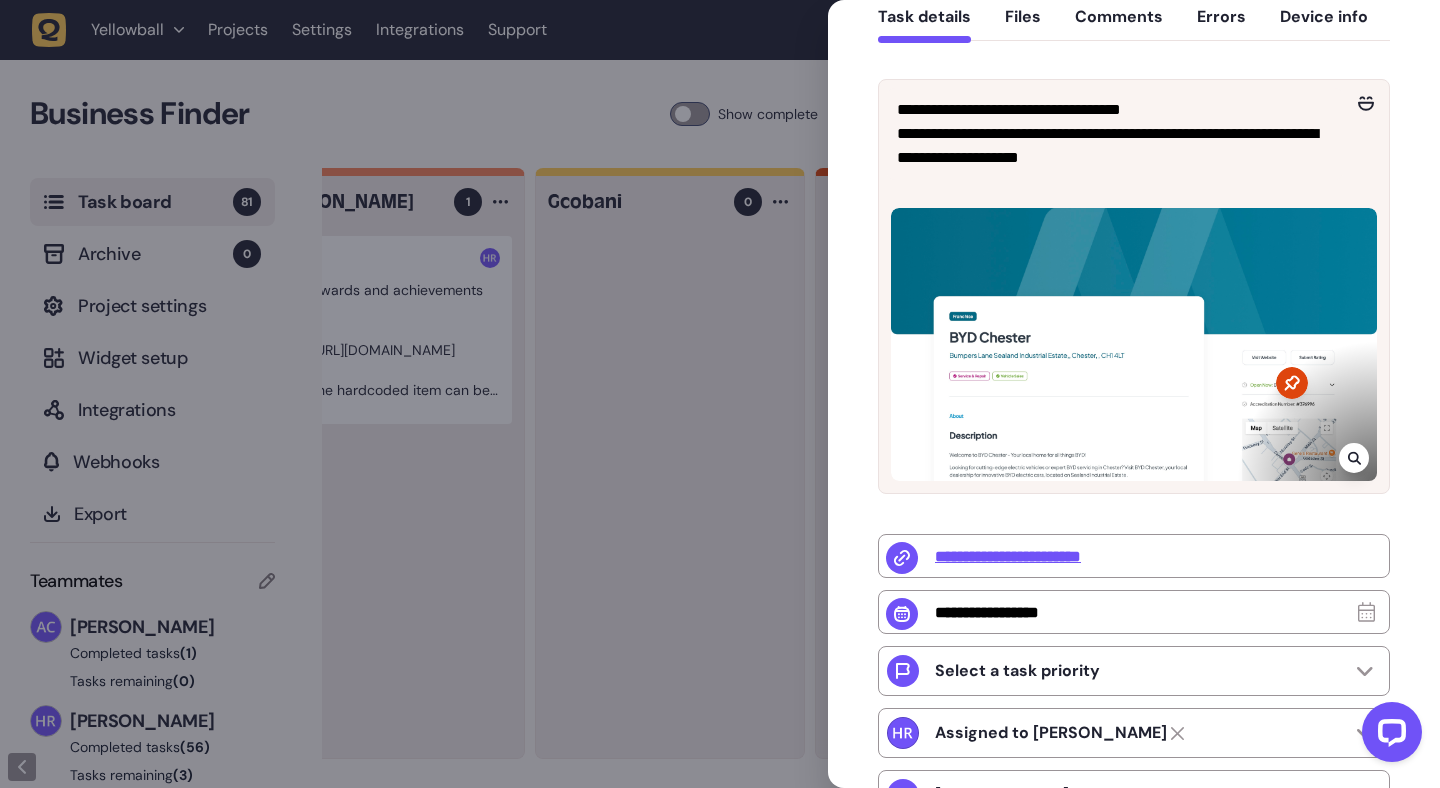 click 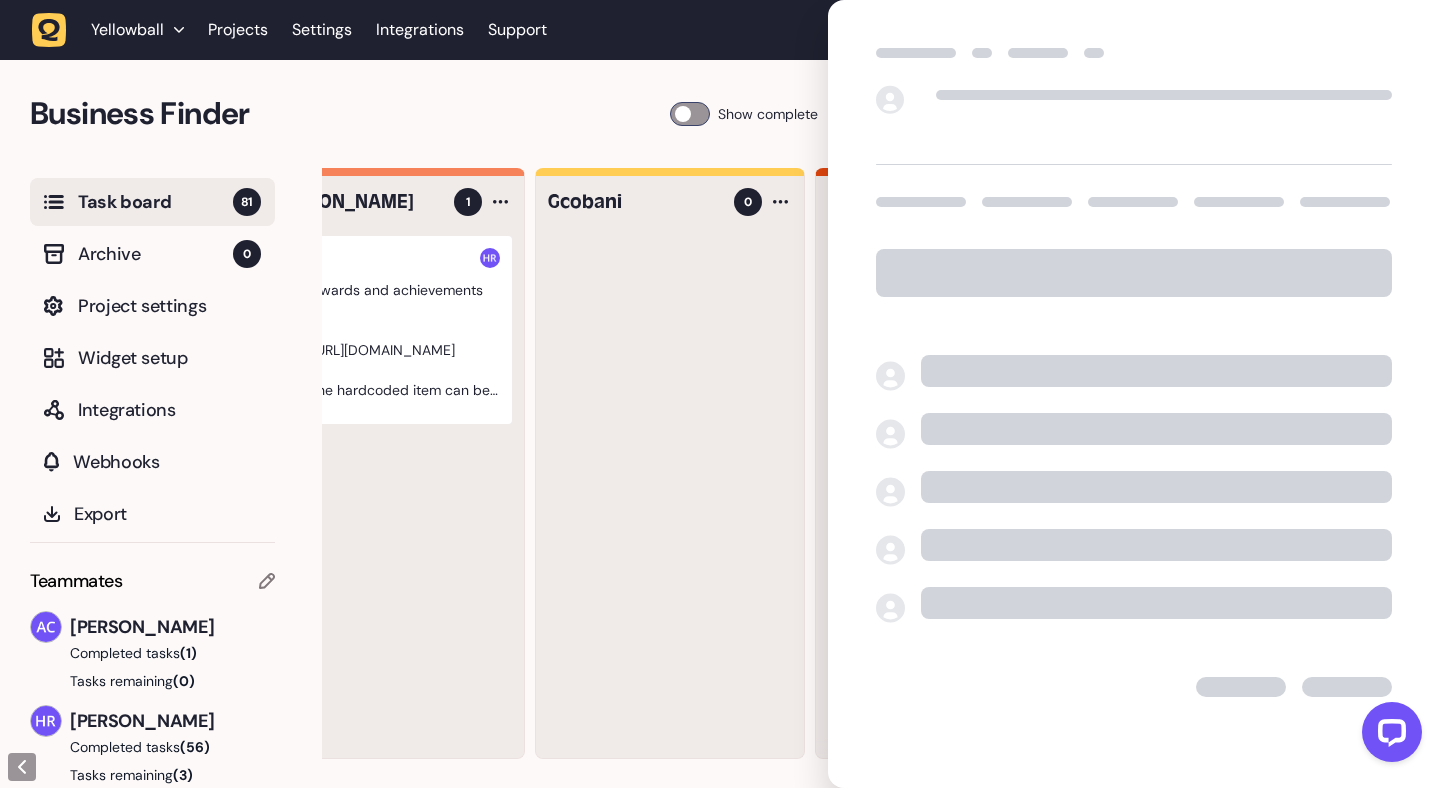 scroll, scrollTop: 0, scrollLeft: 0, axis: both 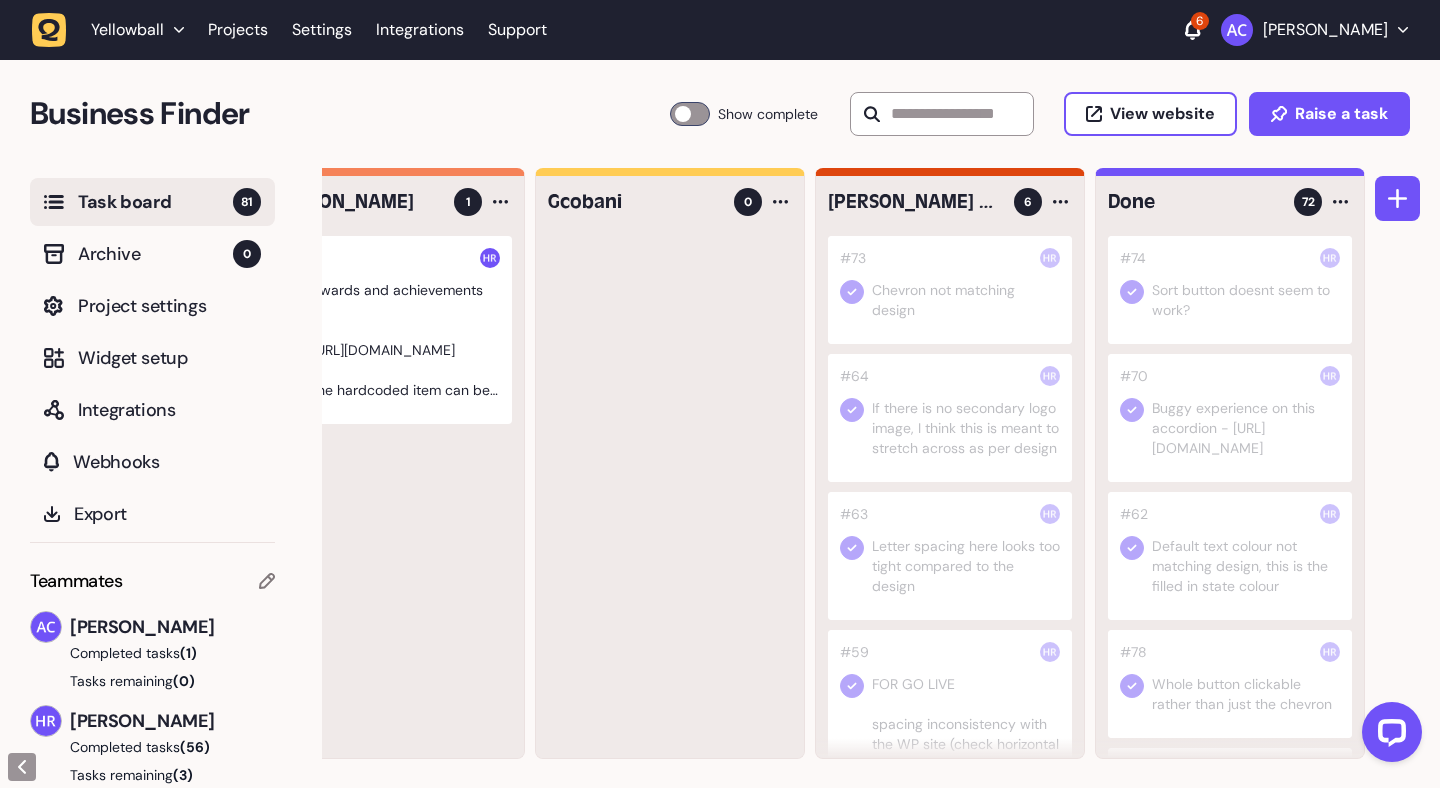 click 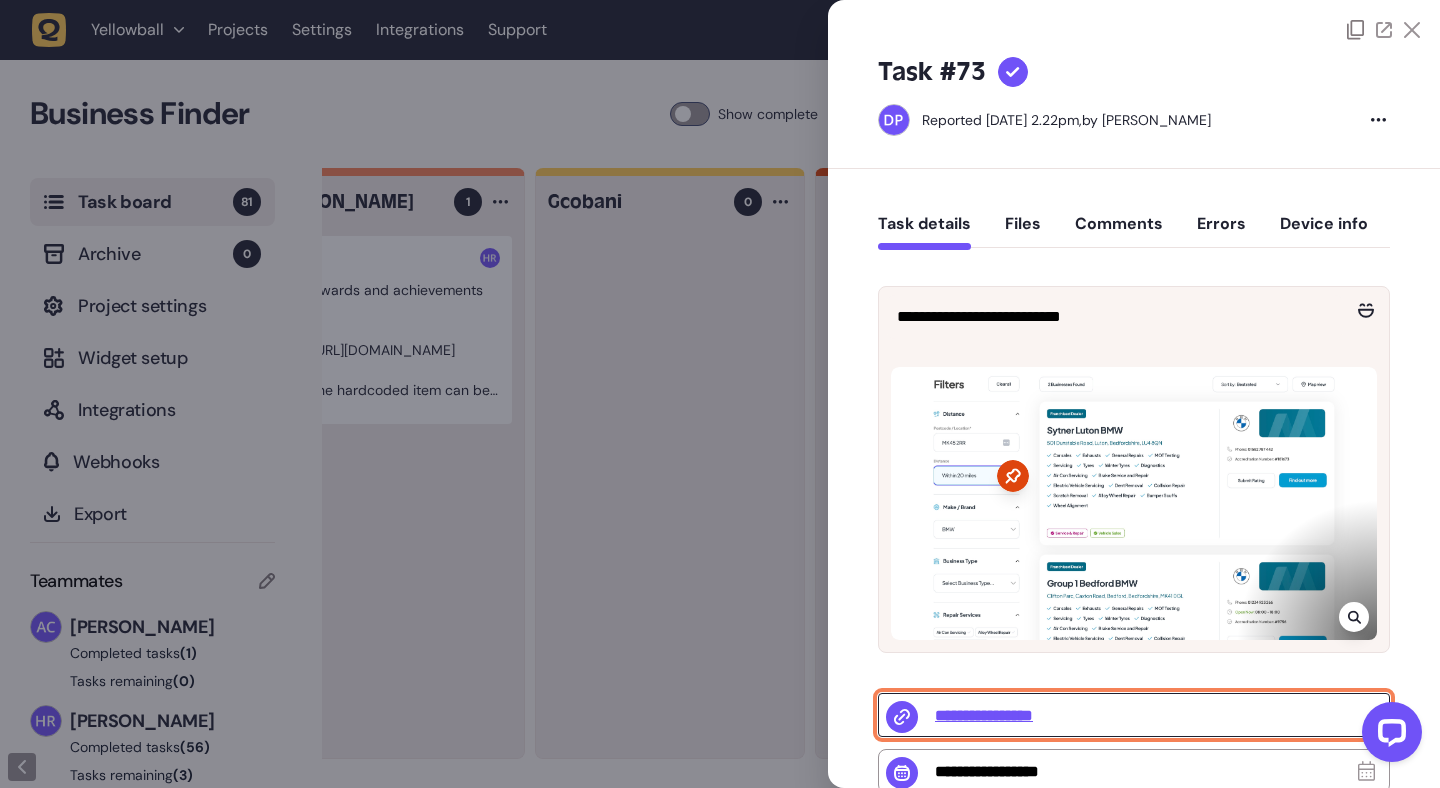 click on "**********" 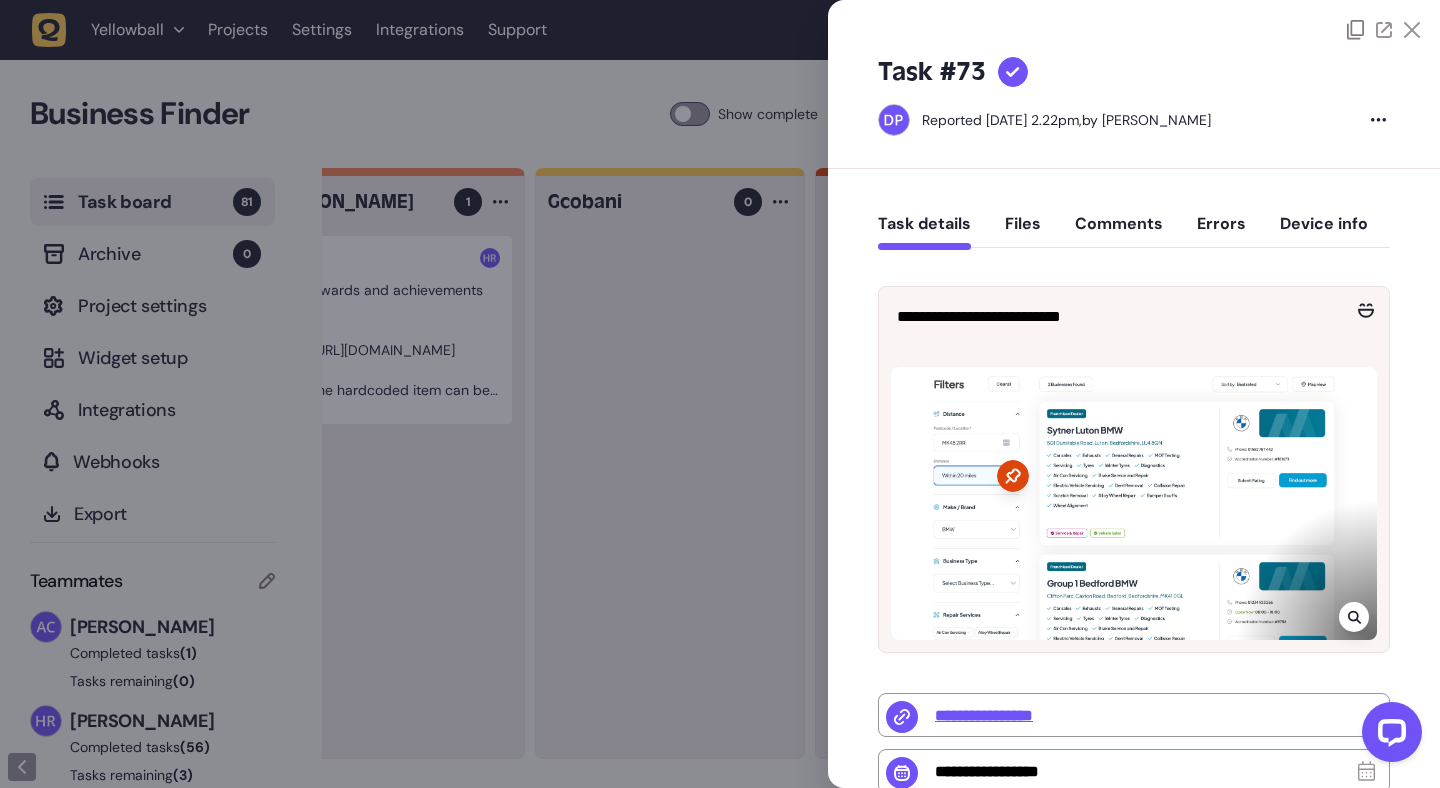 click 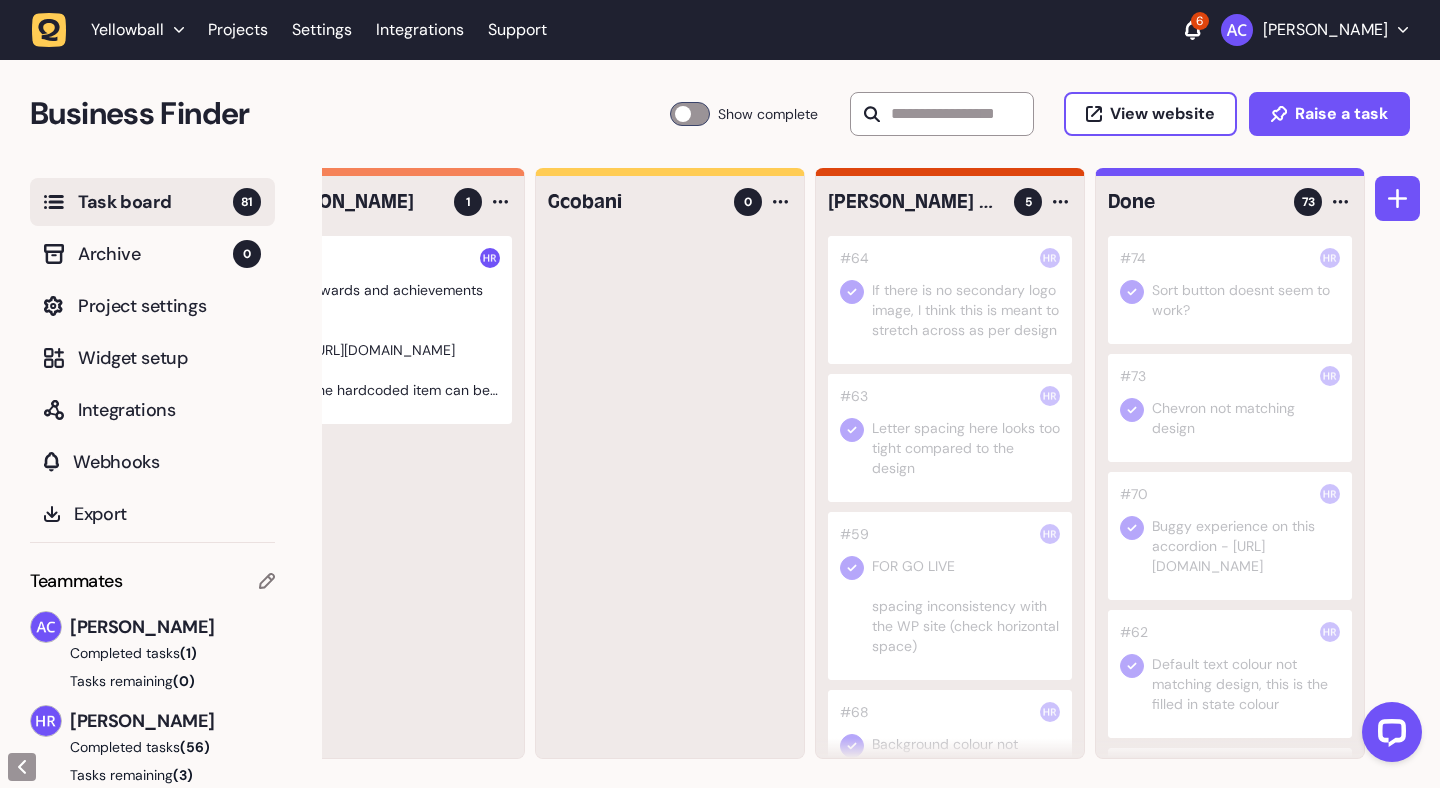 click 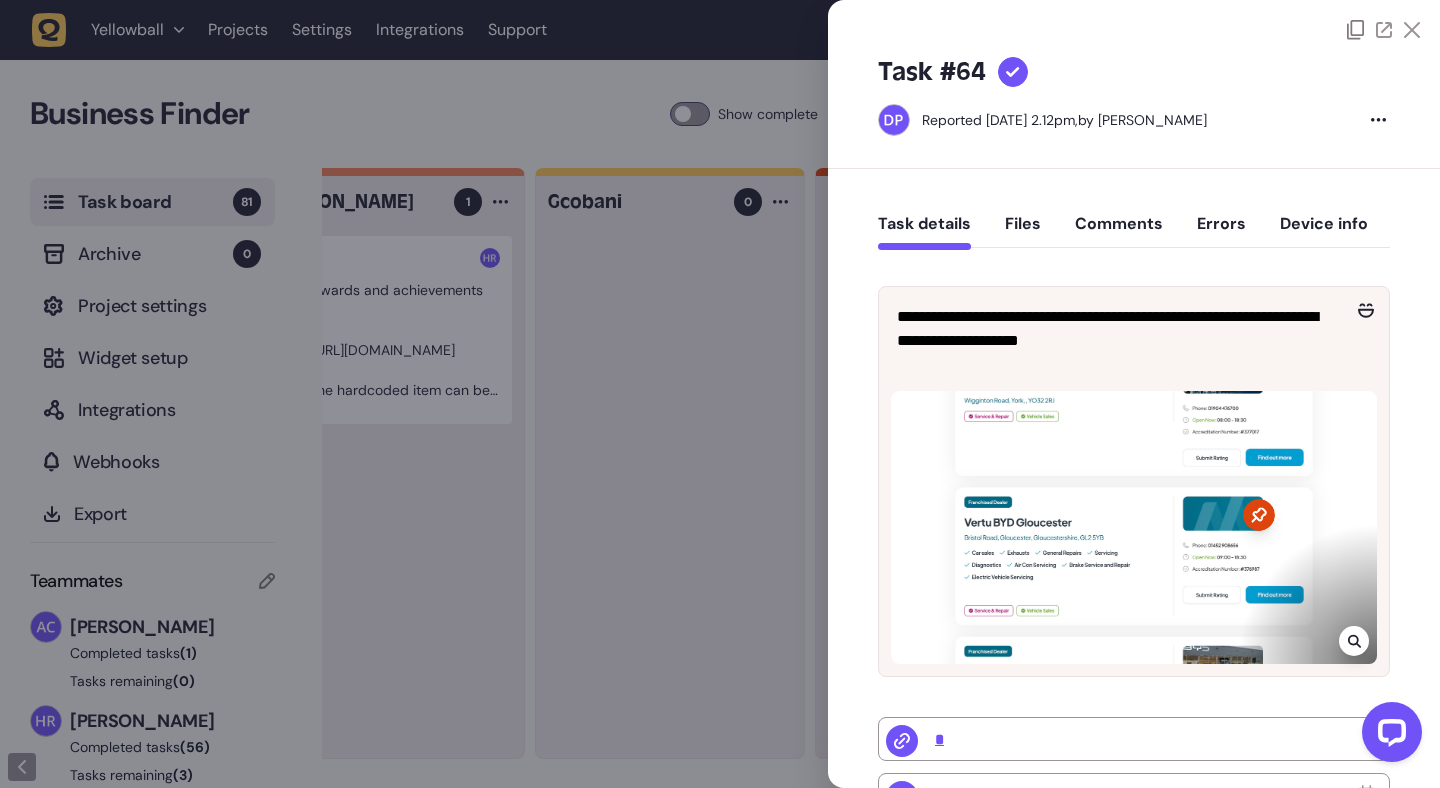 click on "**********" 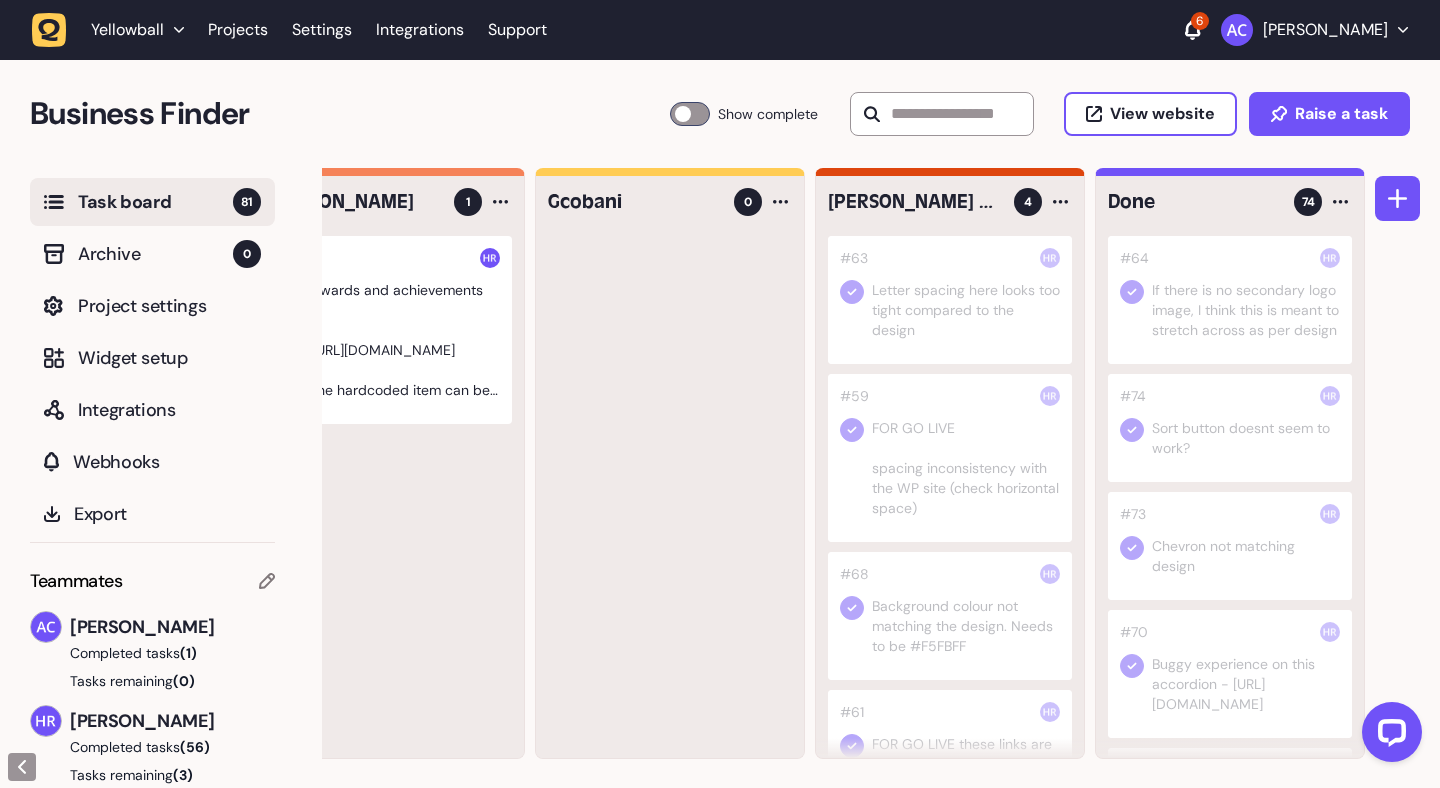 click 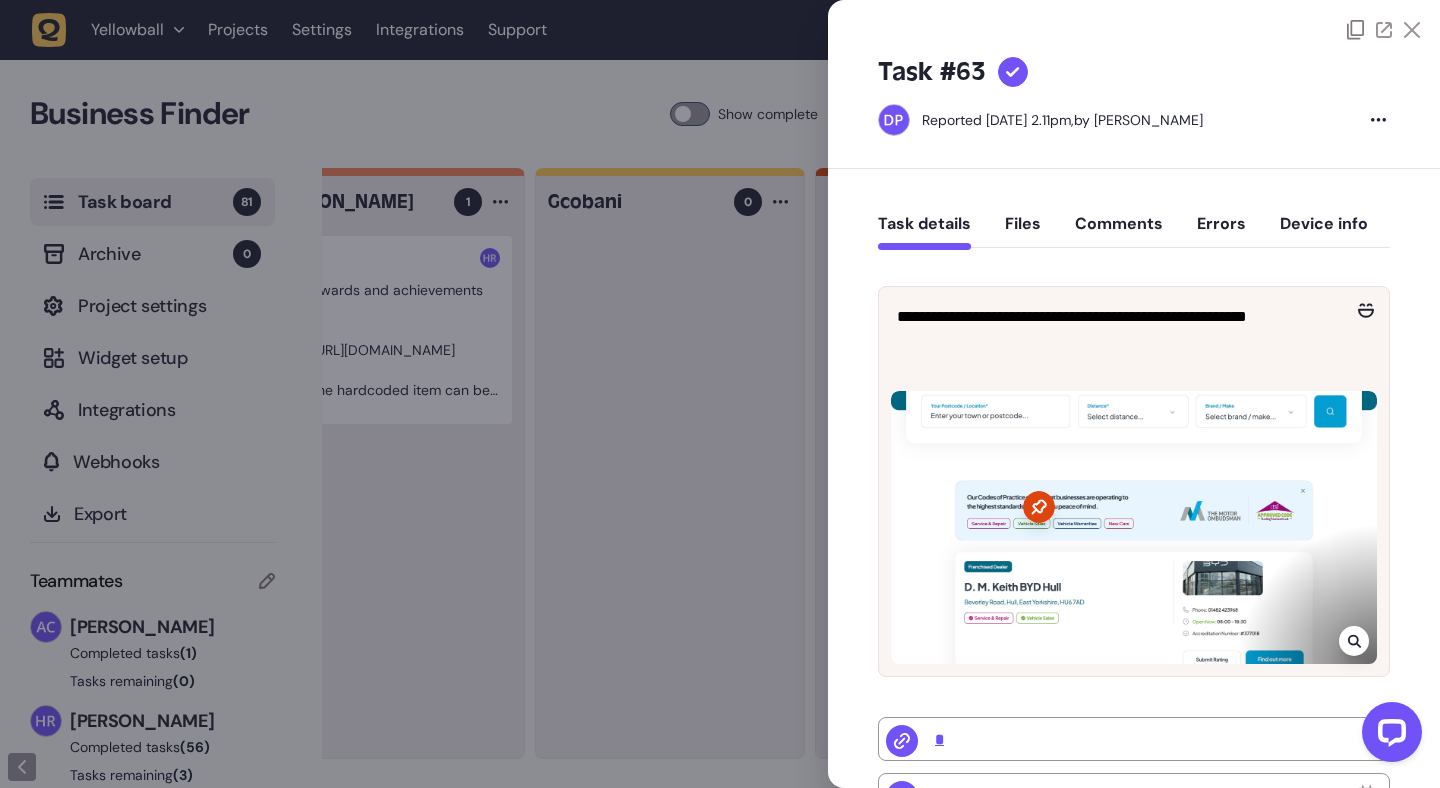 click 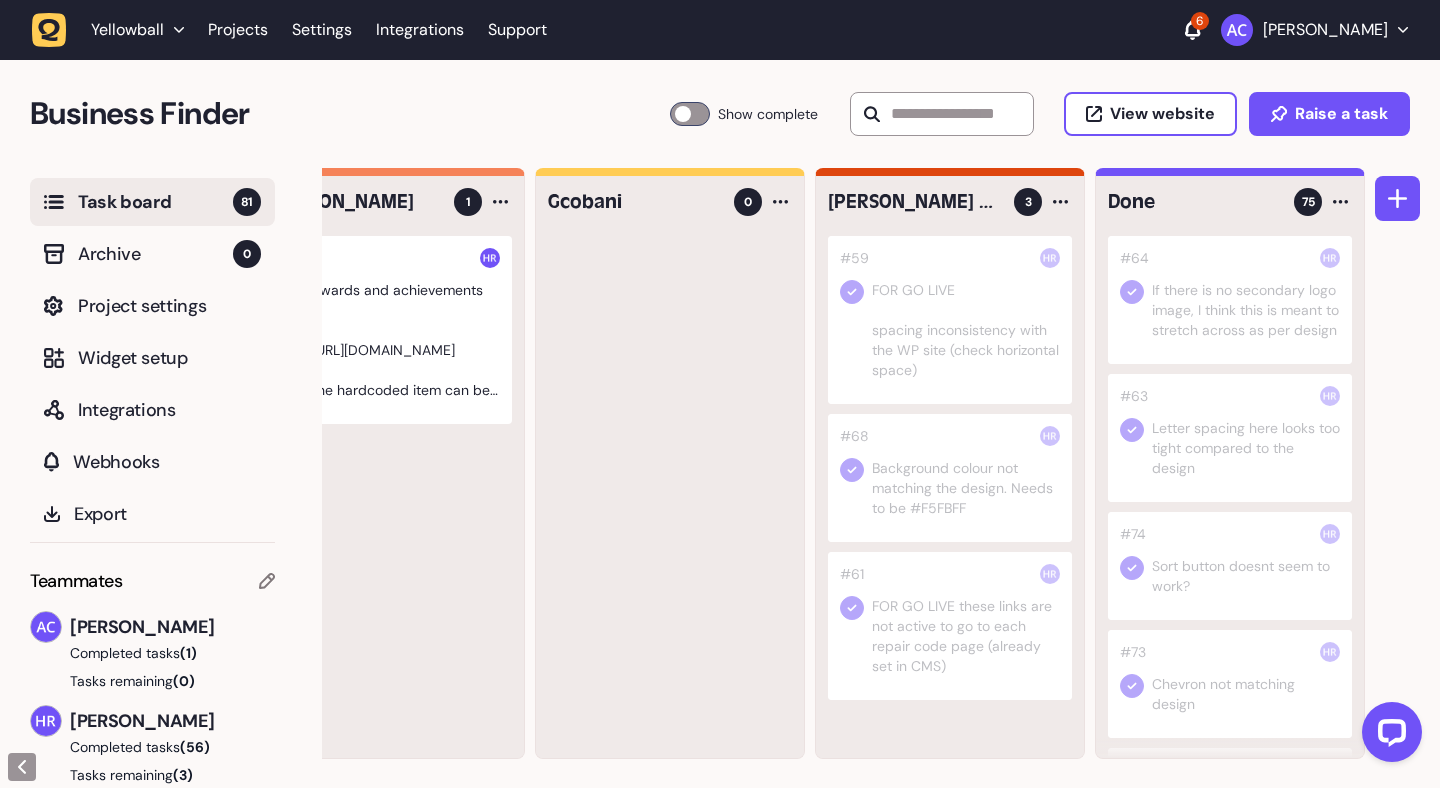 click 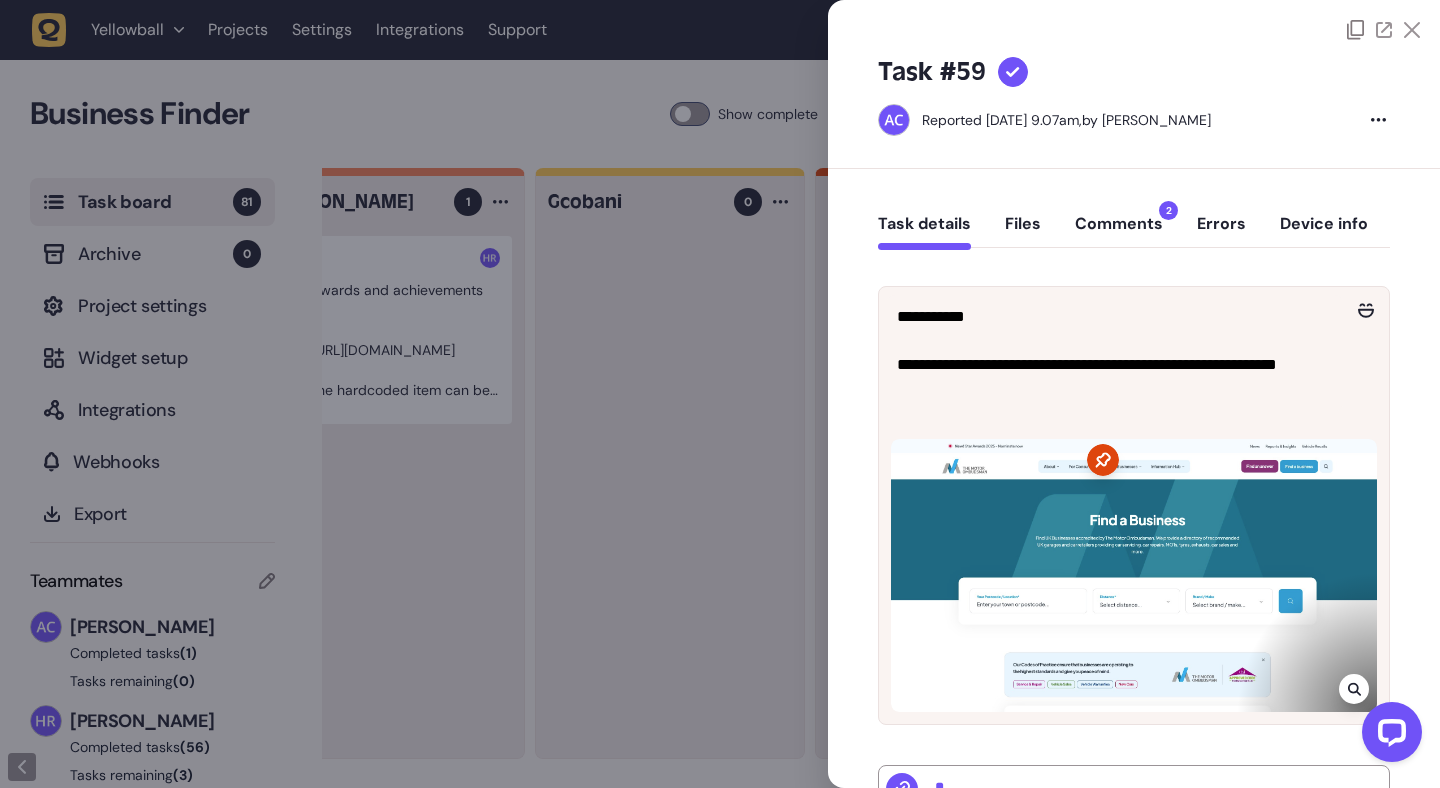 click 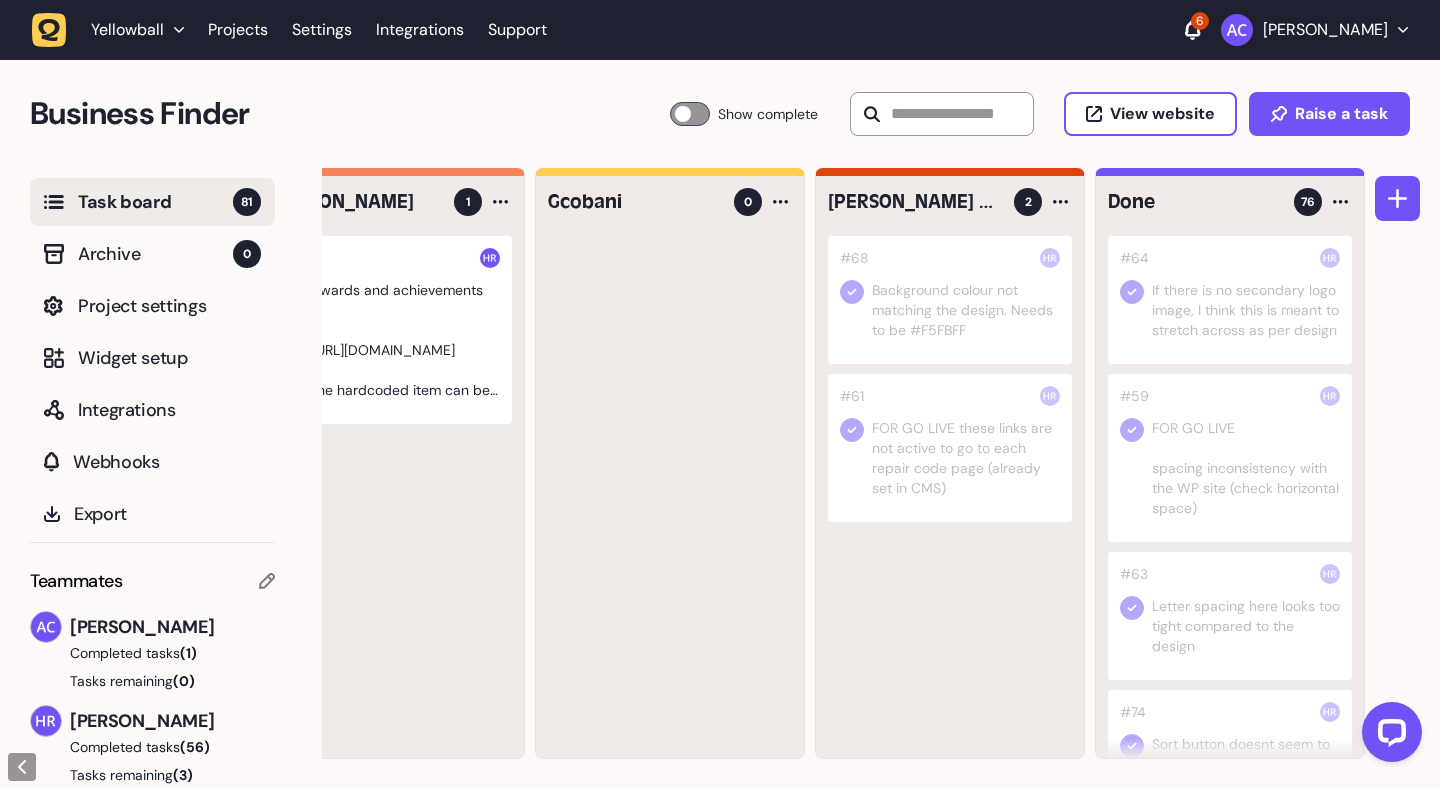 click 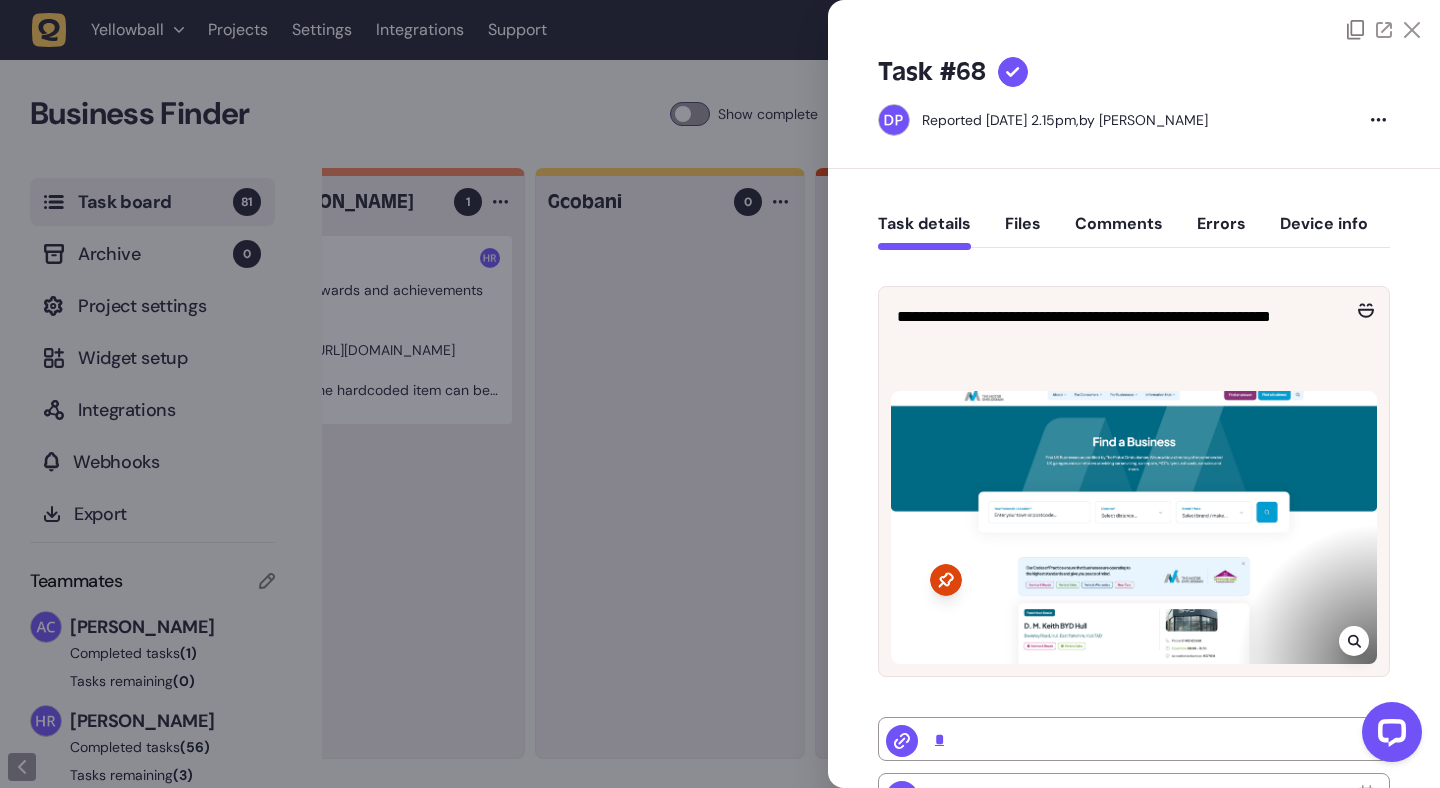 click 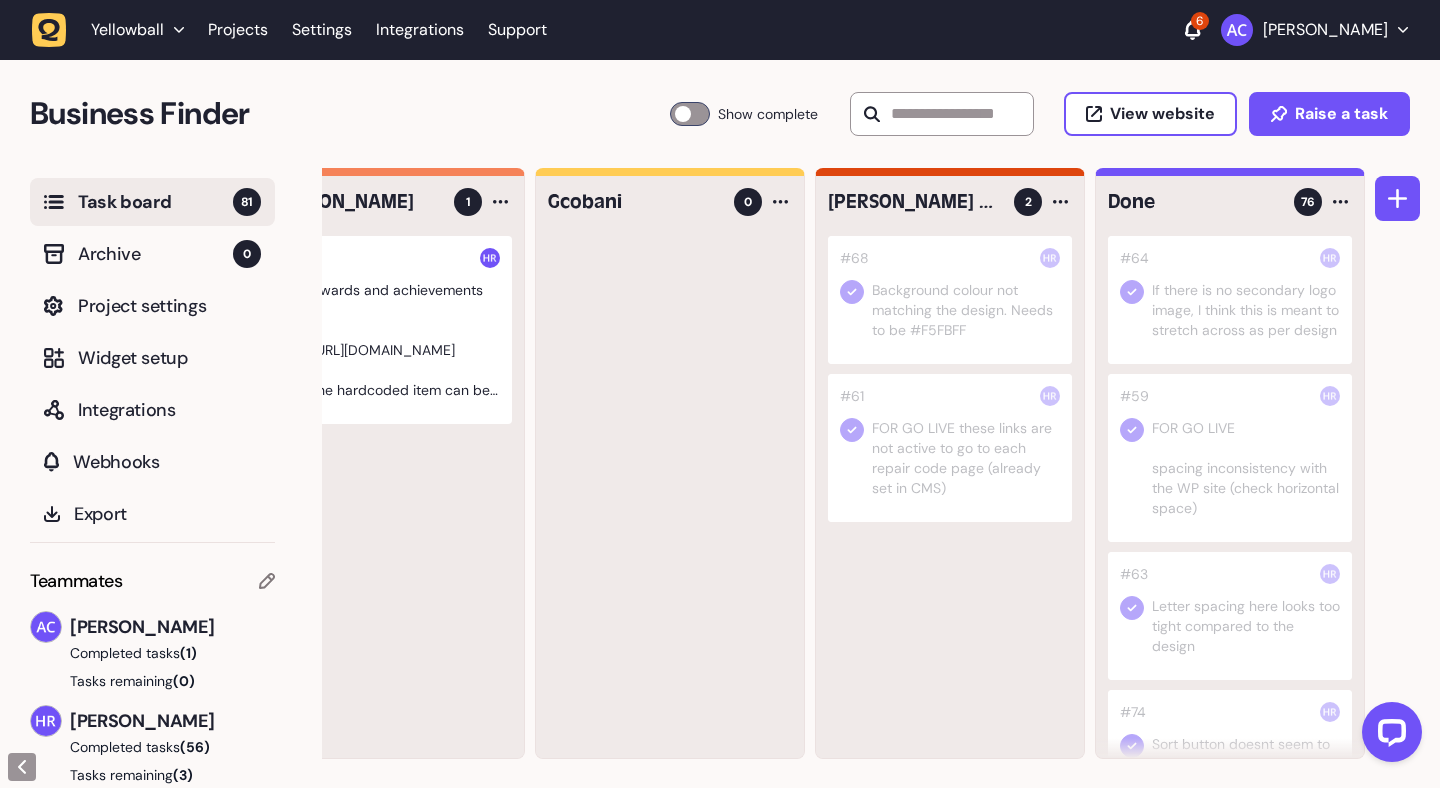 click 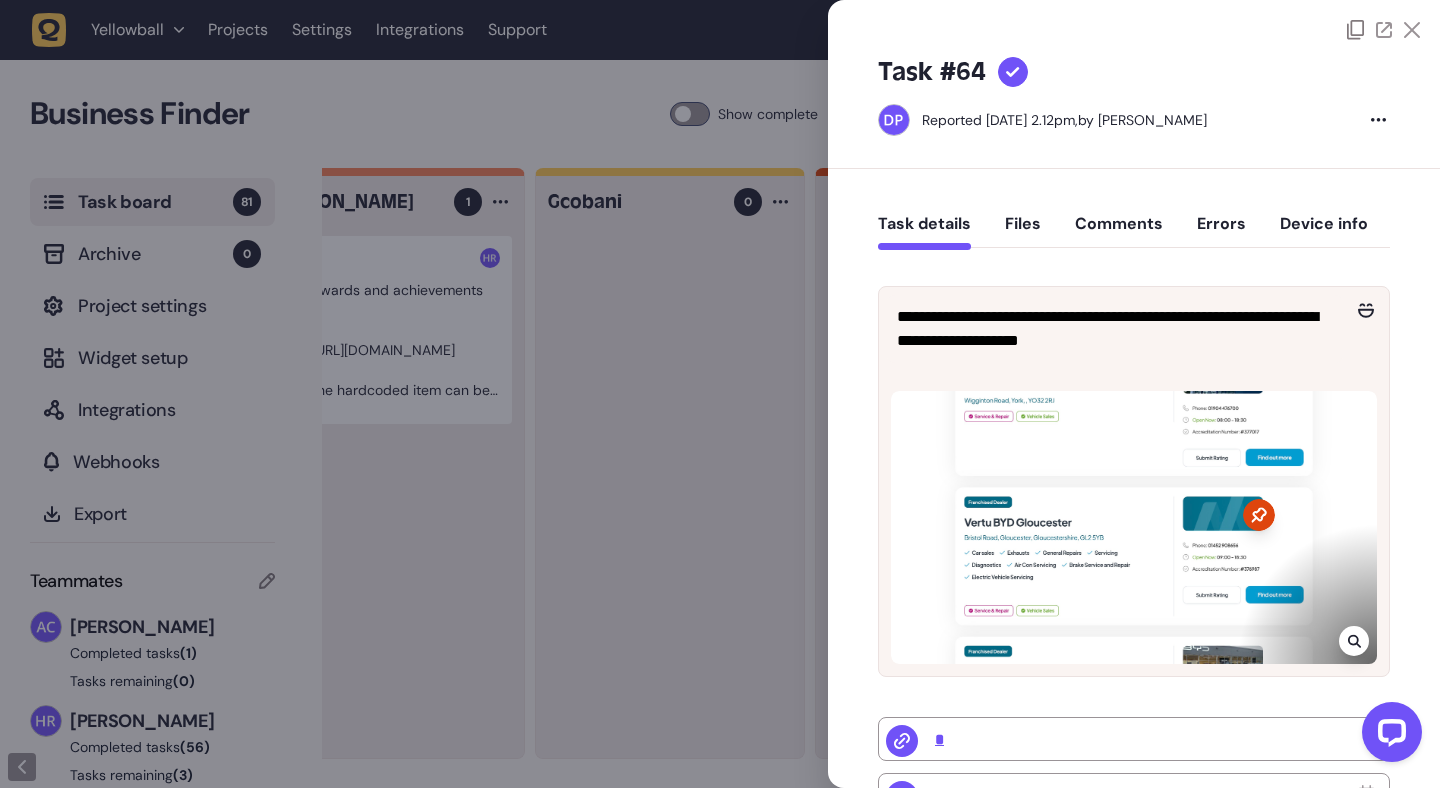 click 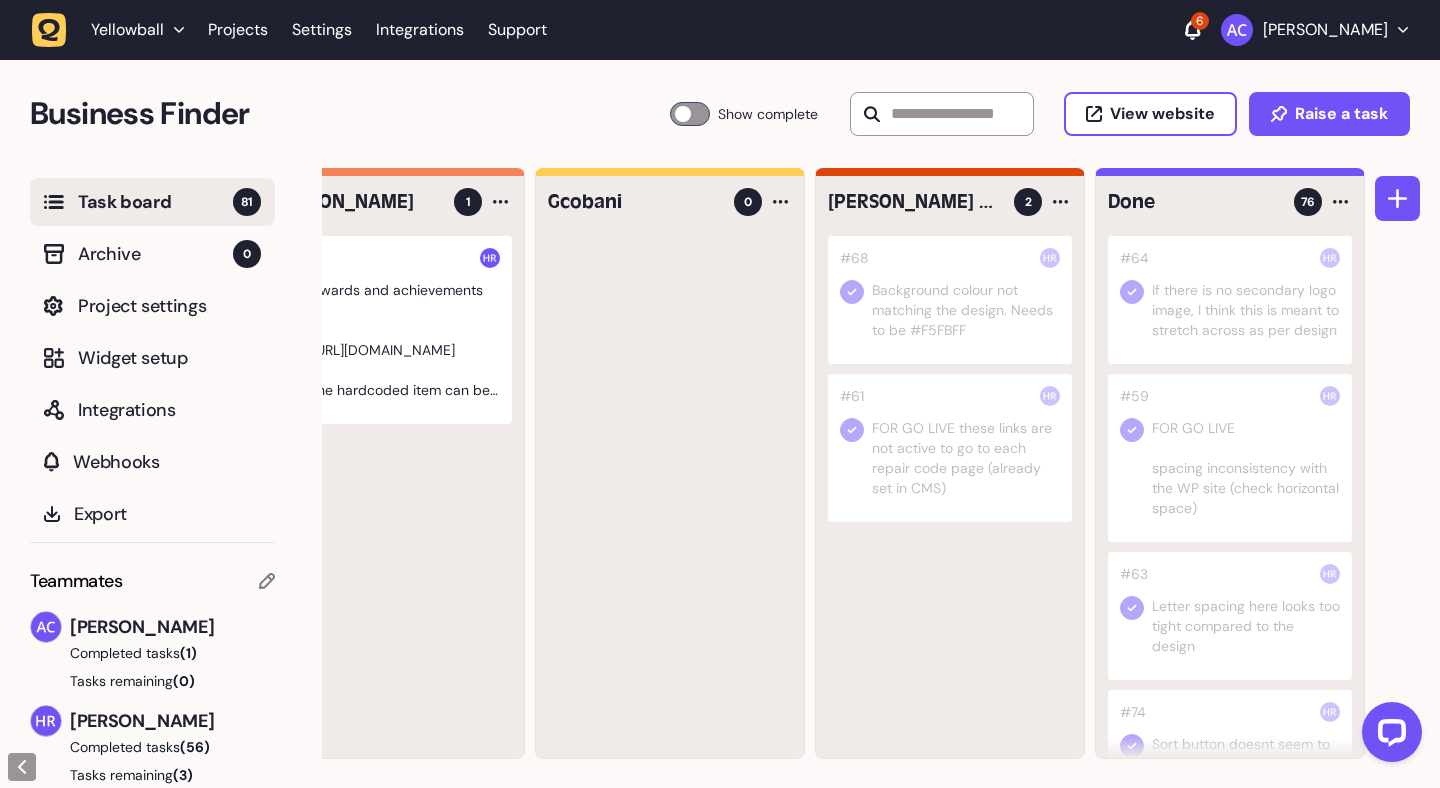 click 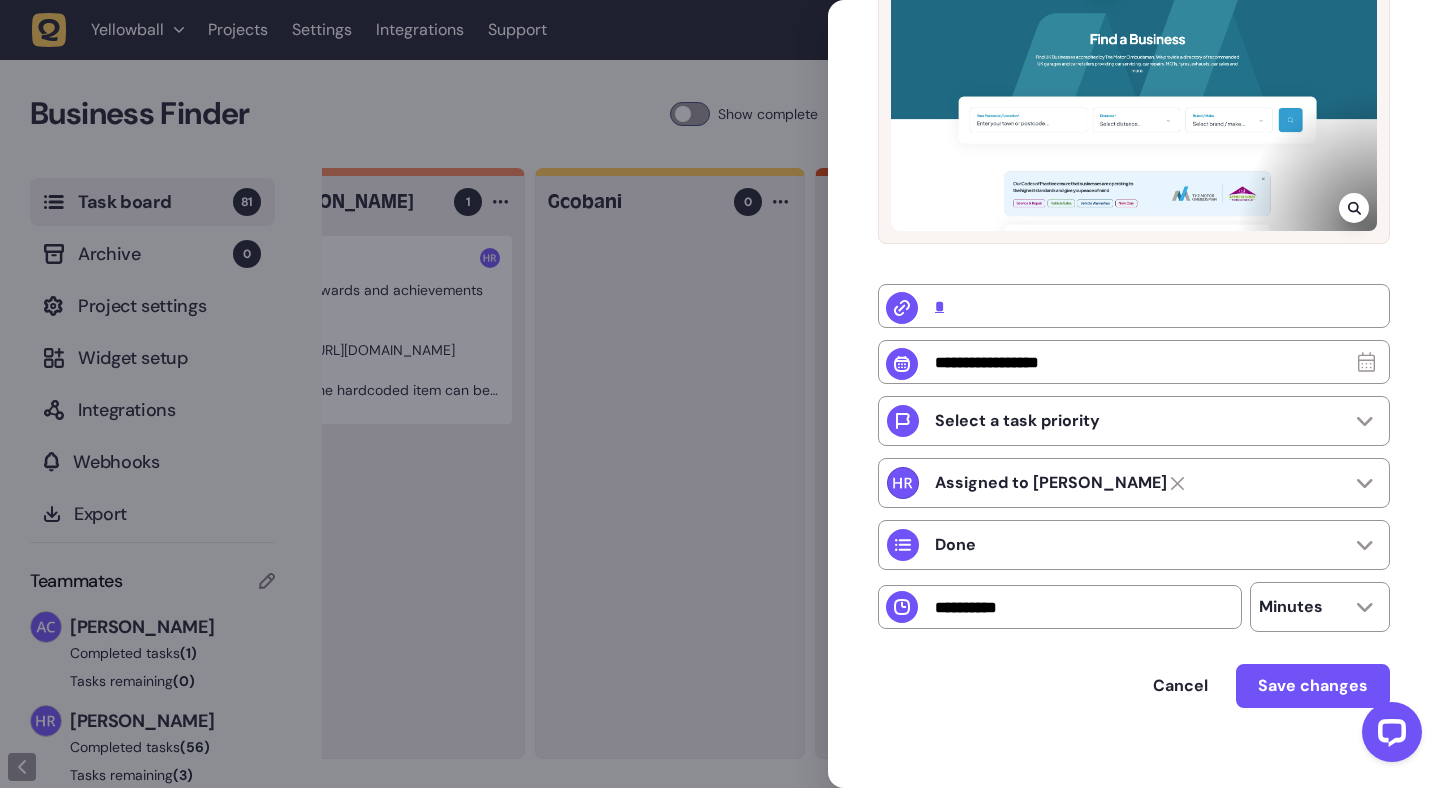 scroll, scrollTop: 506, scrollLeft: 0, axis: vertical 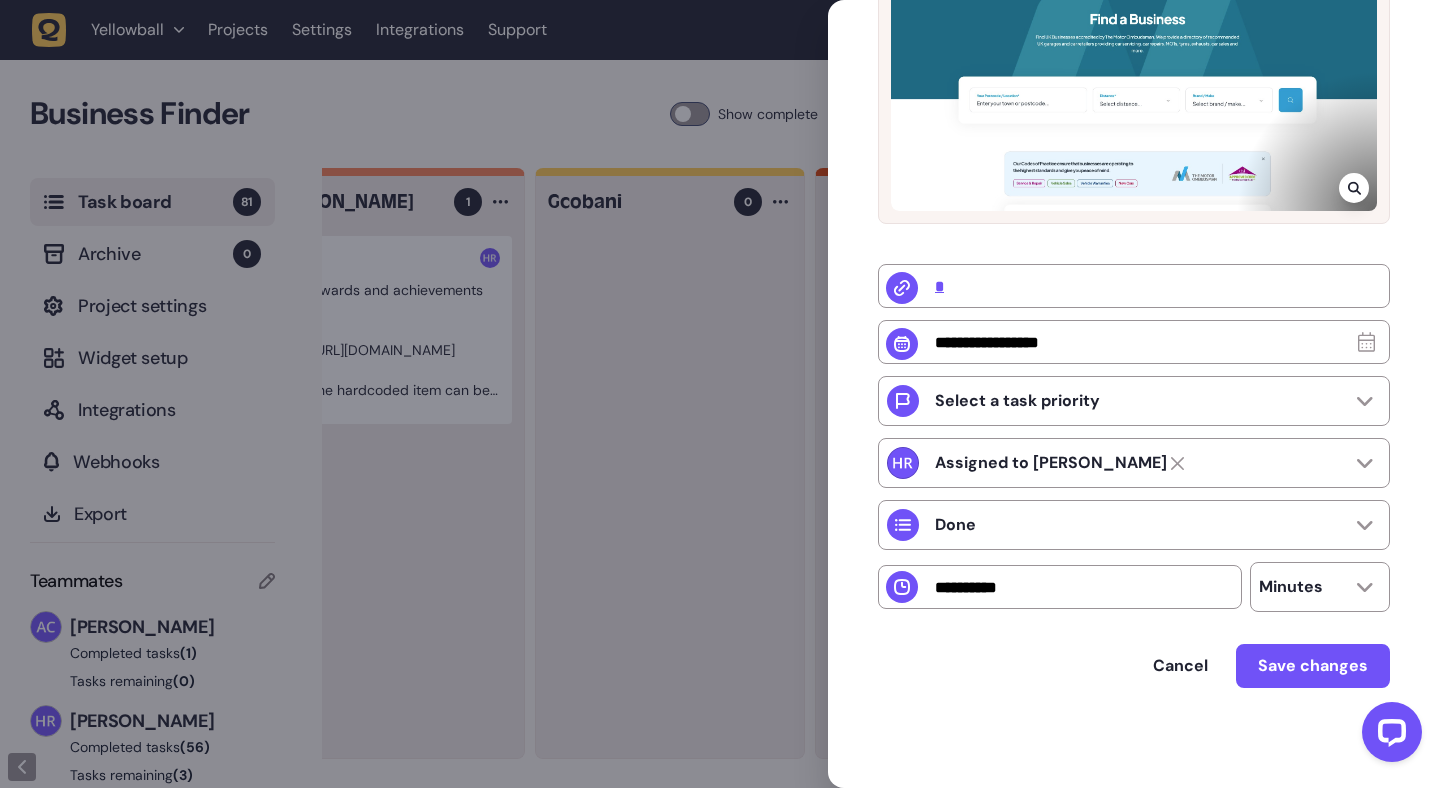 click 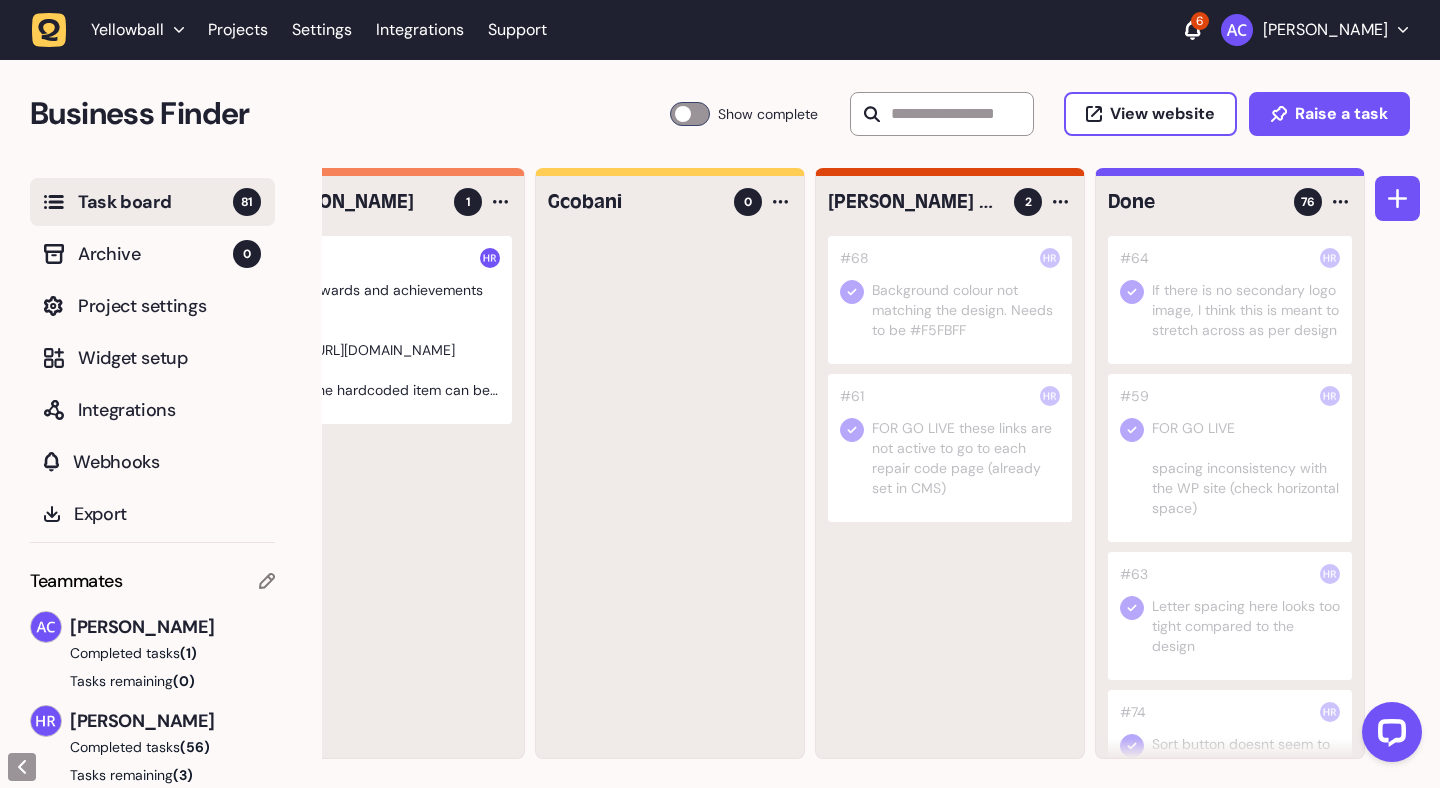 click 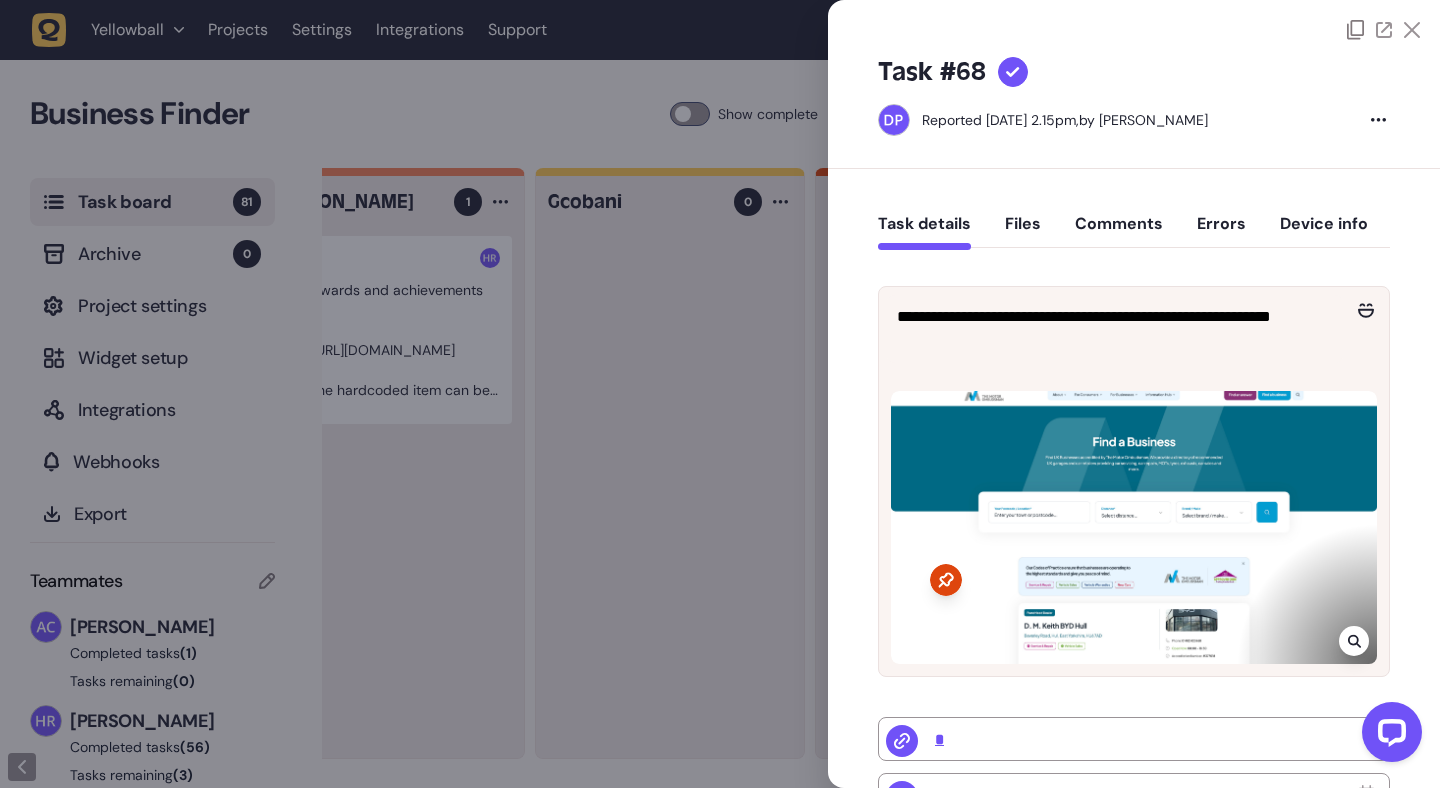 click 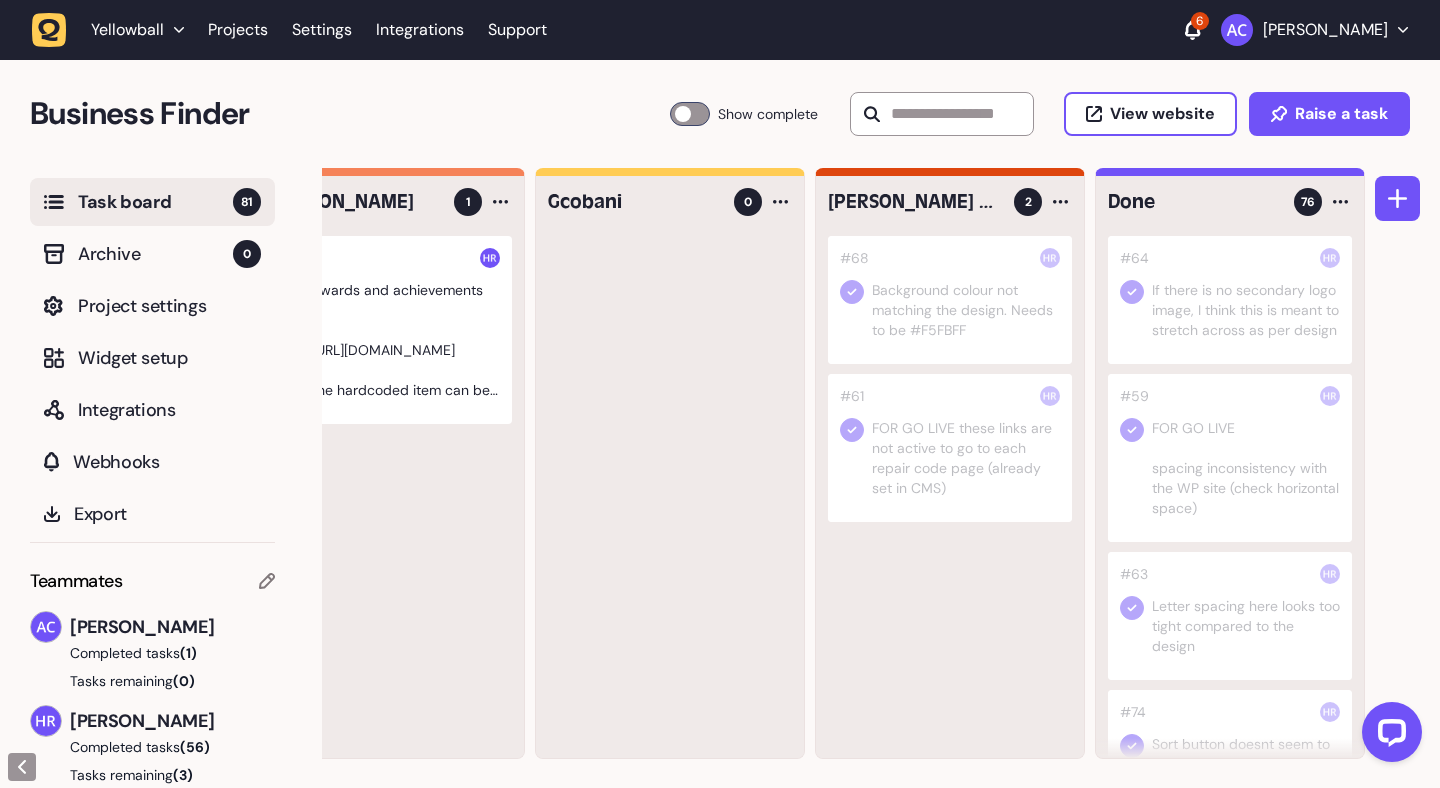 click 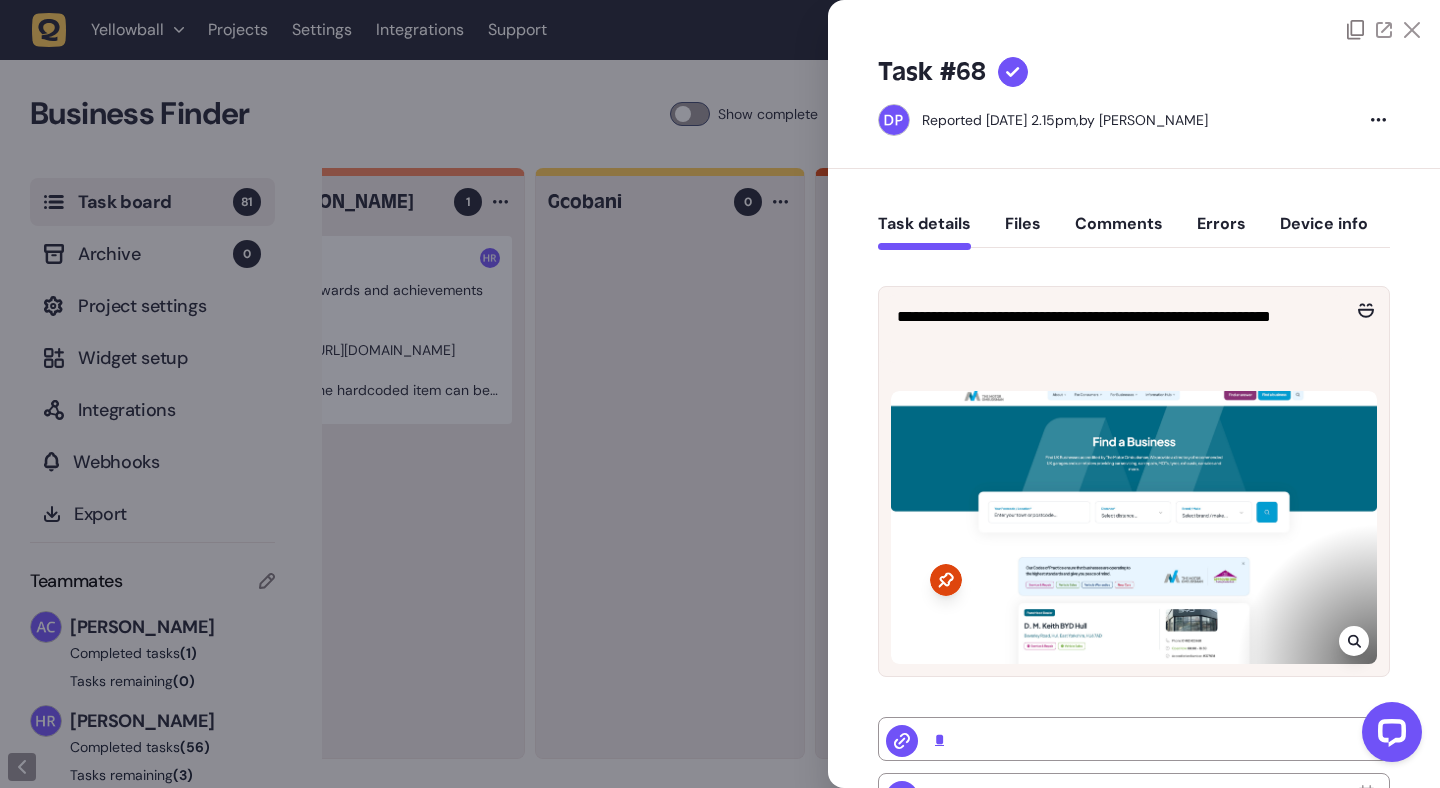 click 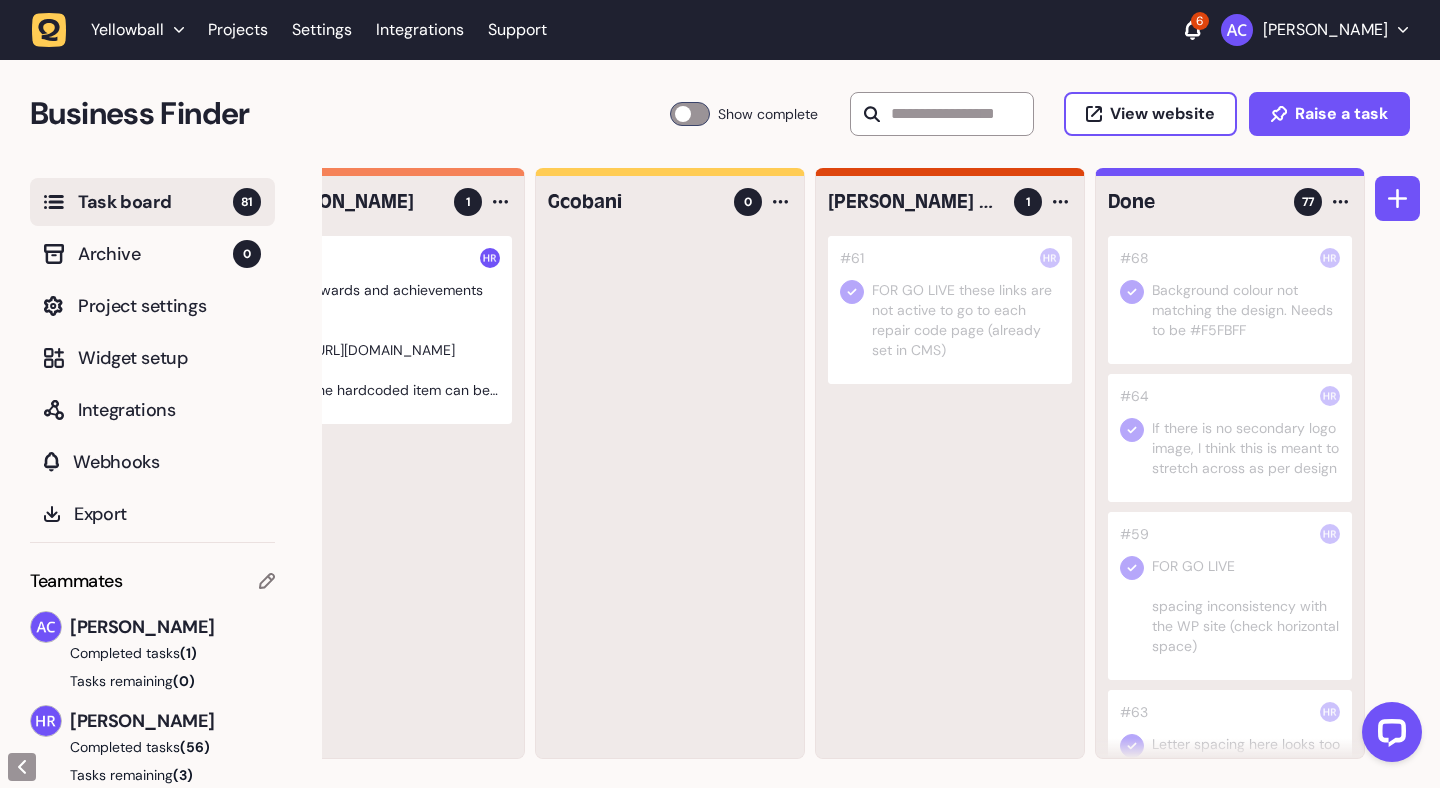 click 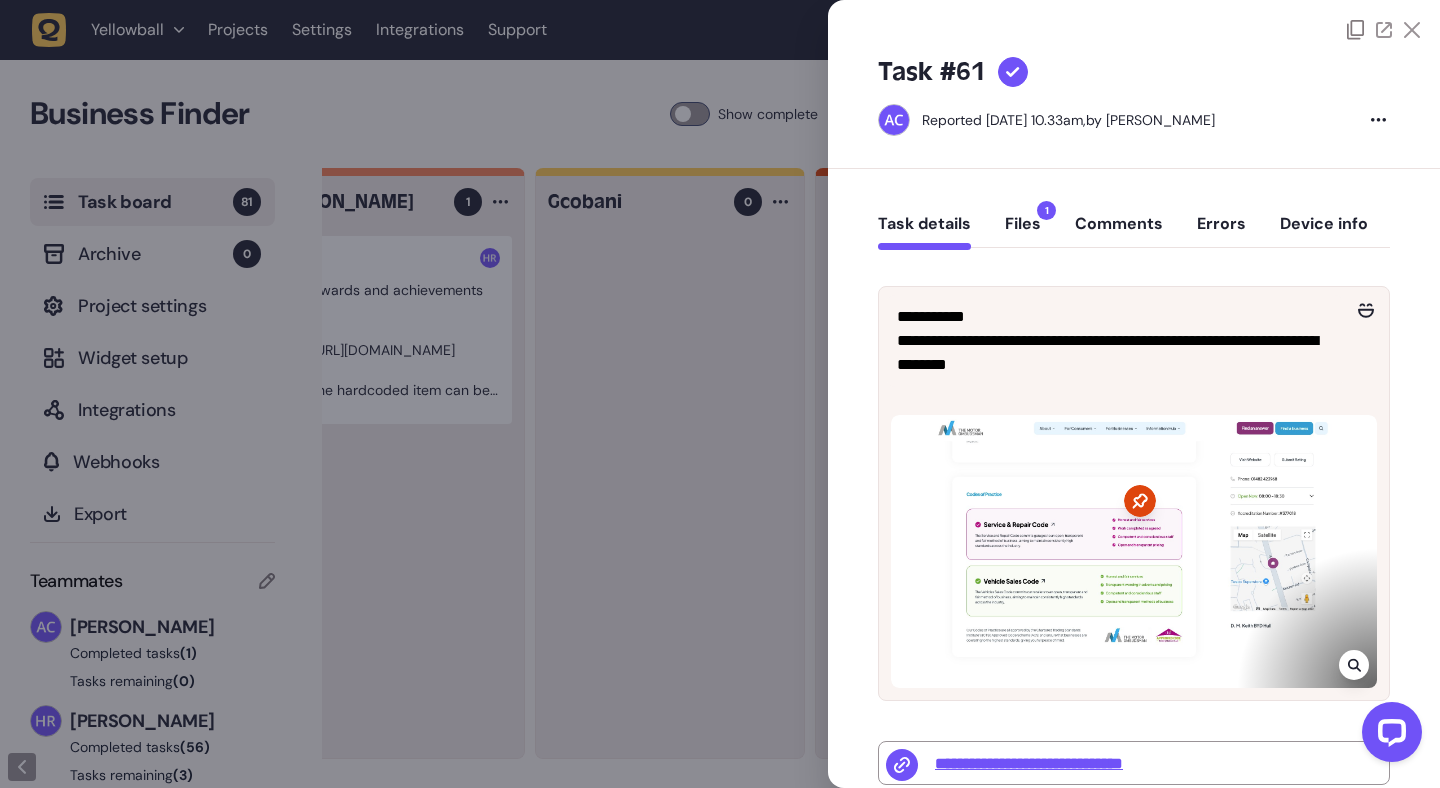 click 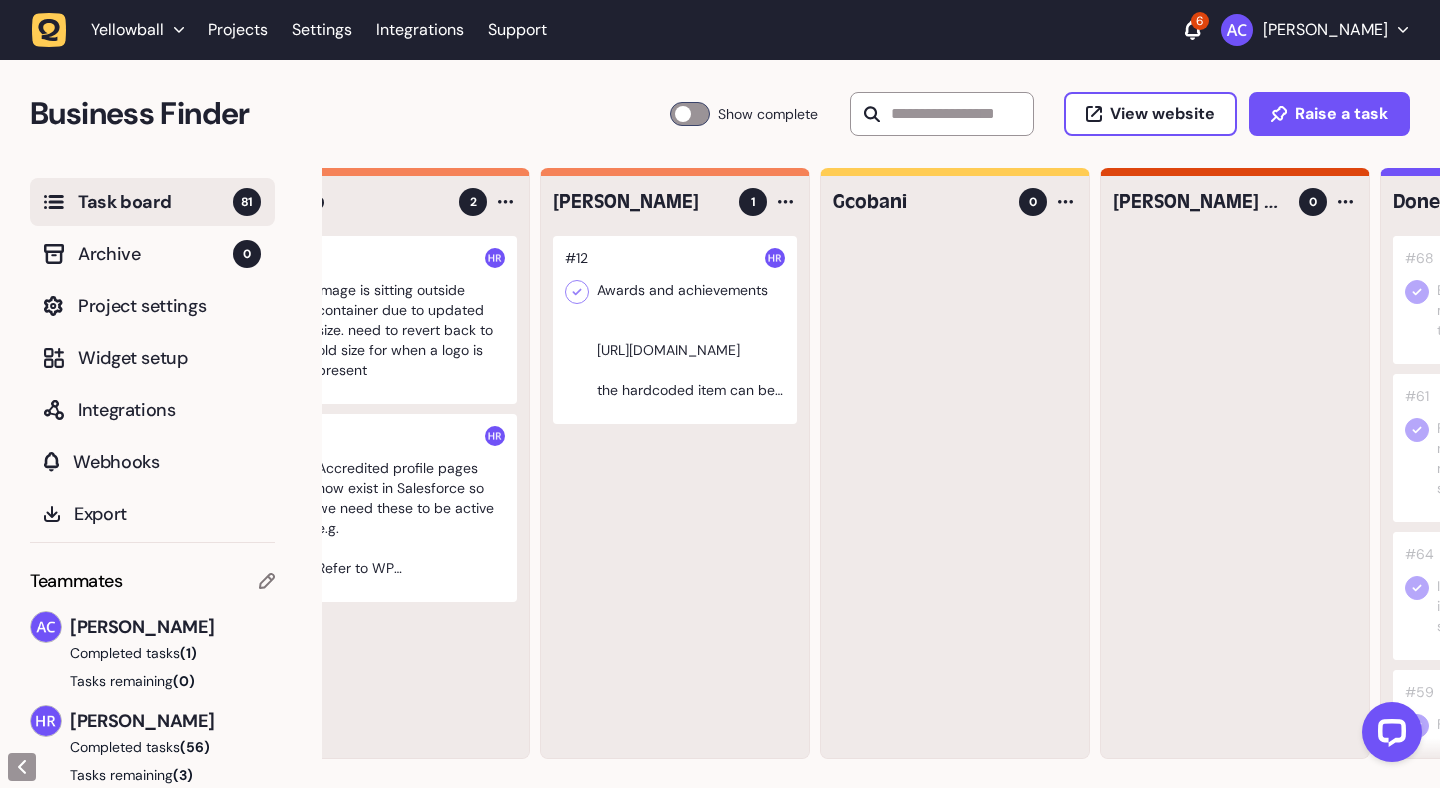 scroll, scrollTop: 0, scrollLeft: 0, axis: both 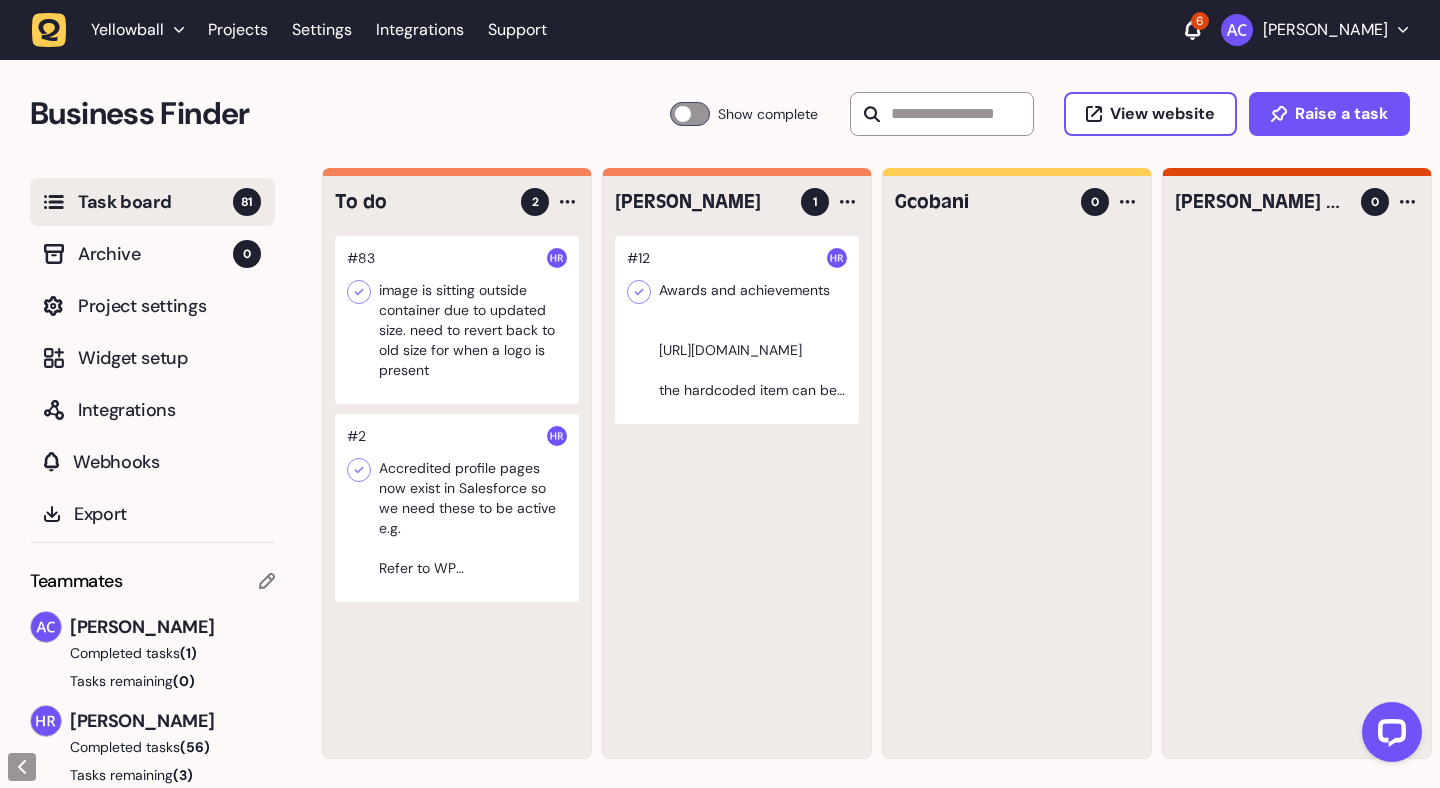 type 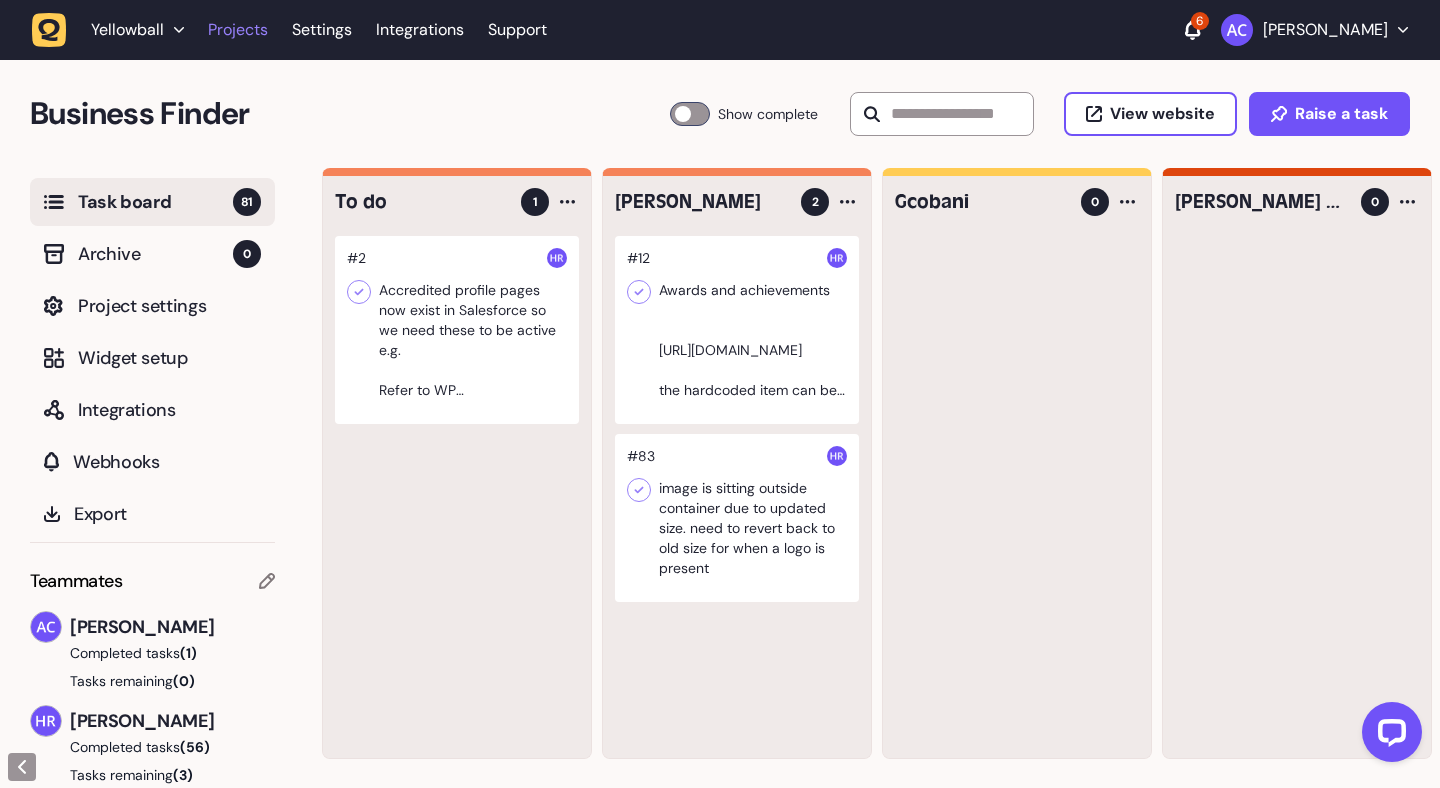 click on "Projects" 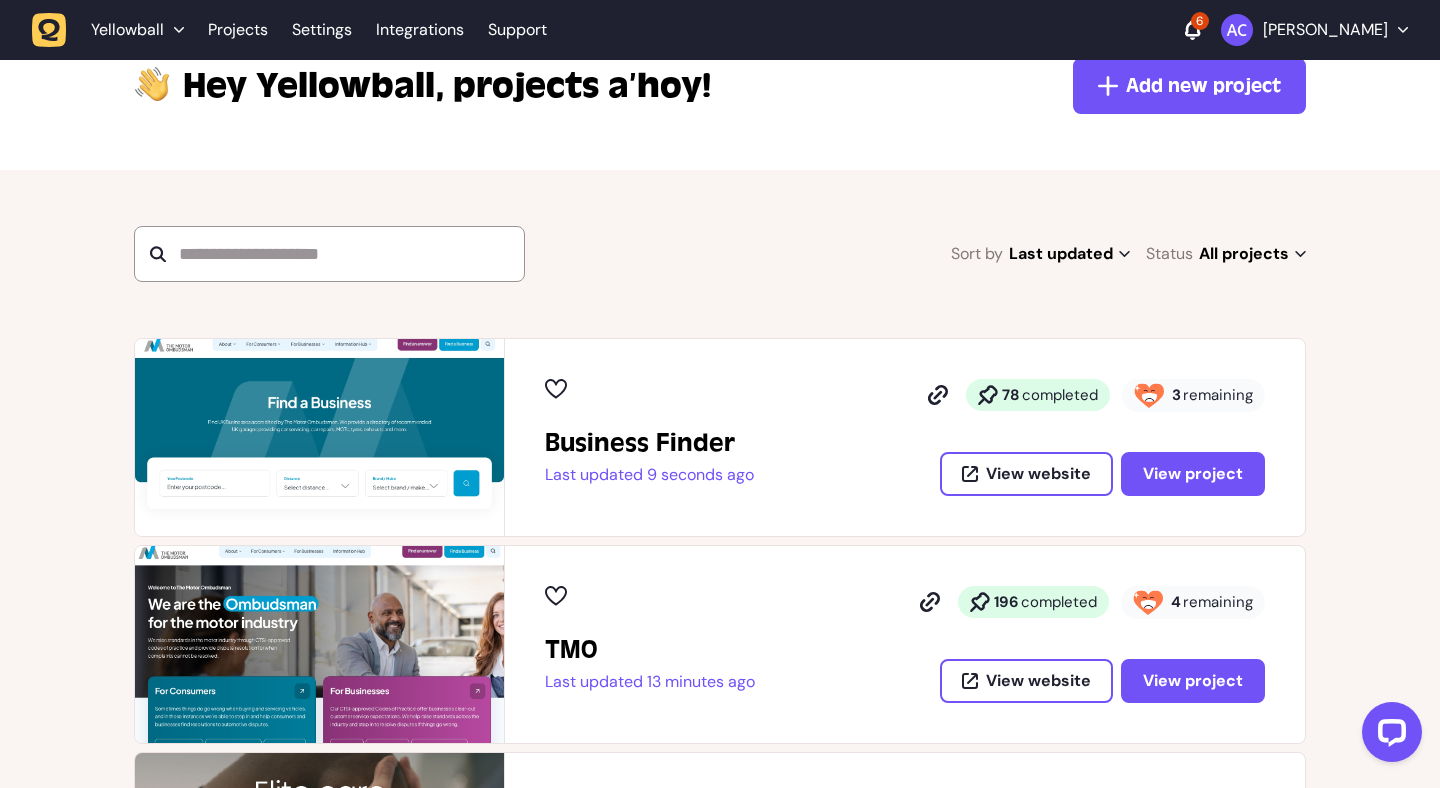 scroll, scrollTop: 231, scrollLeft: 0, axis: vertical 